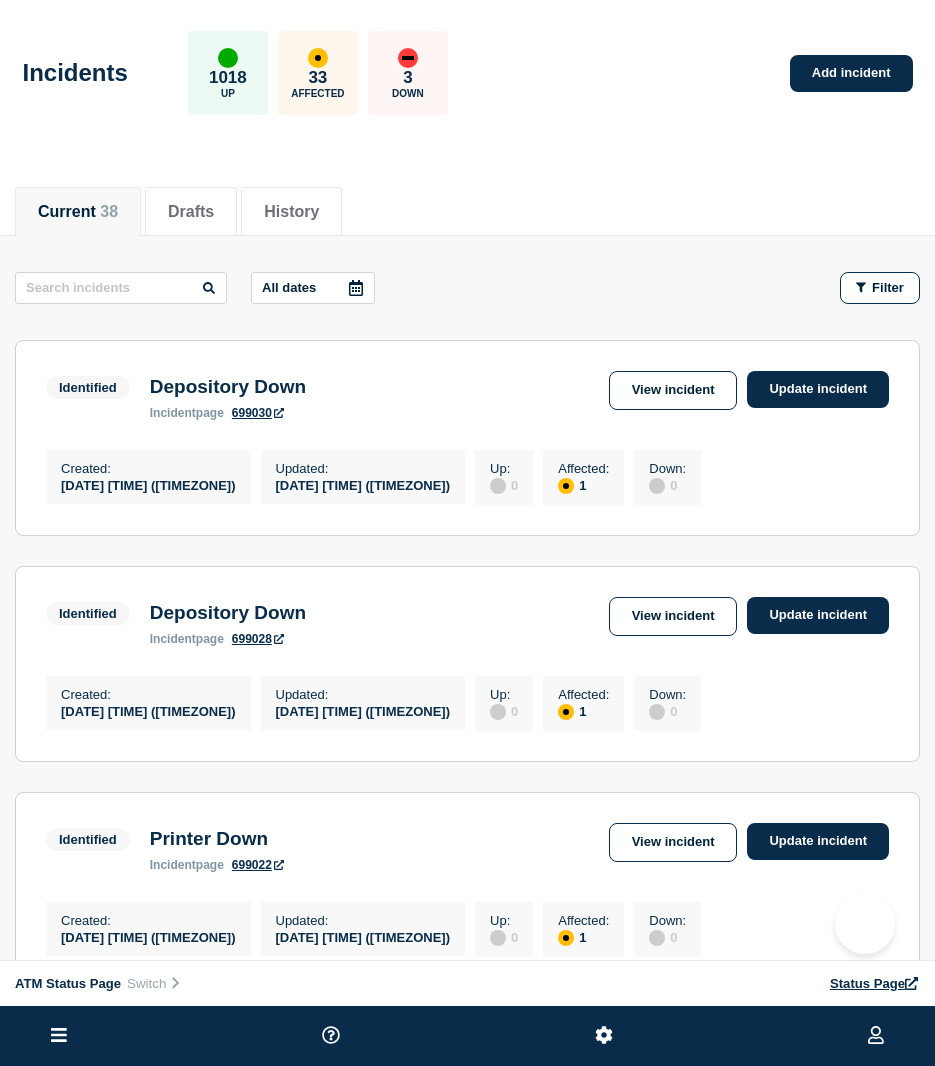 scroll, scrollTop: 0, scrollLeft: 0, axis: both 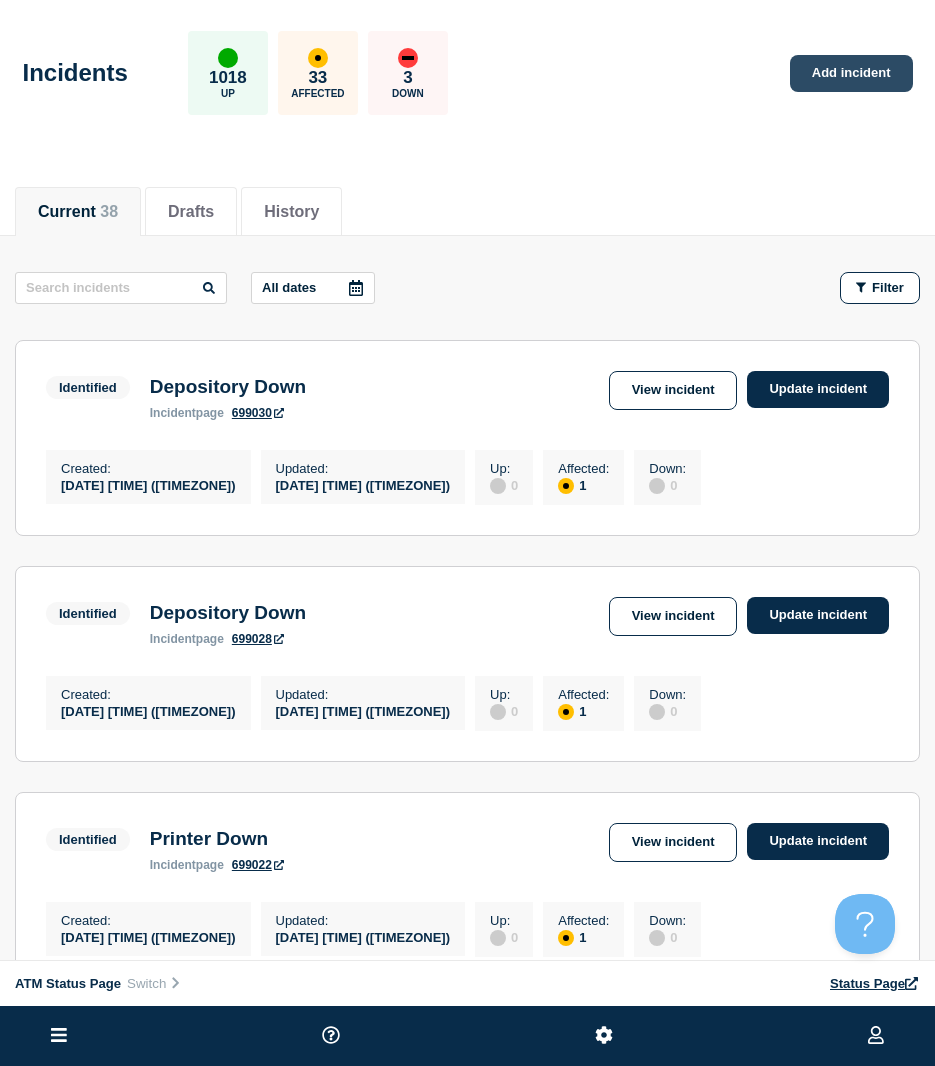 click on "Add incident" 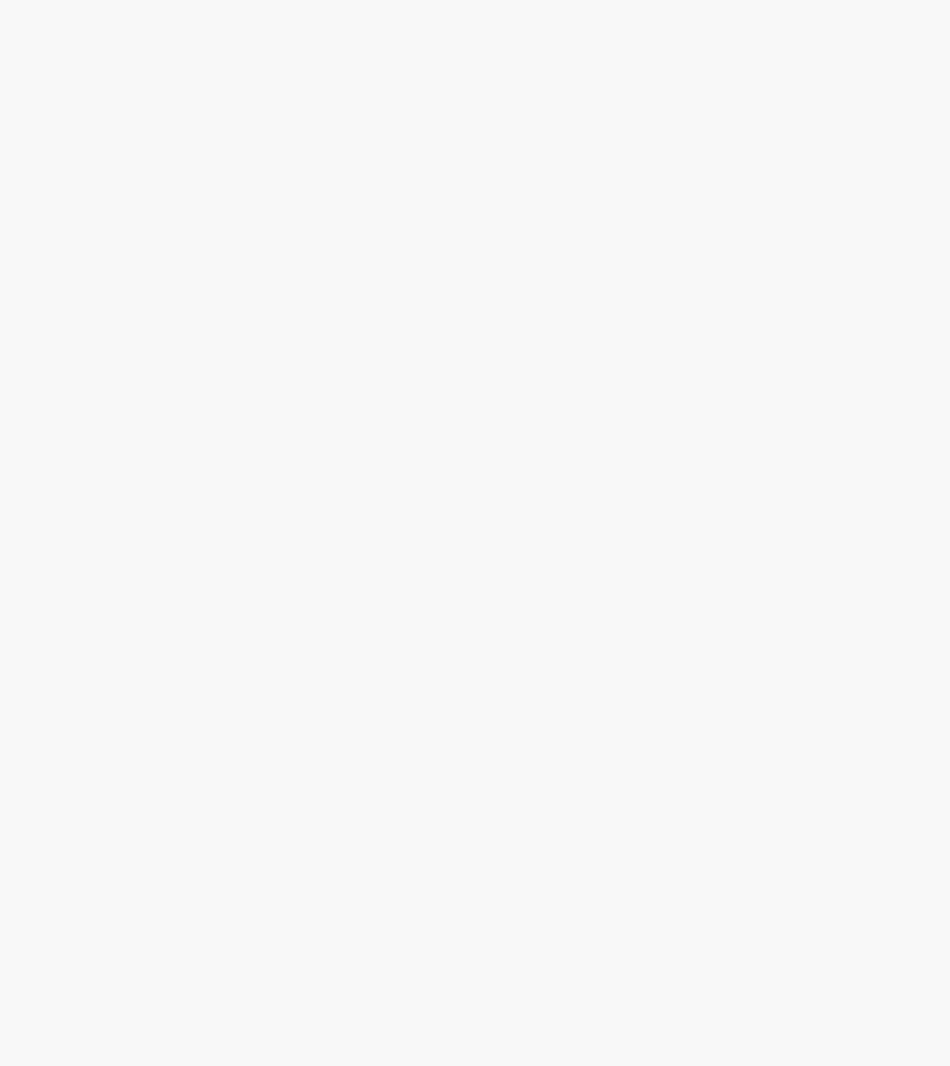 scroll, scrollTop: 0, scrollLeft: 0, axis: both 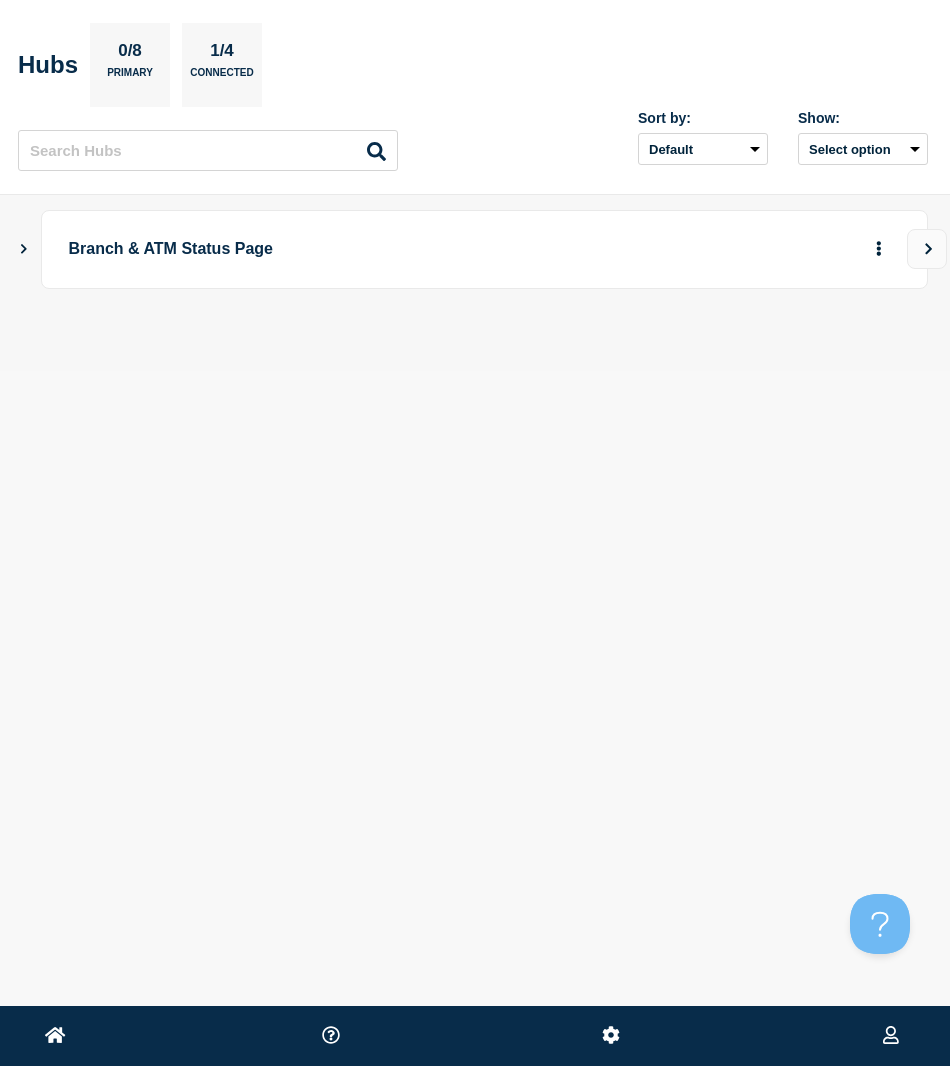 click 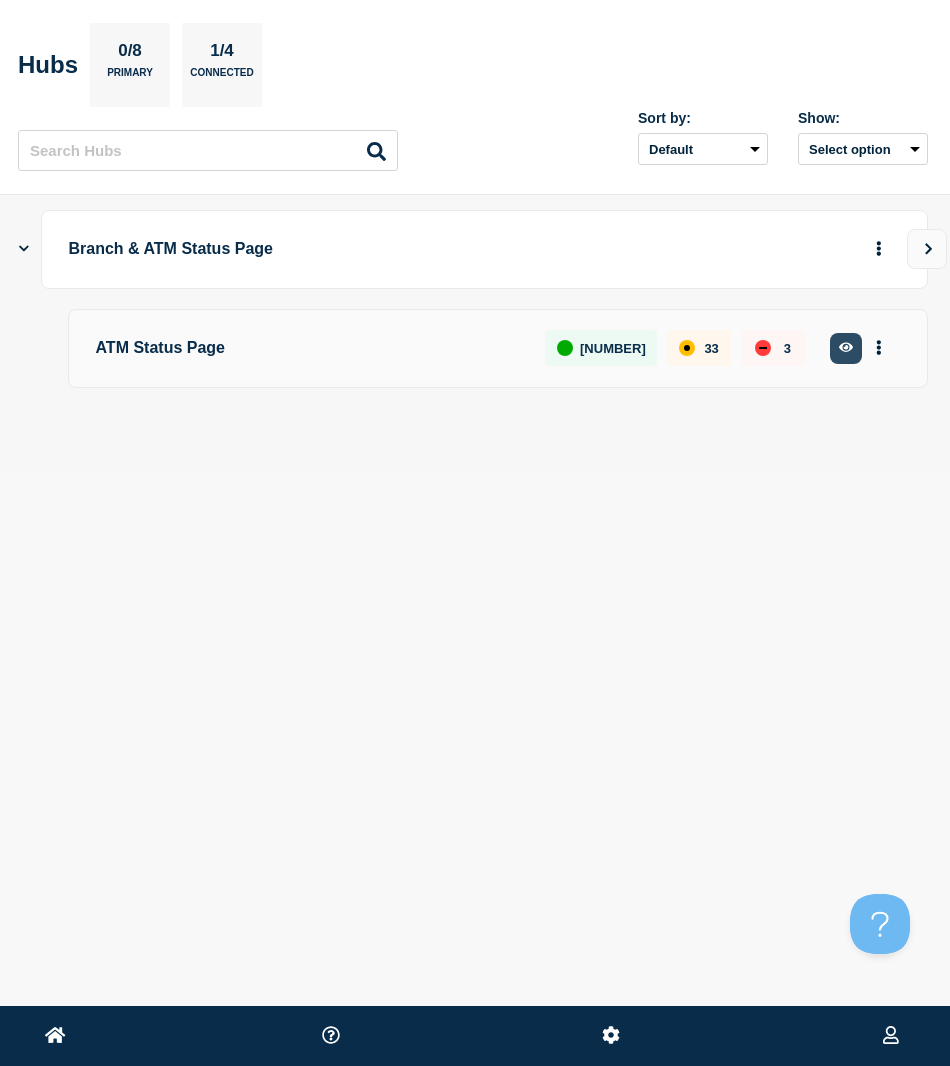 click 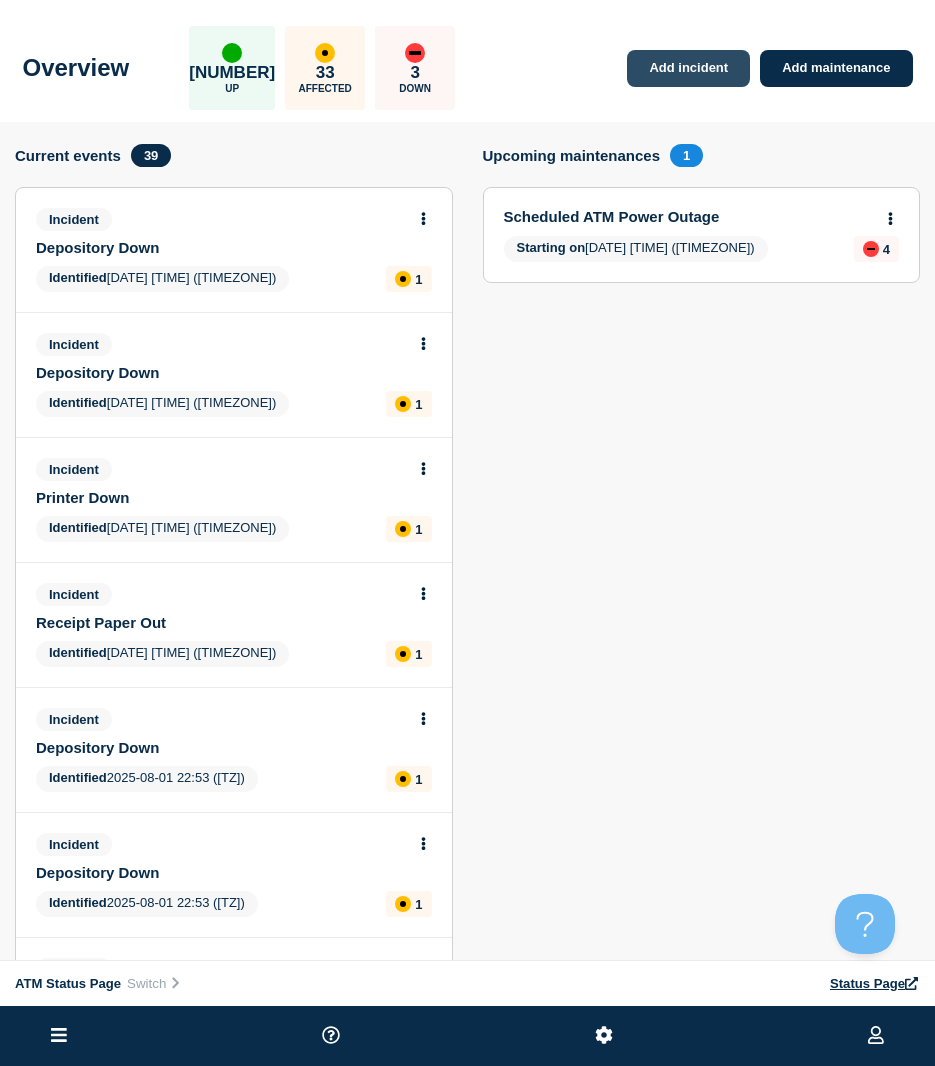 click on "Add incident" at bounding box center (688, 68) 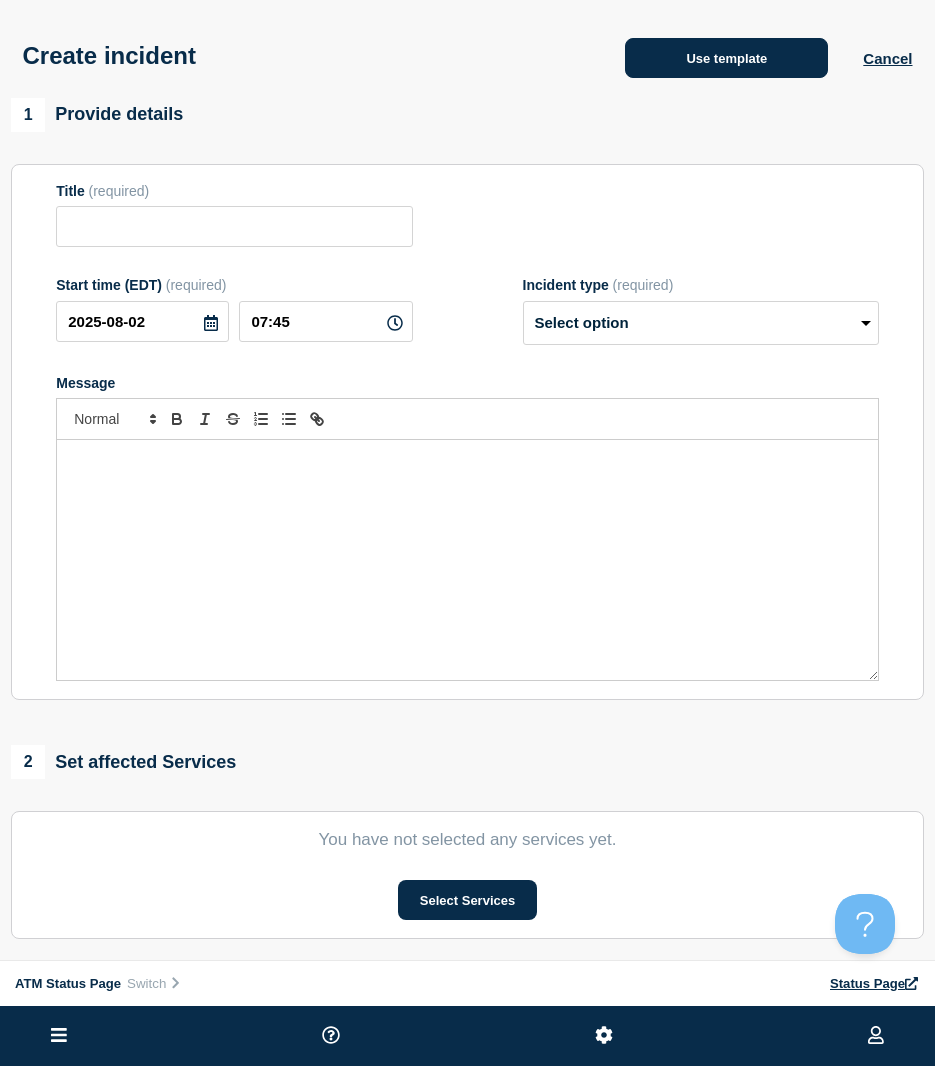 click on "Use template" at bounding box center [726, 58] 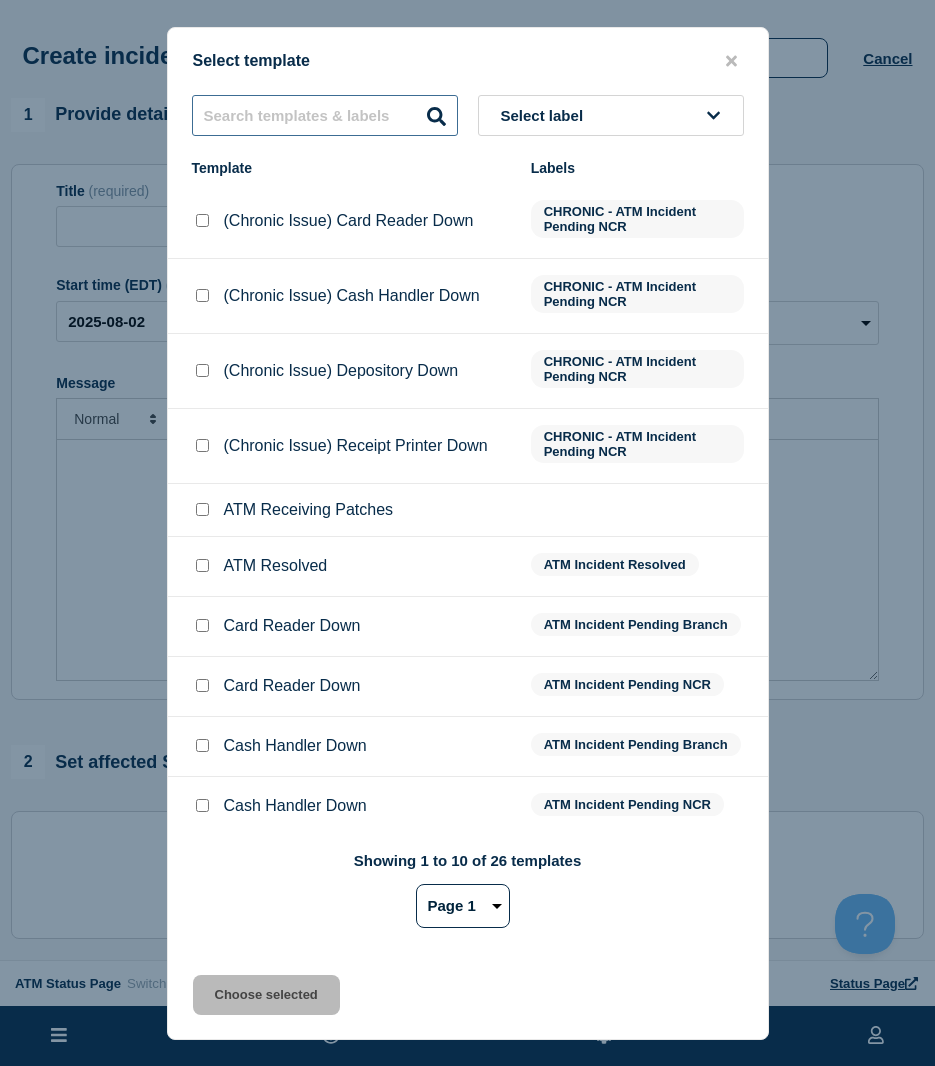 click at bounding box center (325, 115) 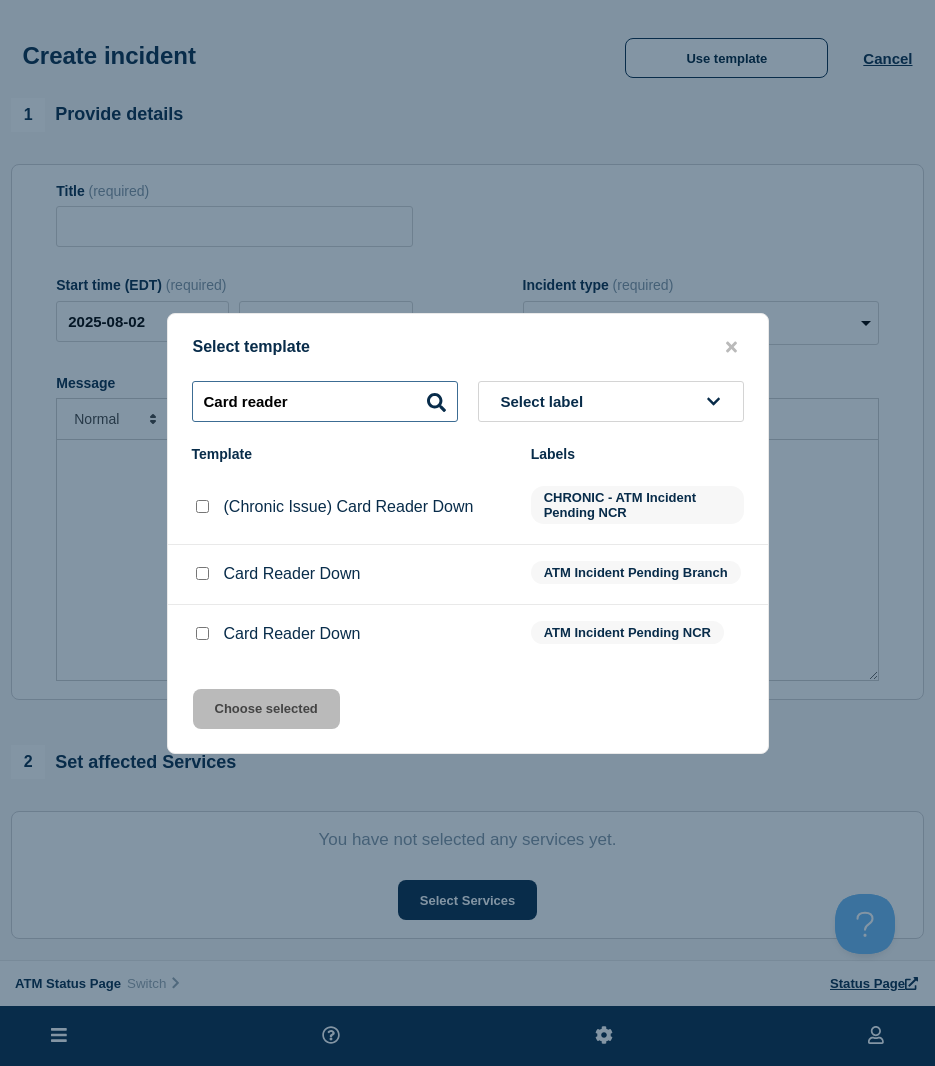 type on "Card reader" 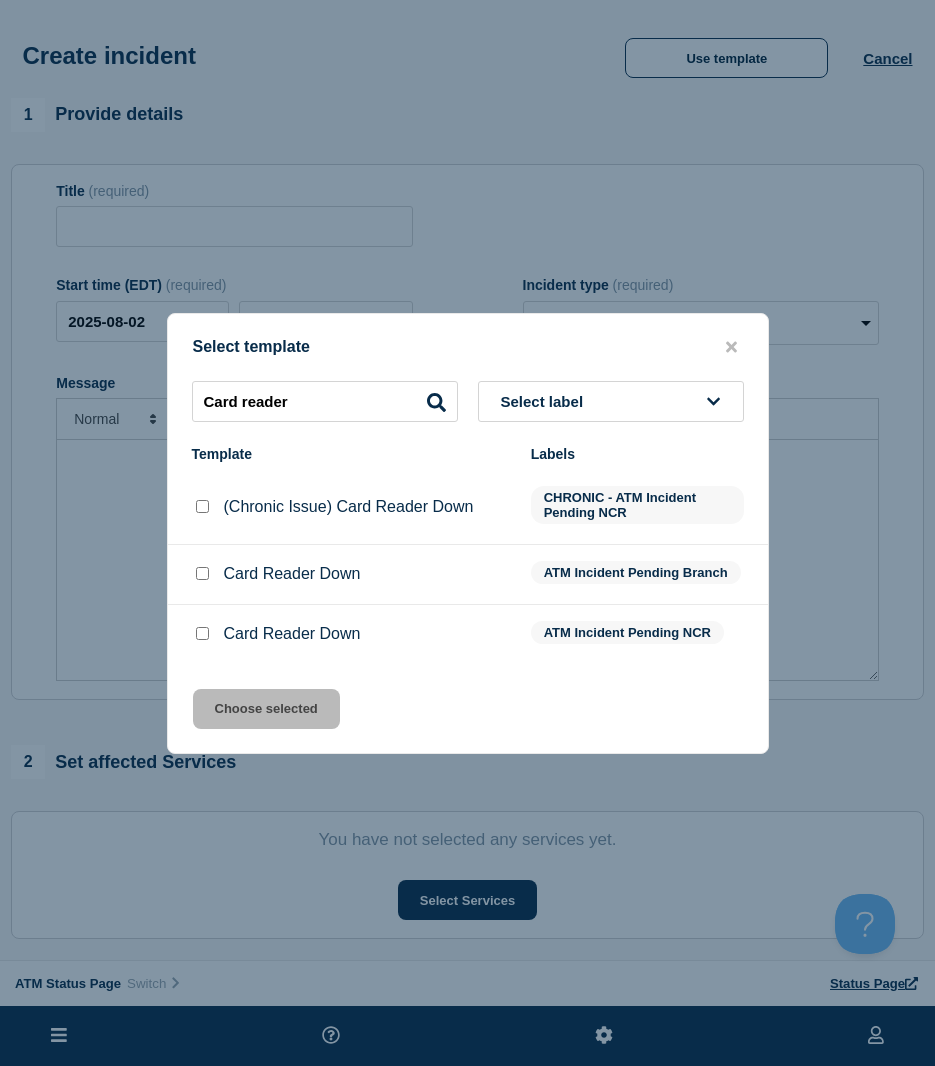 click at bounding box center (202, 633) 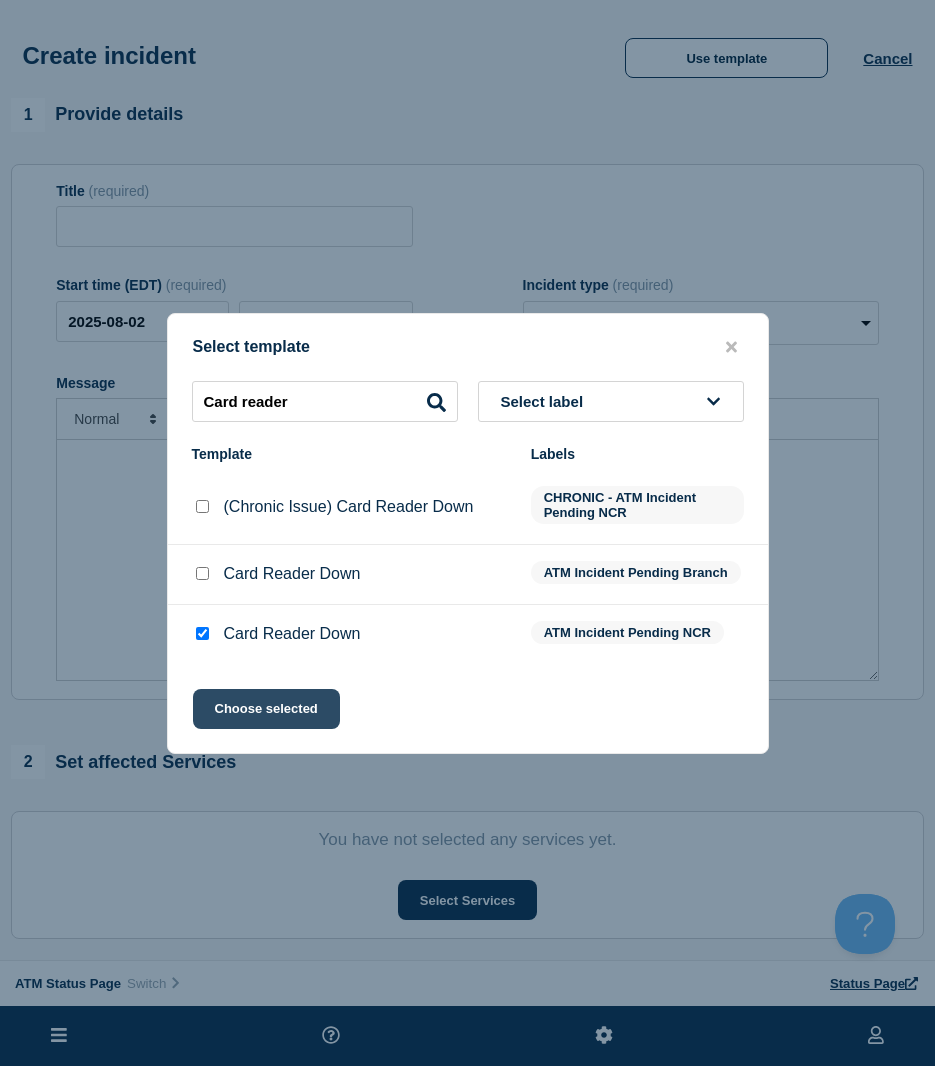 click on "Choose selected" 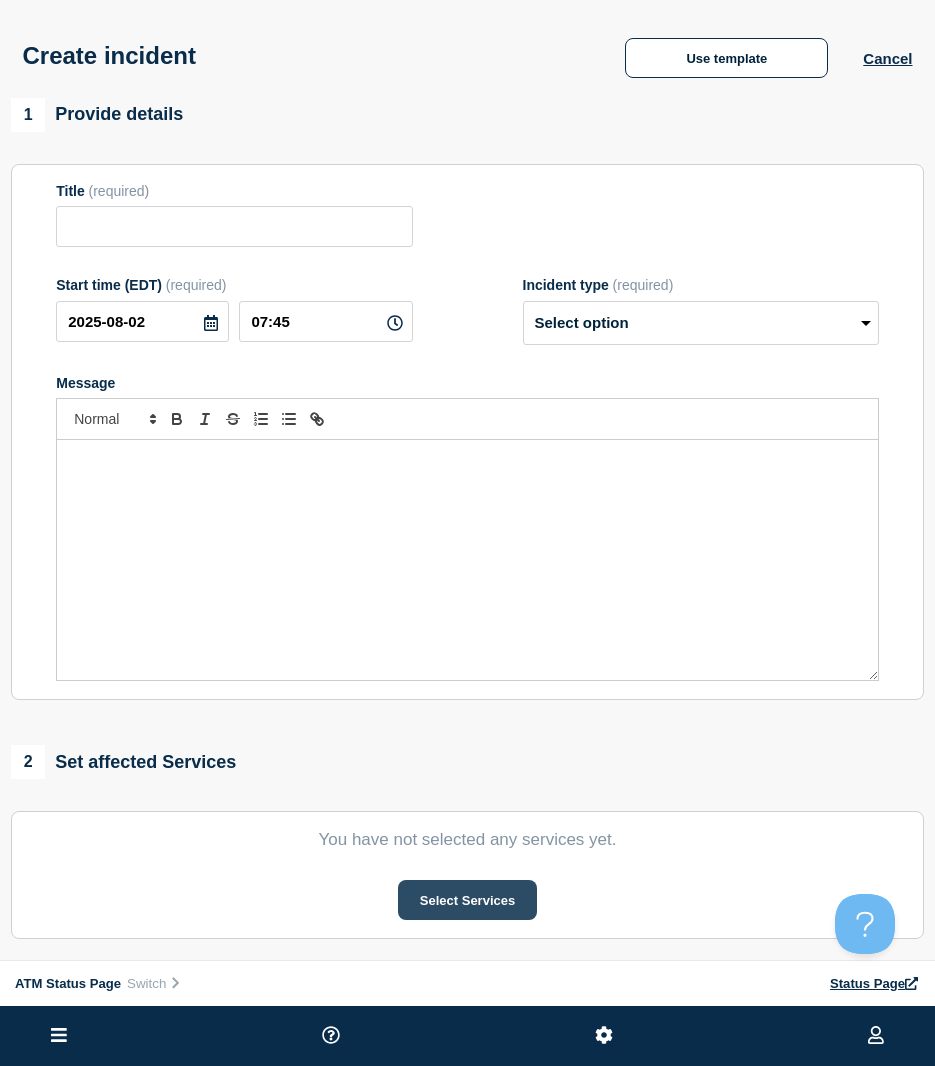 type on "Card Reader Down" 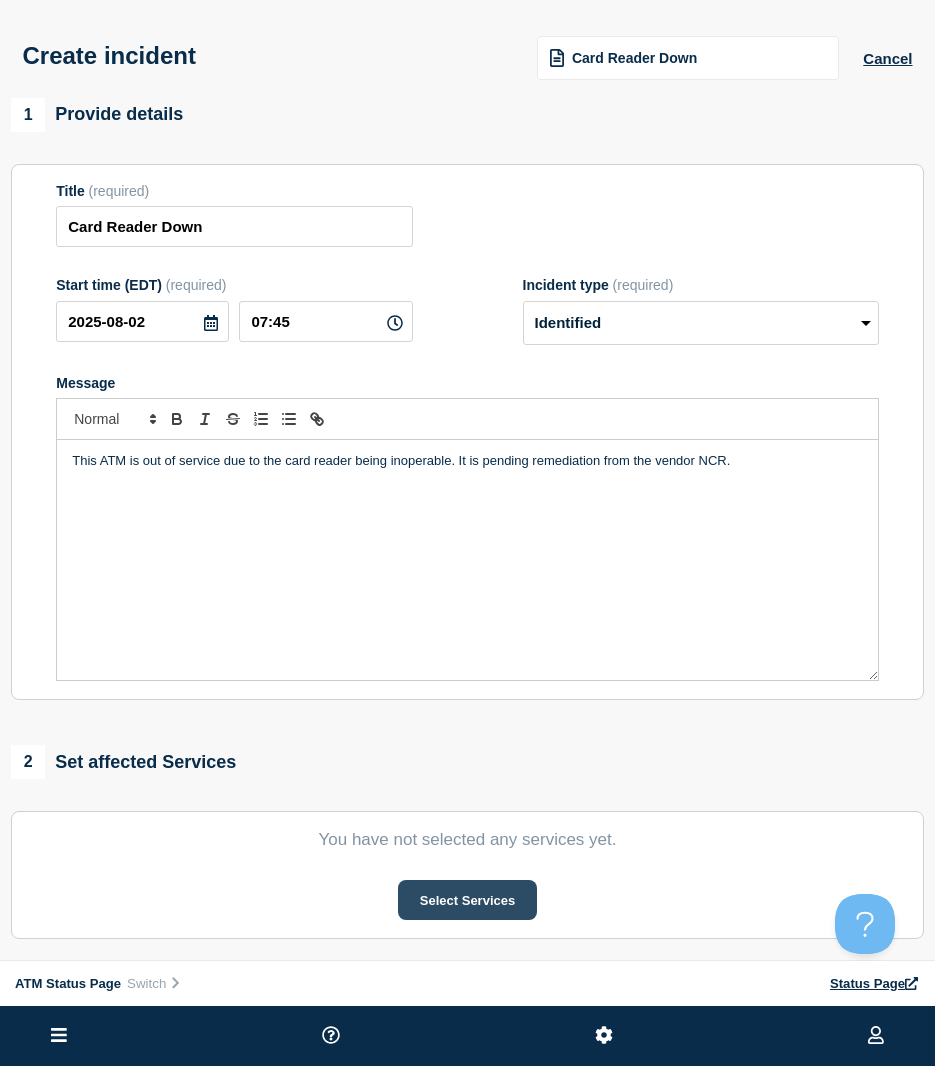 click on "Select Services" at bounding box center (467, 900) 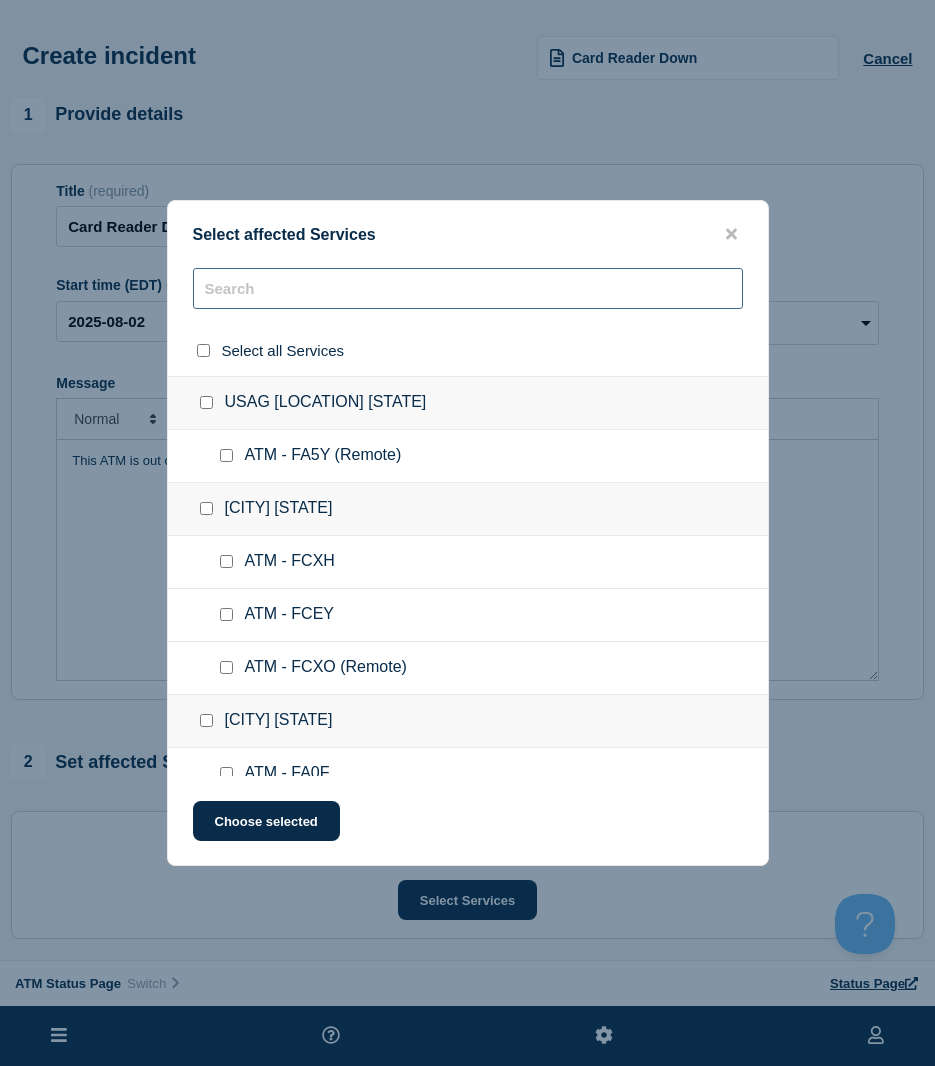 click at bounding box center (468, 288) 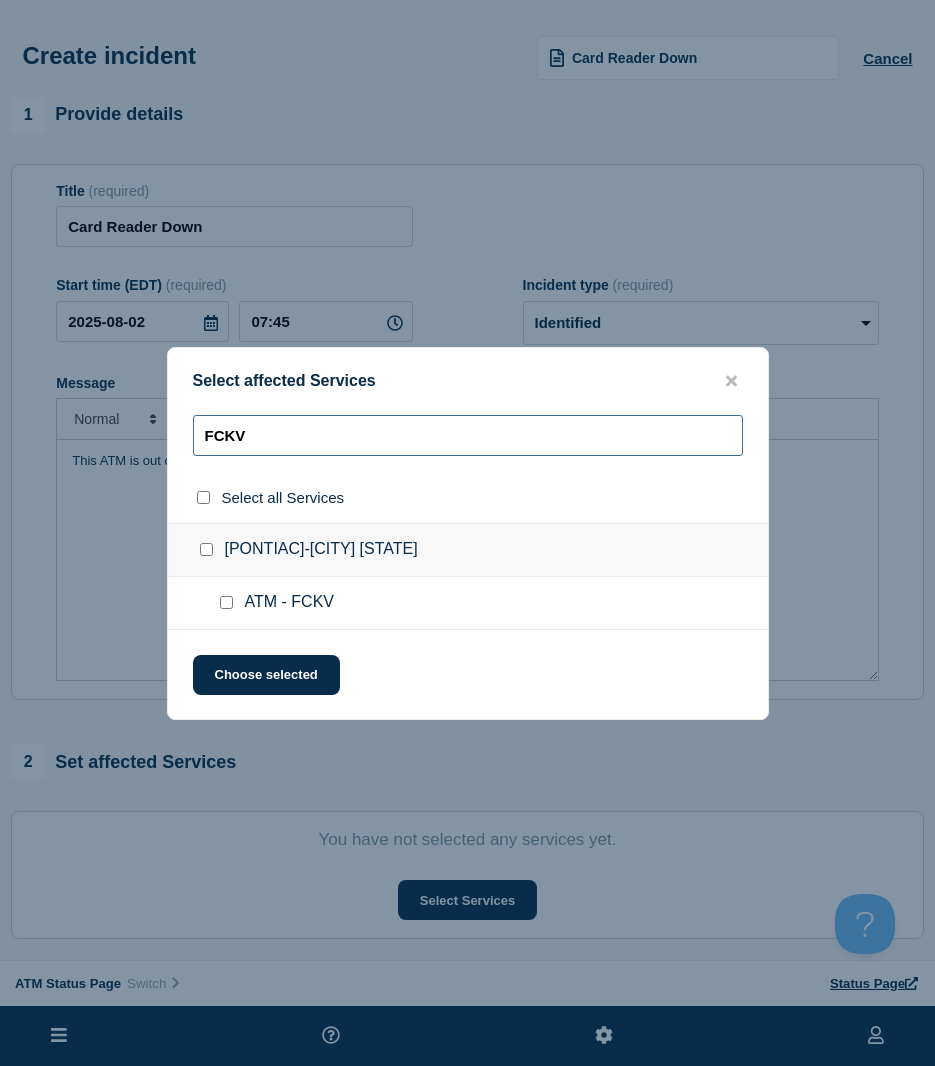 type on "FCKV" 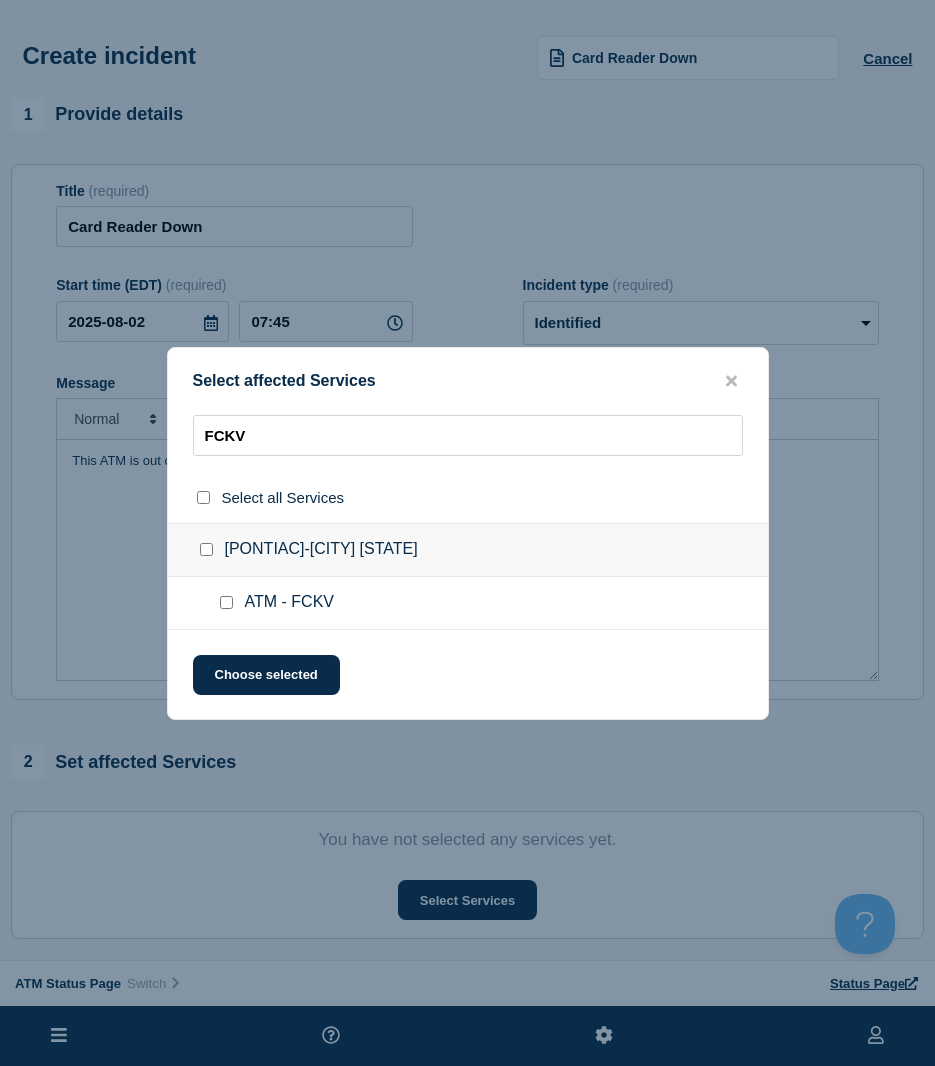 click at bounding box center [226, 602] 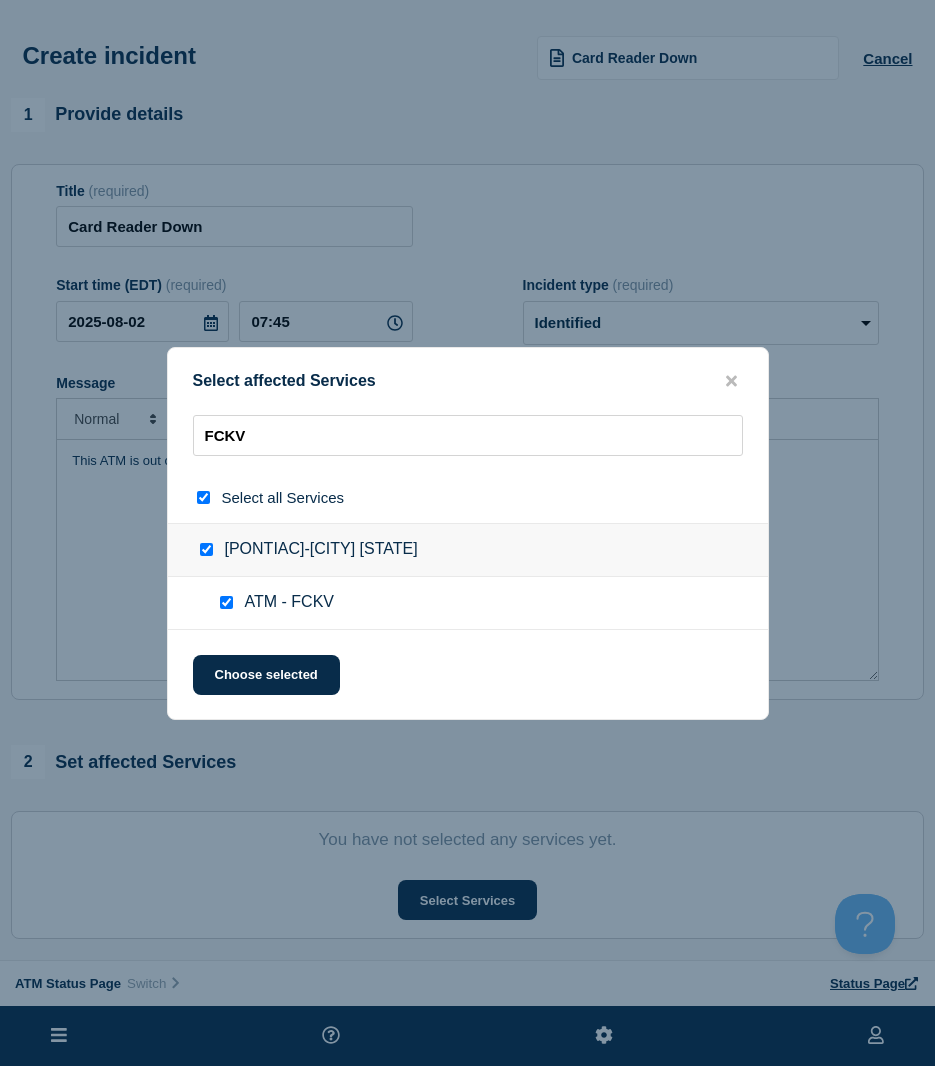 checkbox on "true" 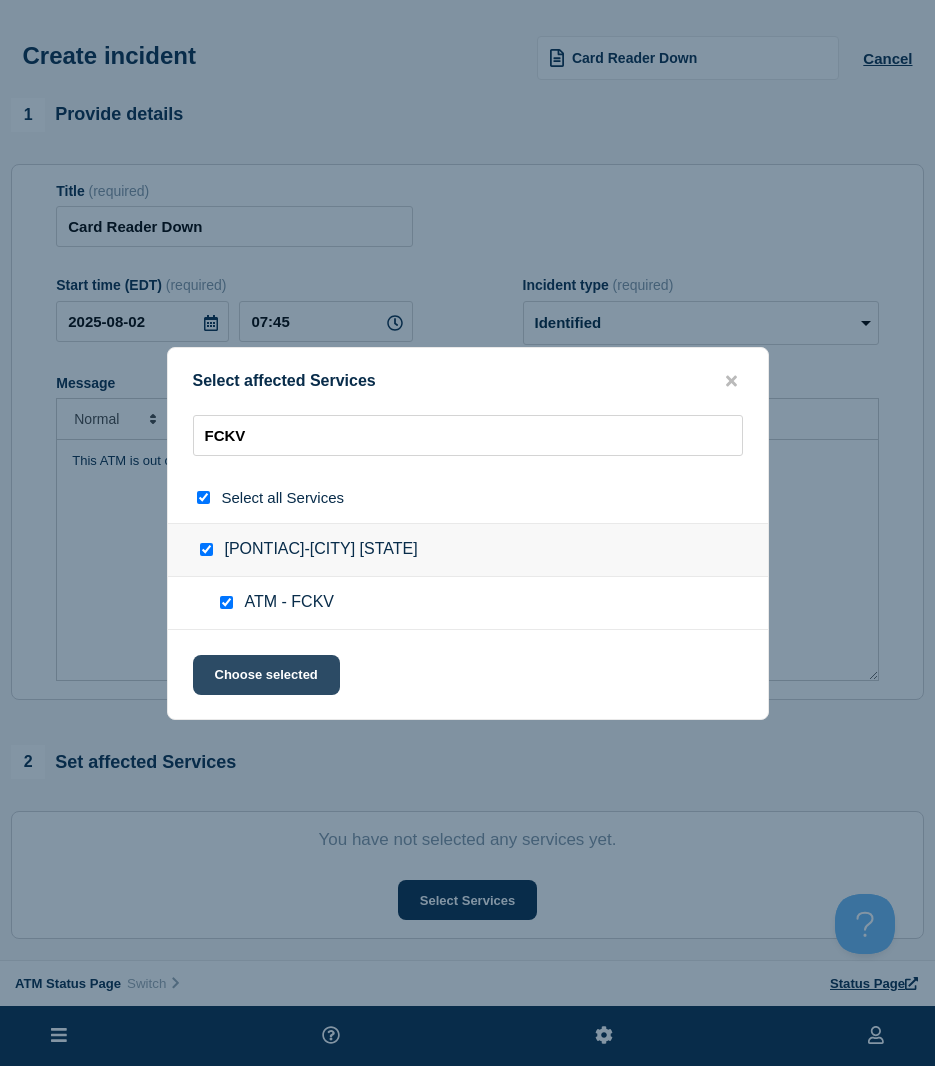 click on "Choose selected" 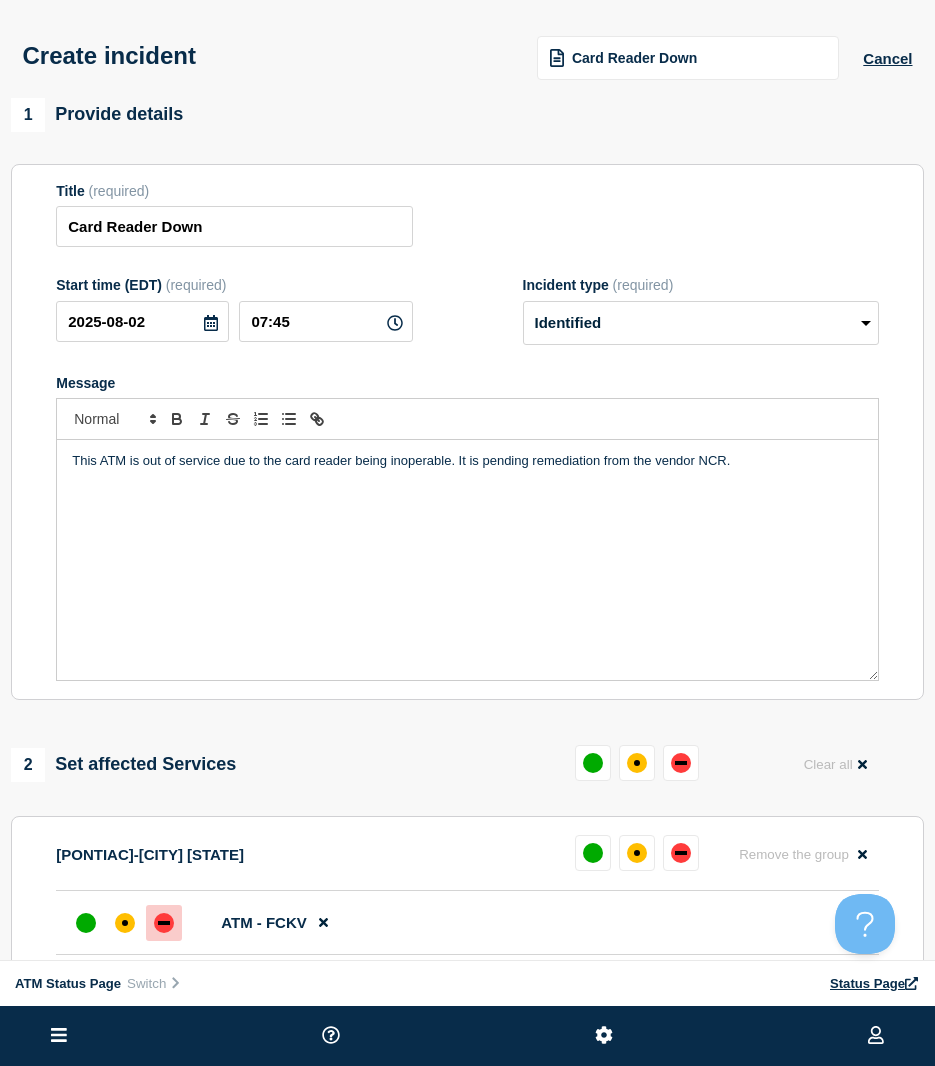 click at bounding box center [164, 923] 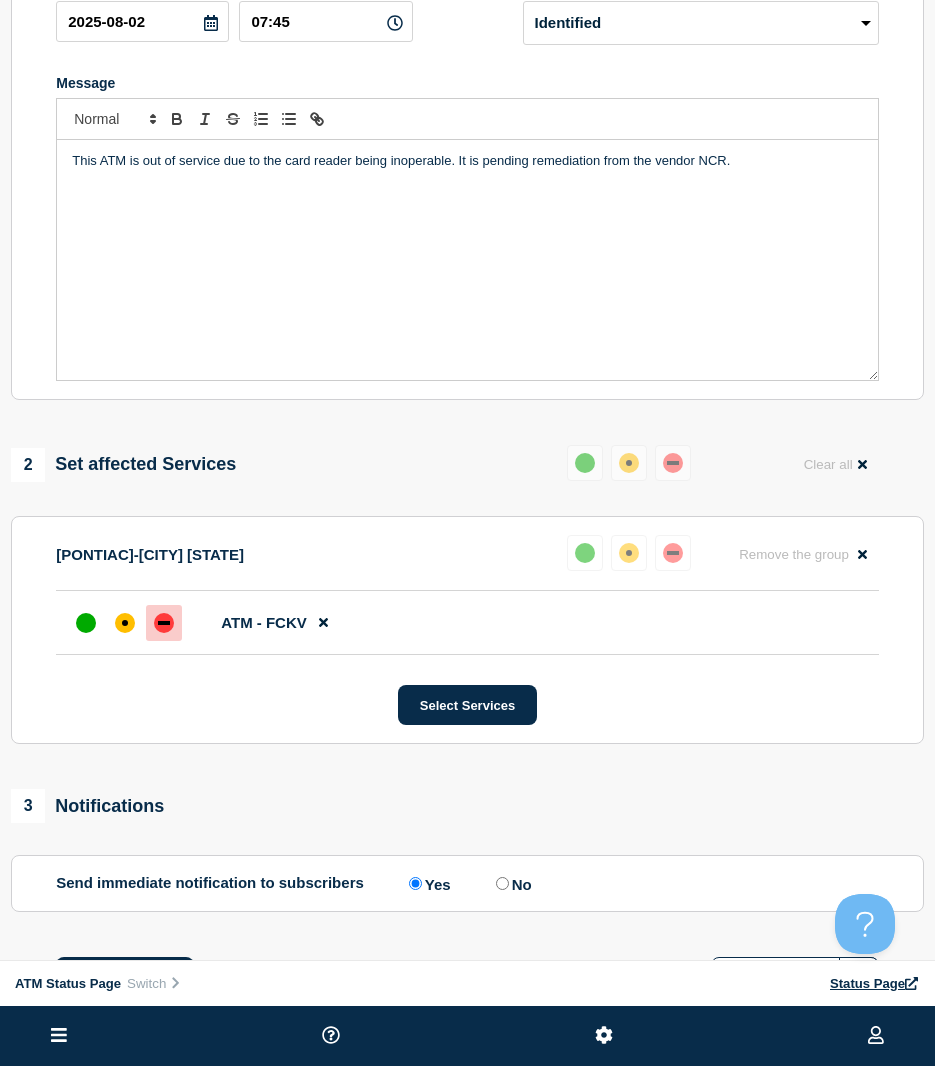 scroll, scrollTop: 458, scrollLeft: 0, axis: vertical 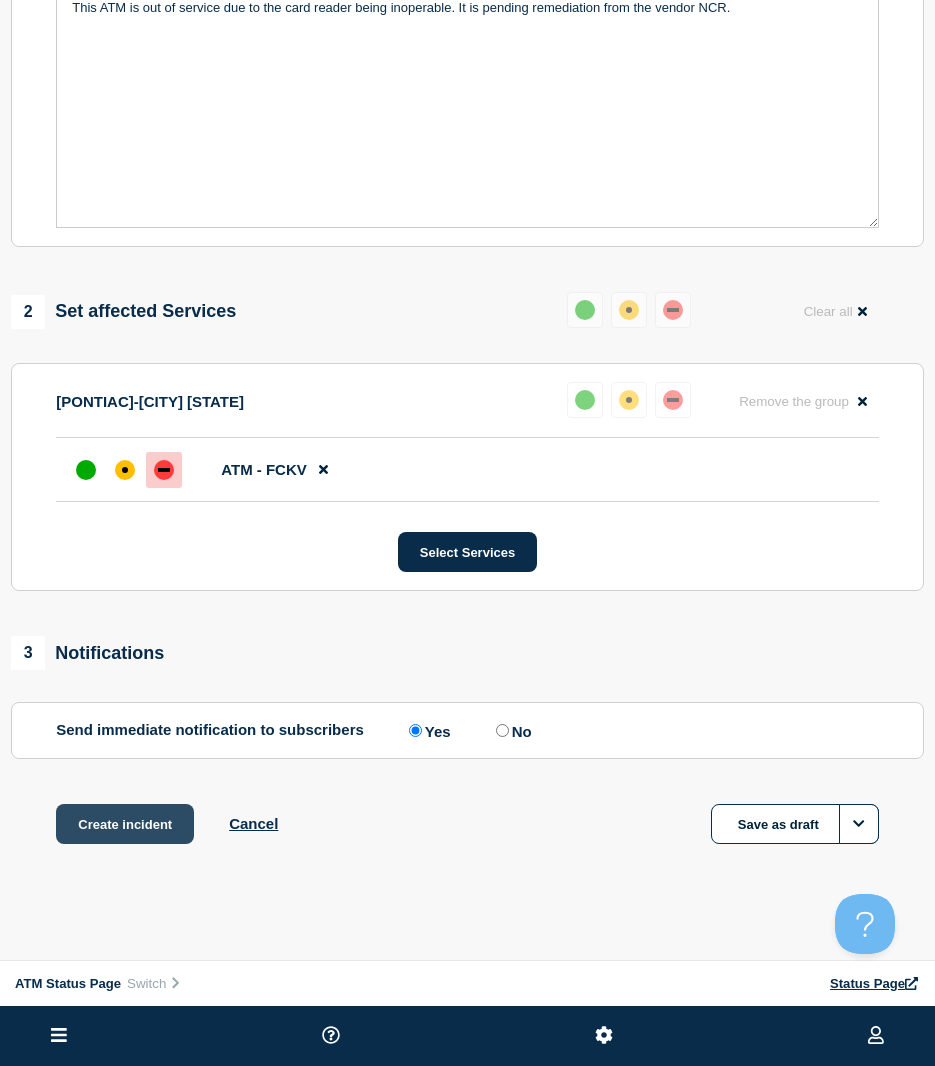 click on "Create incident" at bounding box center [125, 824] 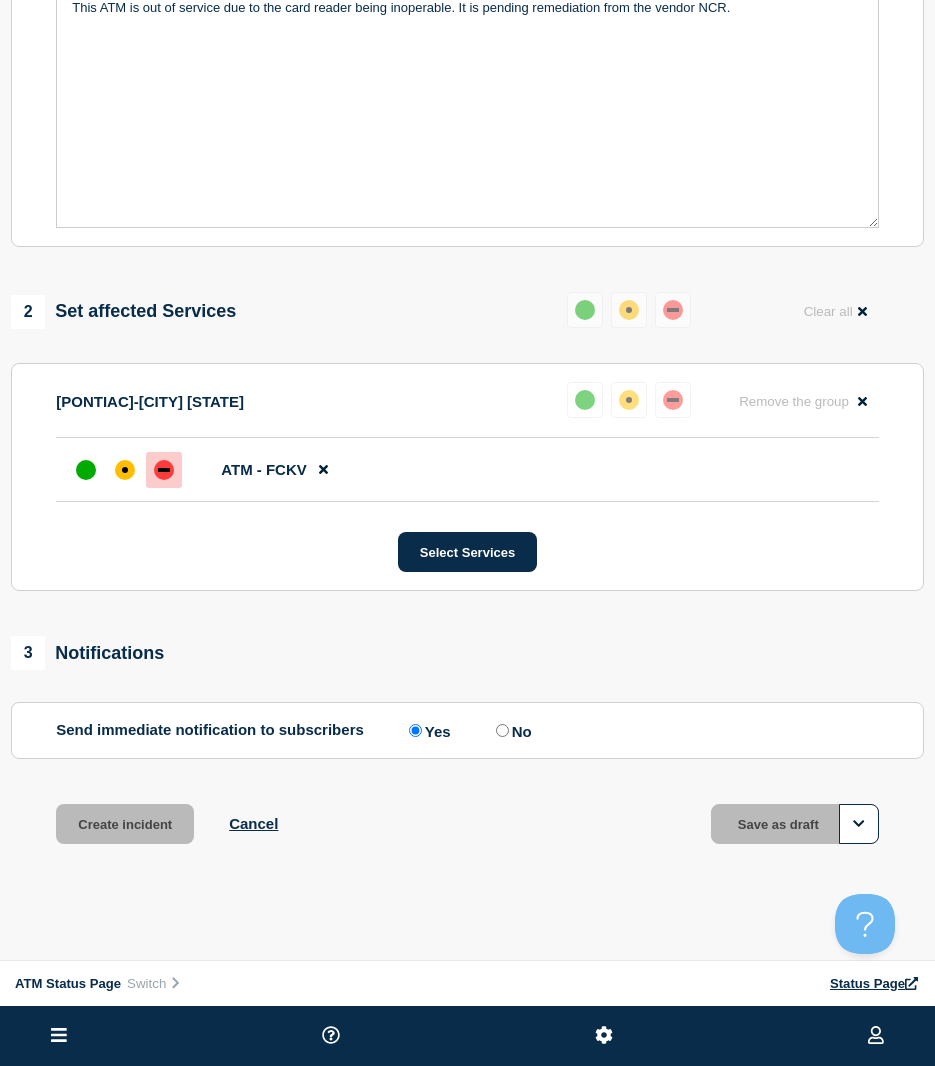 scroll, scrollTop: 0, scrollLeft: 0, axis: both 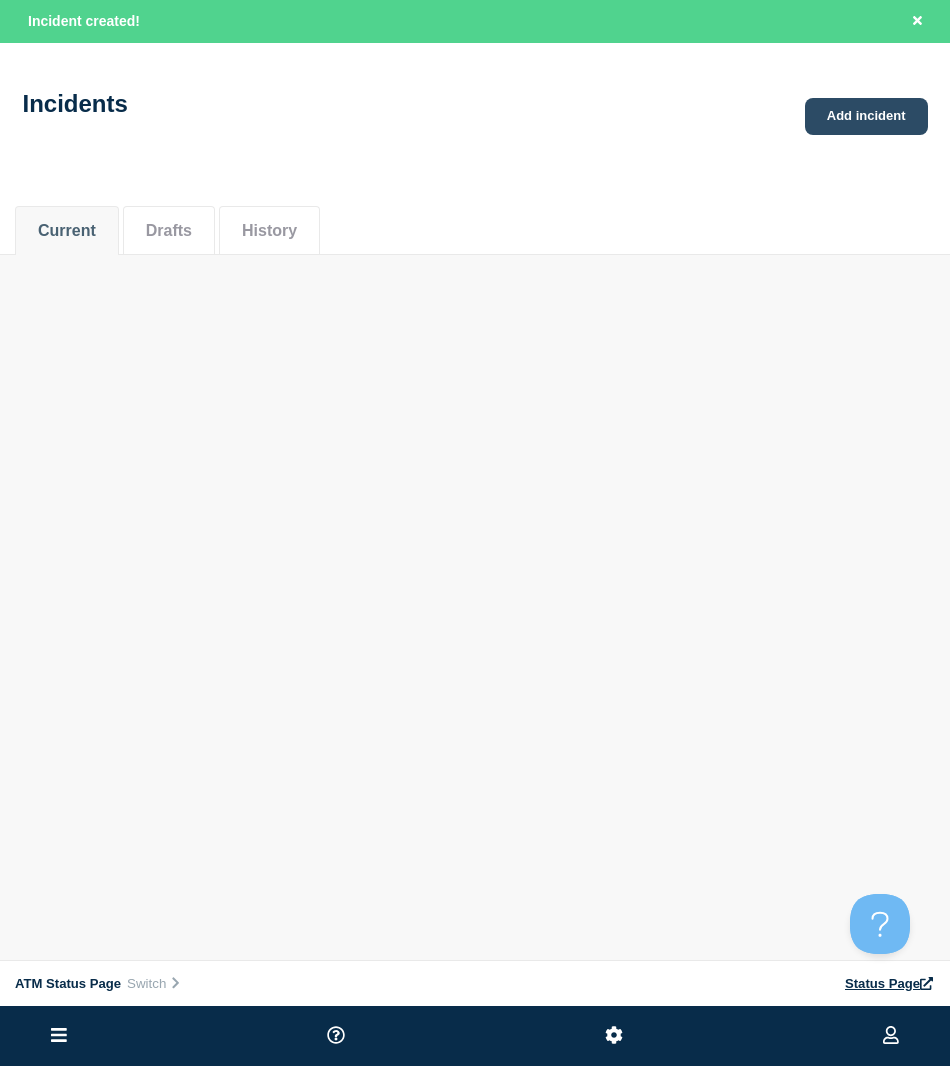 click on "Add incident" 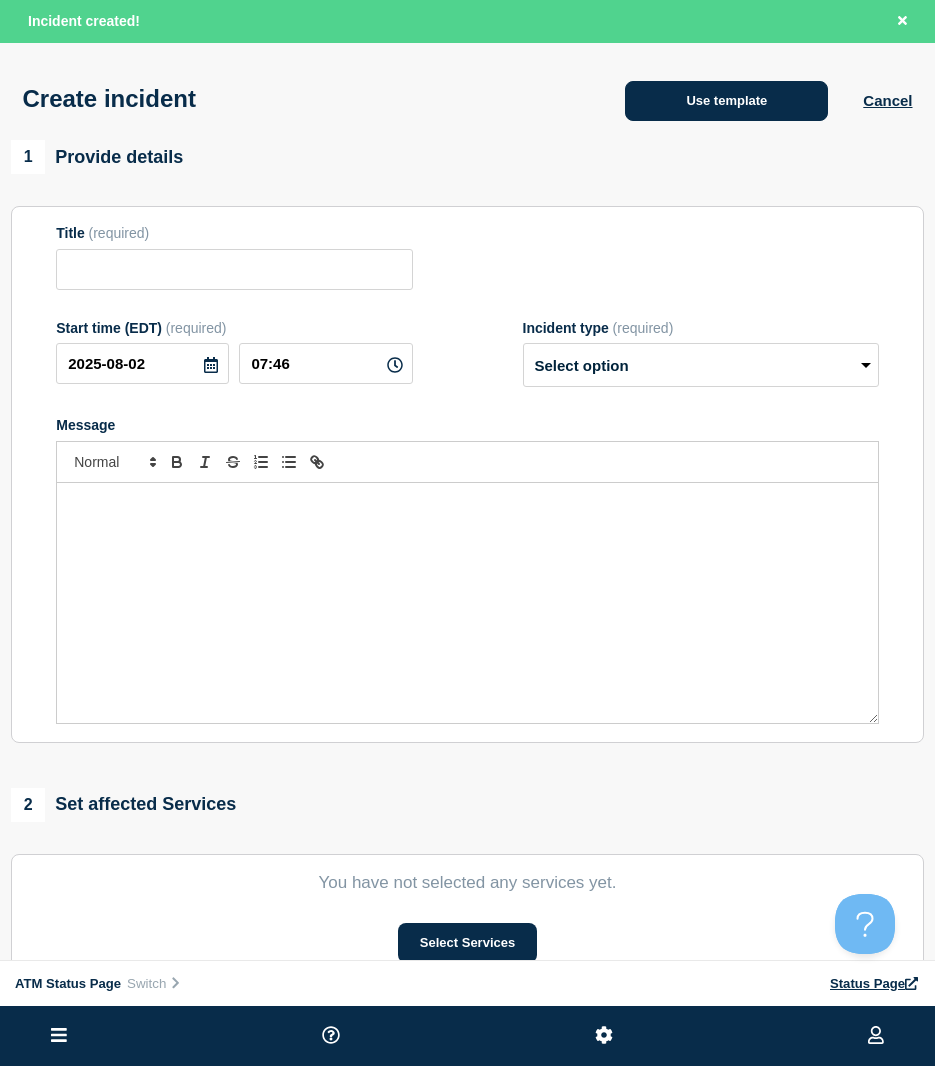 click on "Use template" at bounding box center [726, 101] 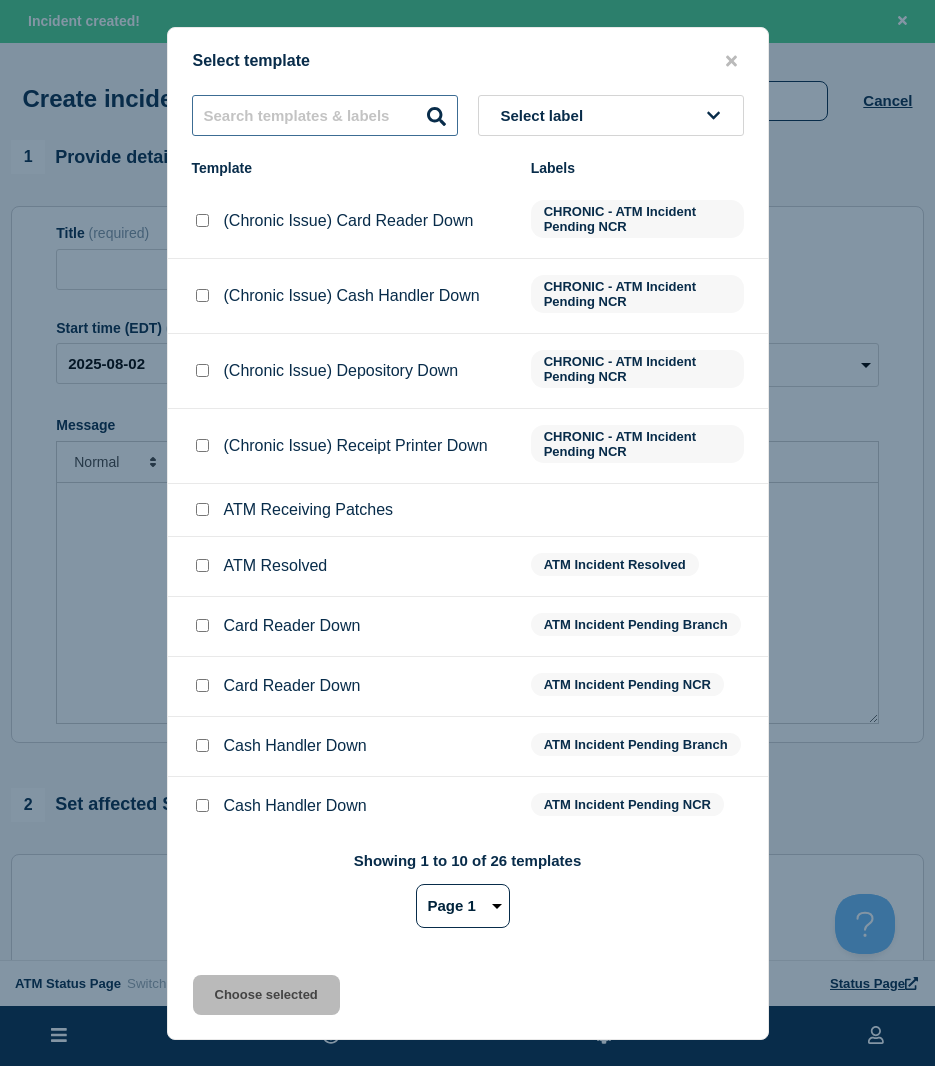 click at bounding box center (325, 115) 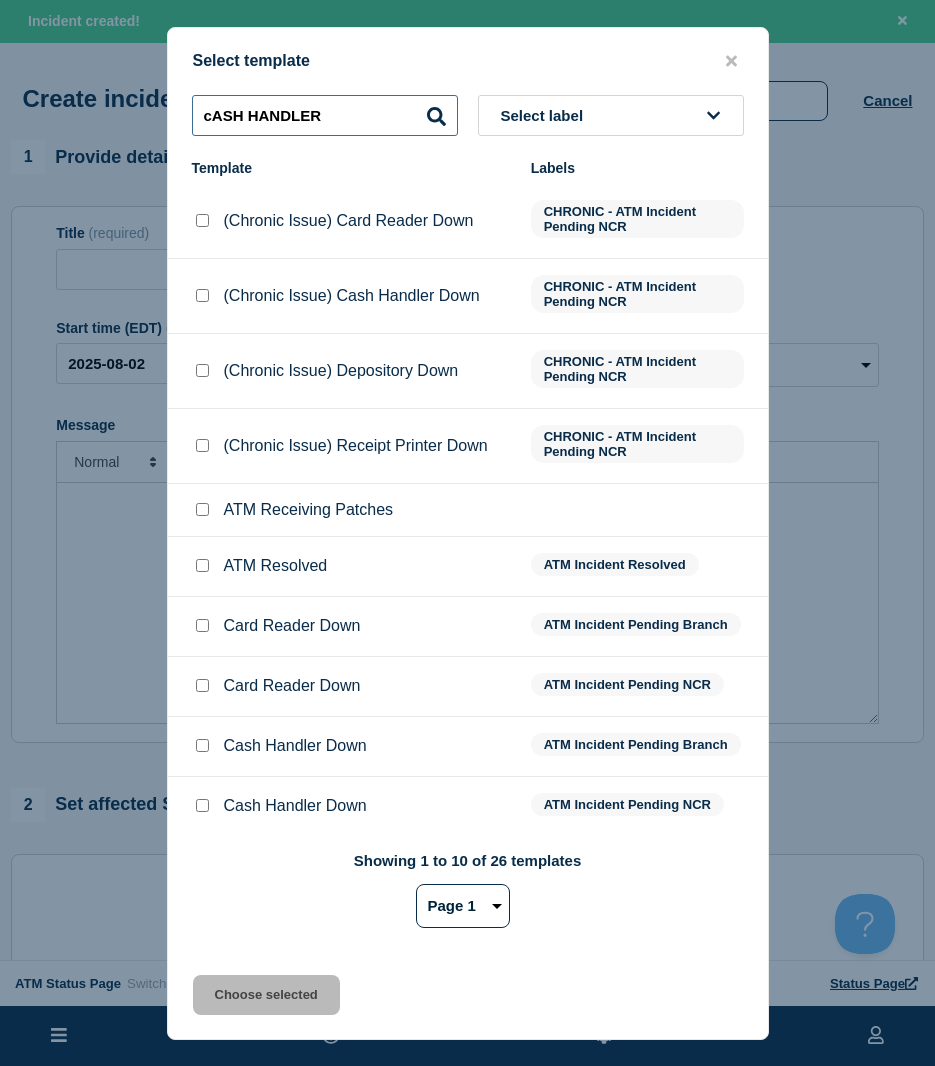 type on "cASH HANDLER" 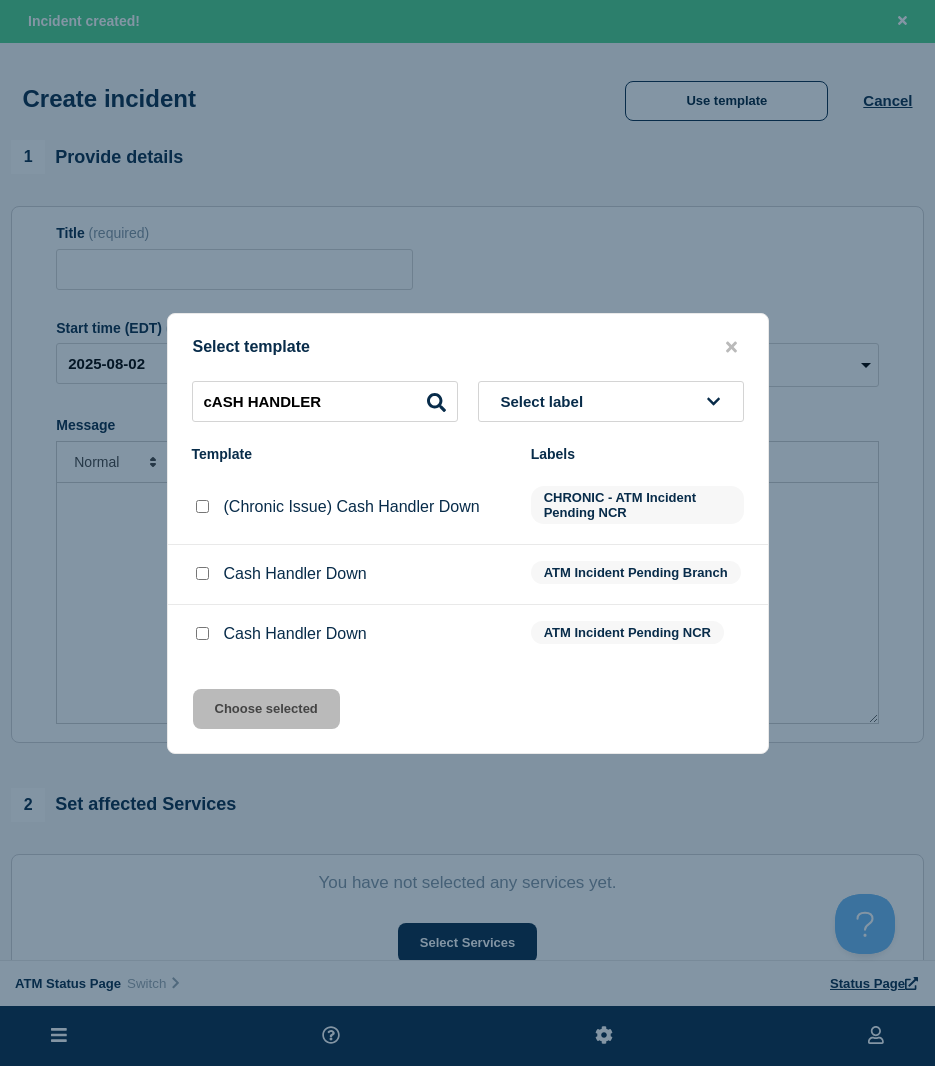 click at bounding box center [202, 573] 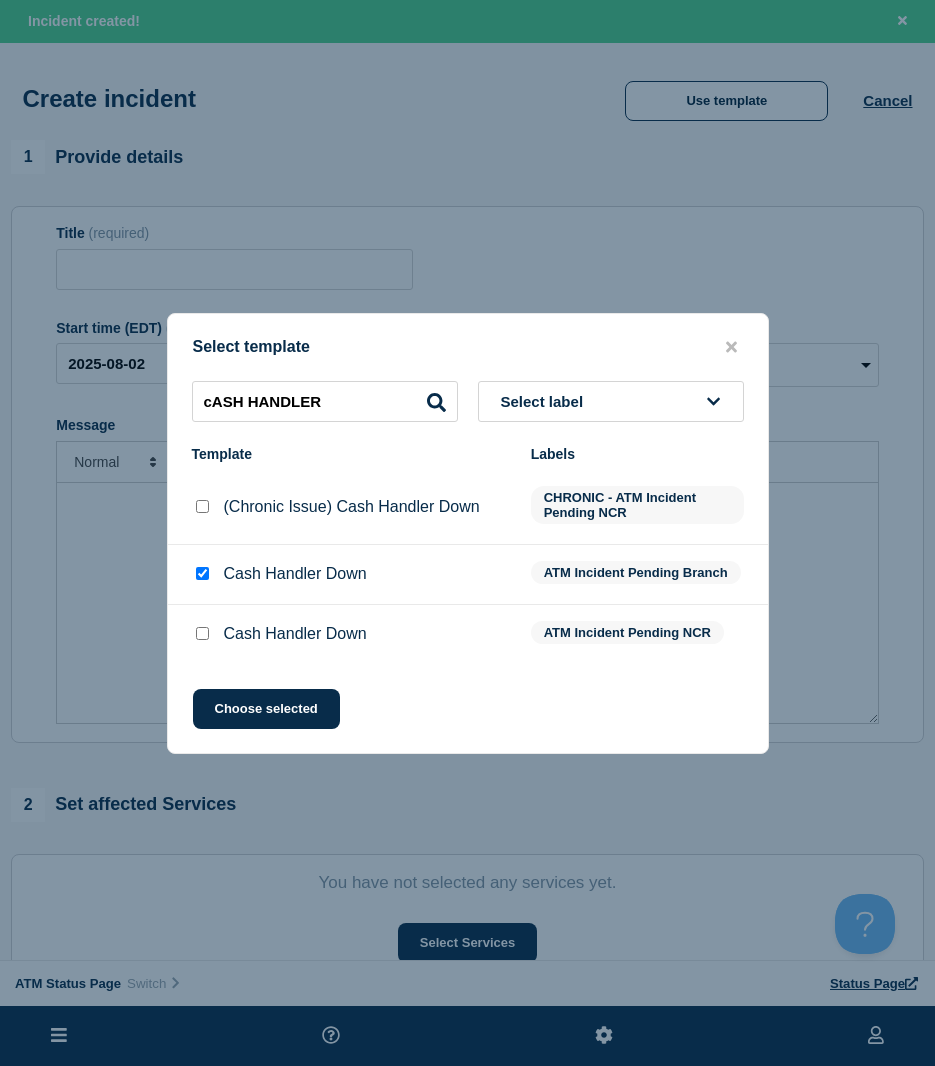 click at bounding box center [202, 633] 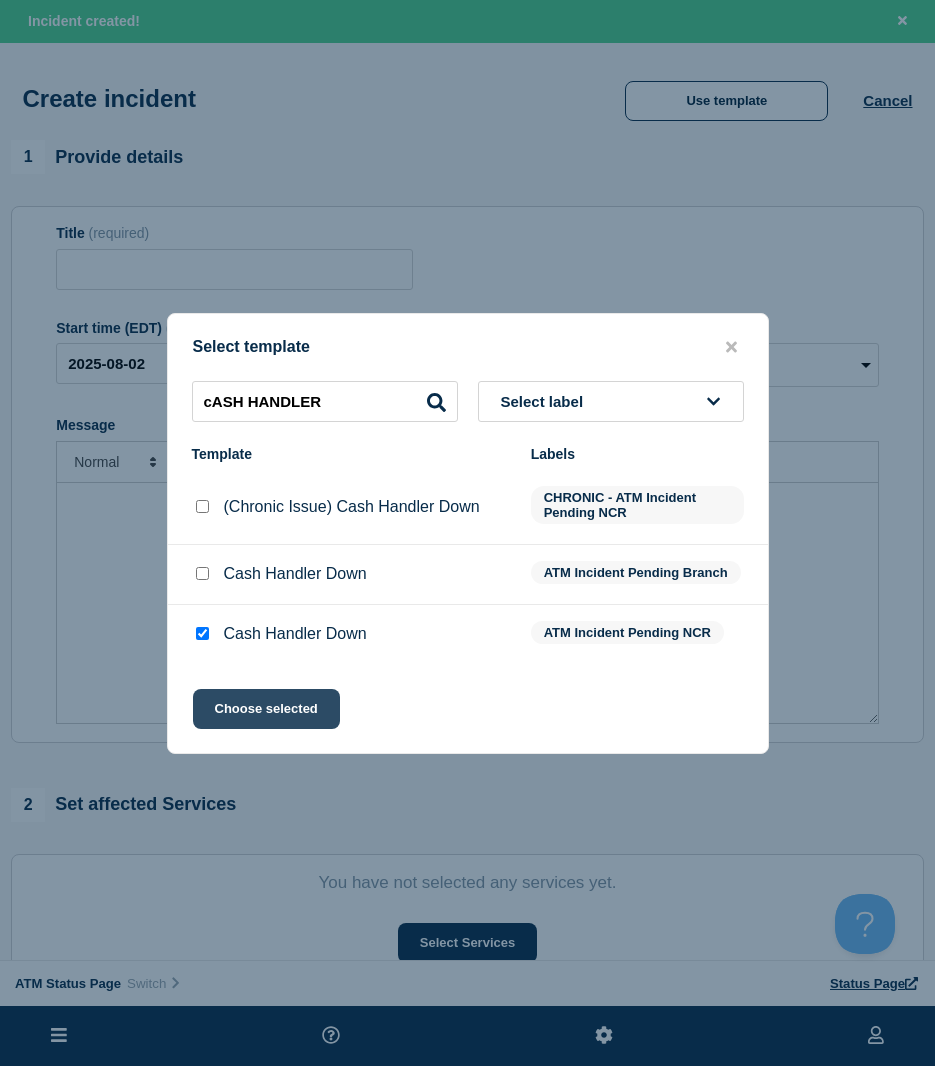 checkbox on "false" 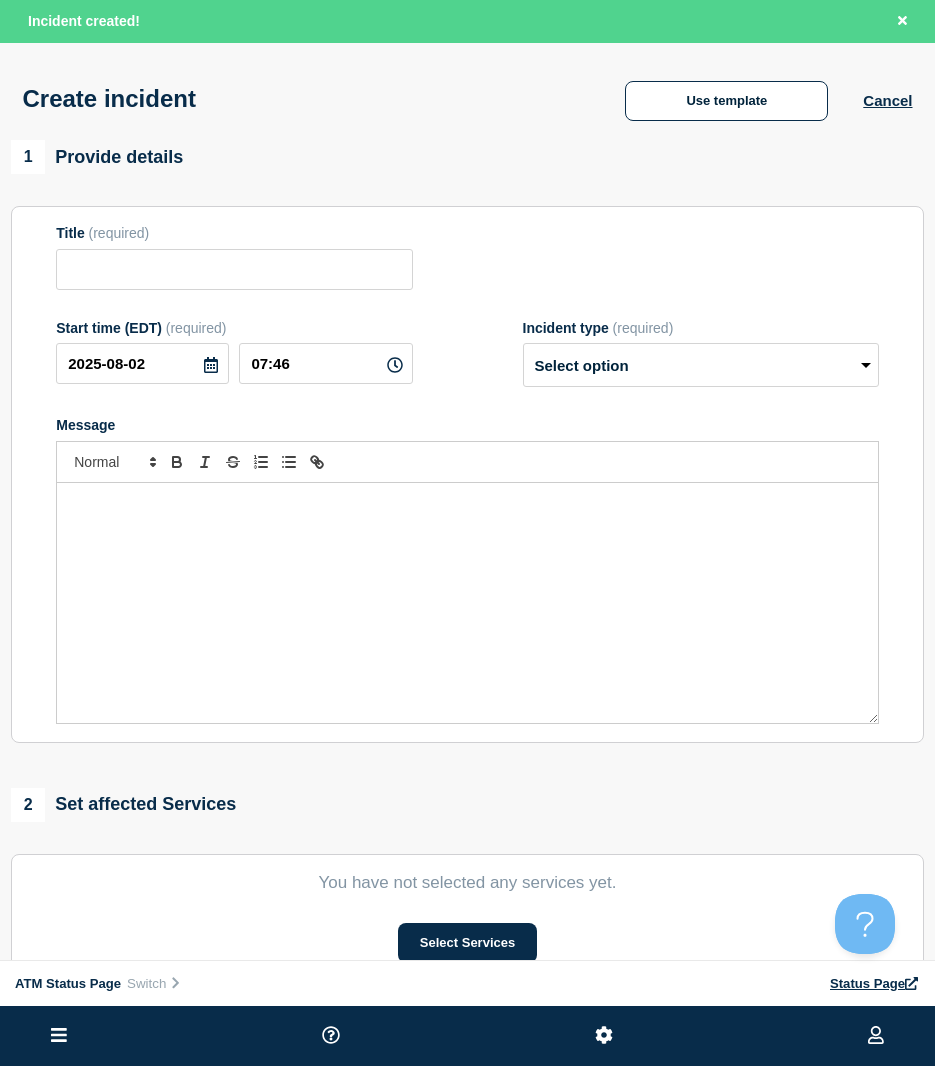 type on "Cash Handler Down" 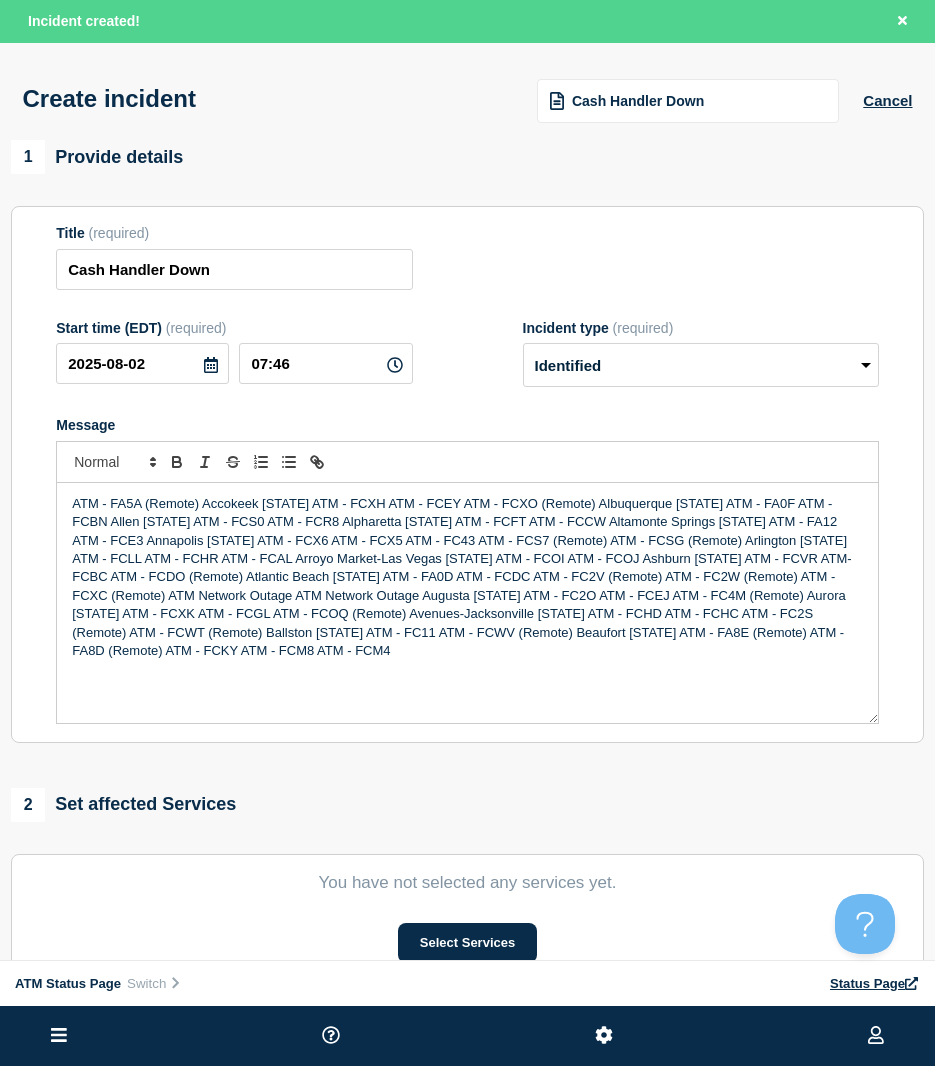 click on "You have not selected any services yet. Select Services" at bounding box center [467, 918] 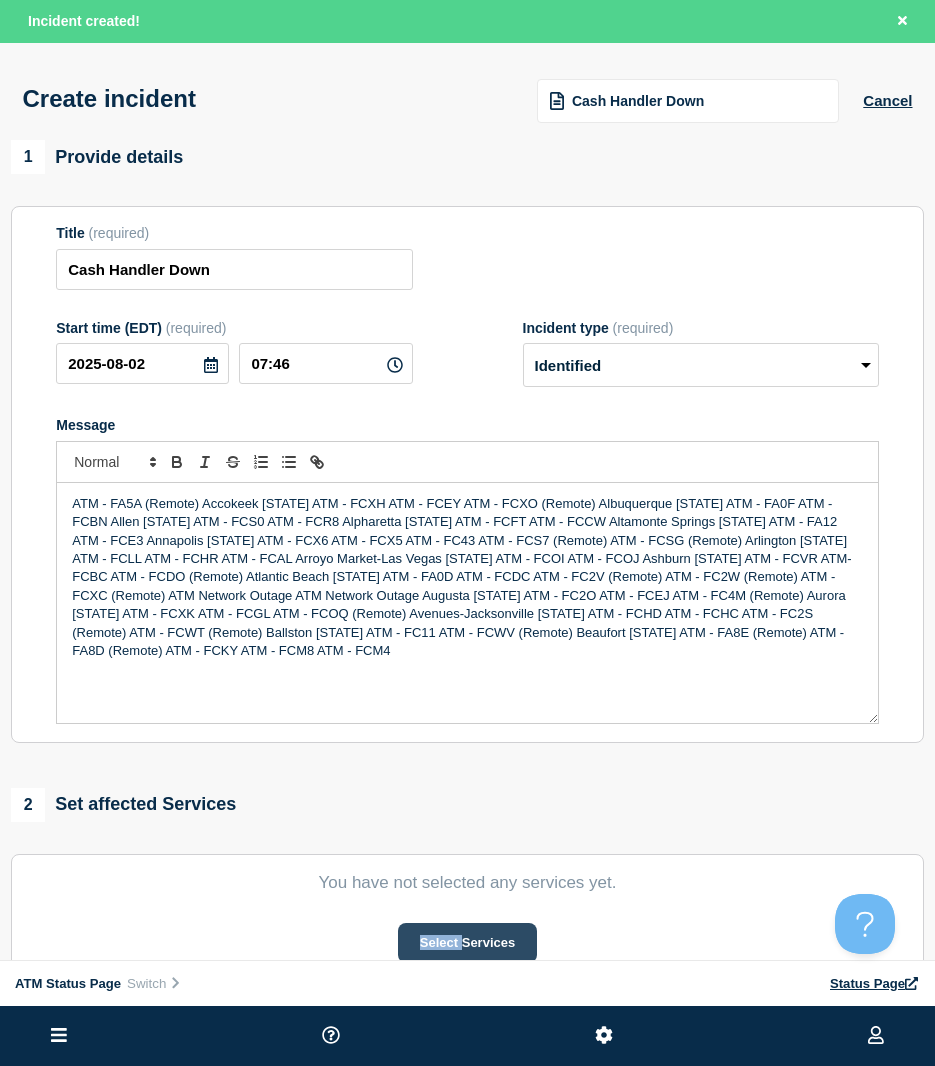 drag, startPoint x: 452, startPoint y: 919, endPoint x: 452, endPoint y: 938, distance: 19 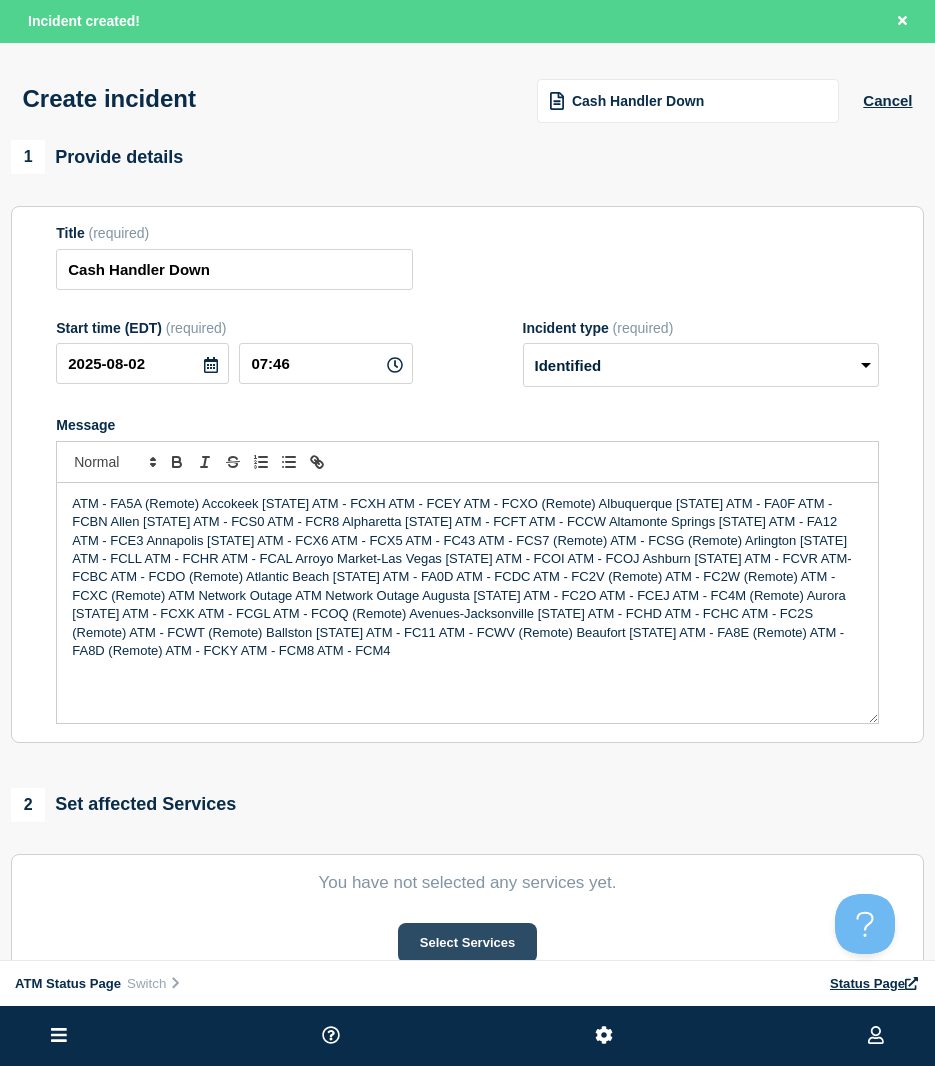 click on "Select Services" at bounding box center [467, 943] 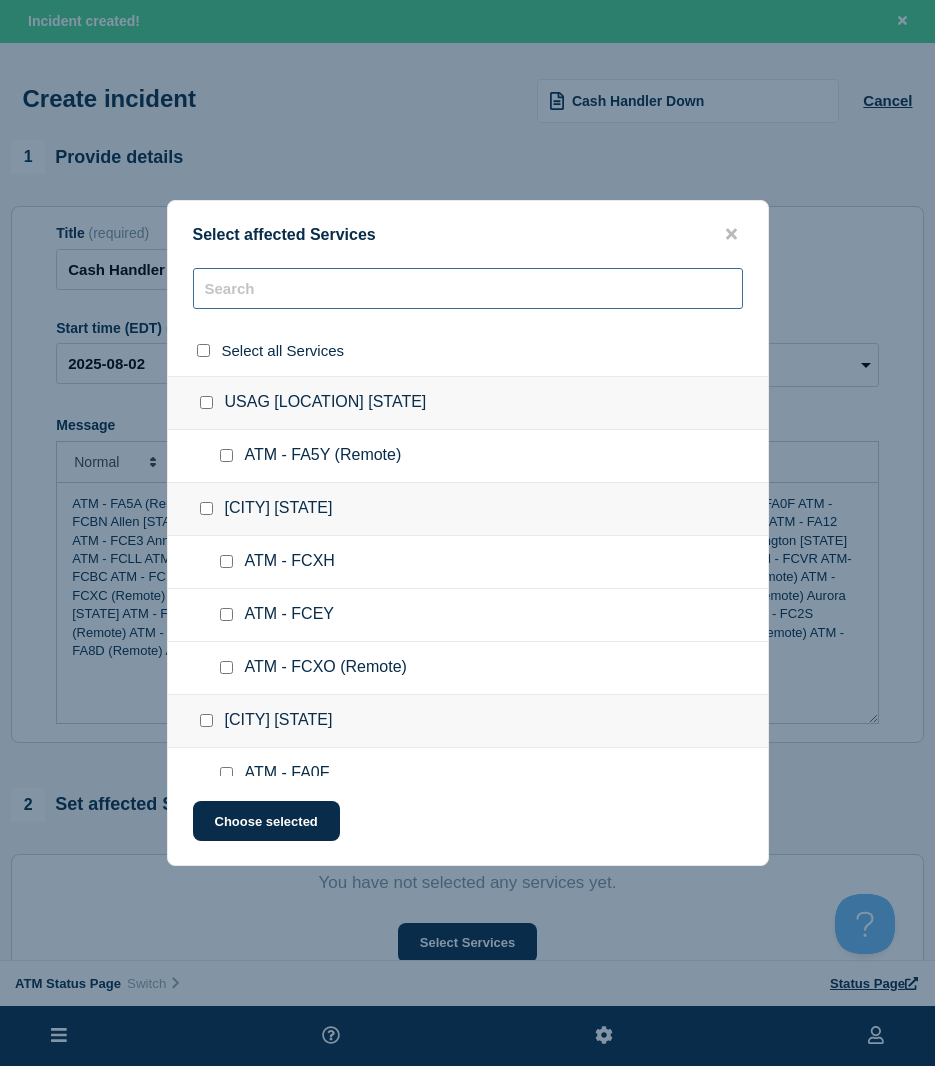 click at bounding box center (468, 288) 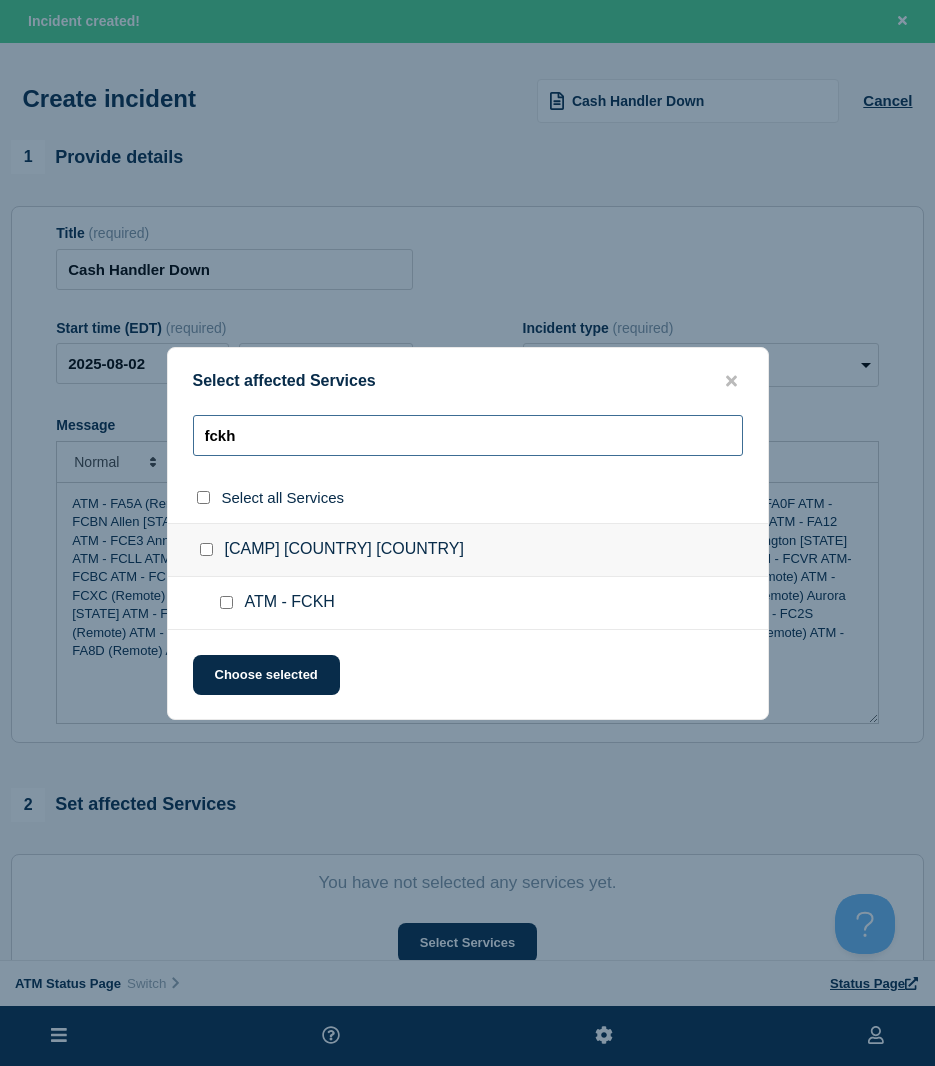 type on "fckh" 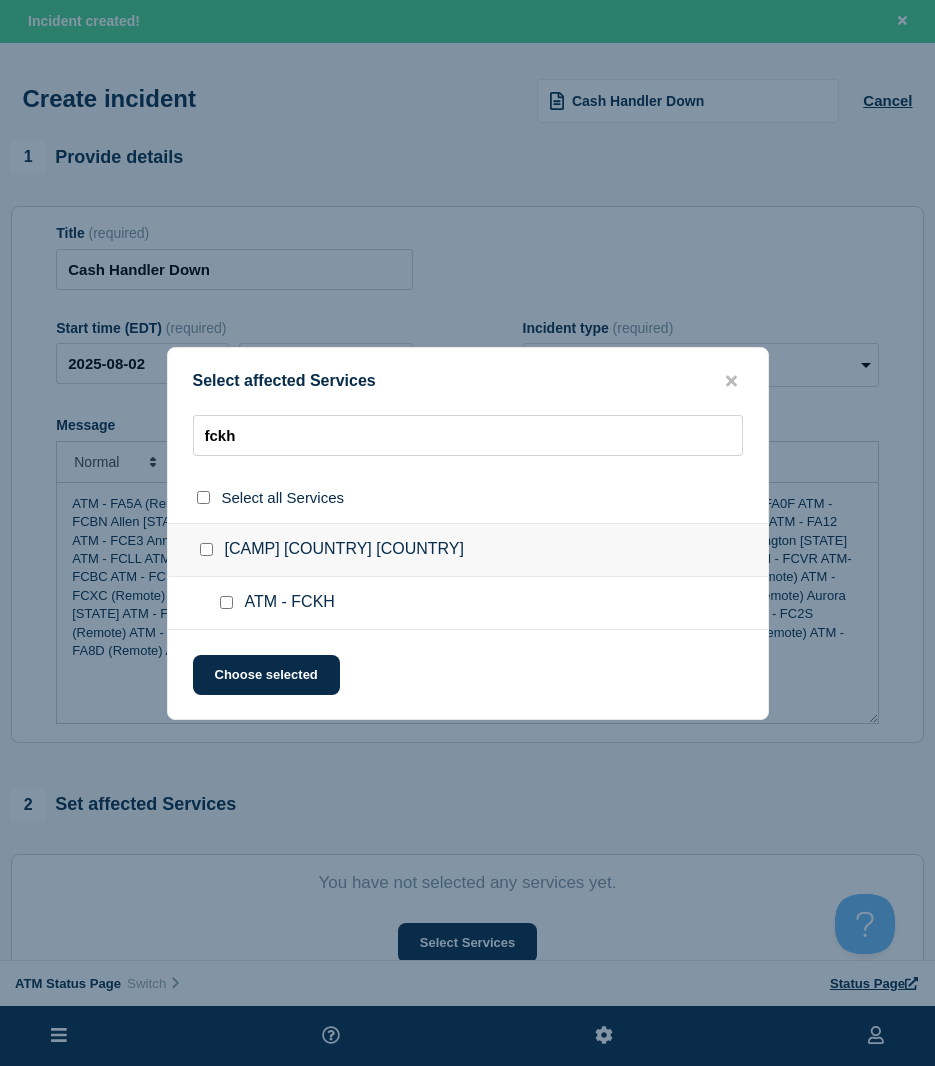 click at bounding box center (226, 602) 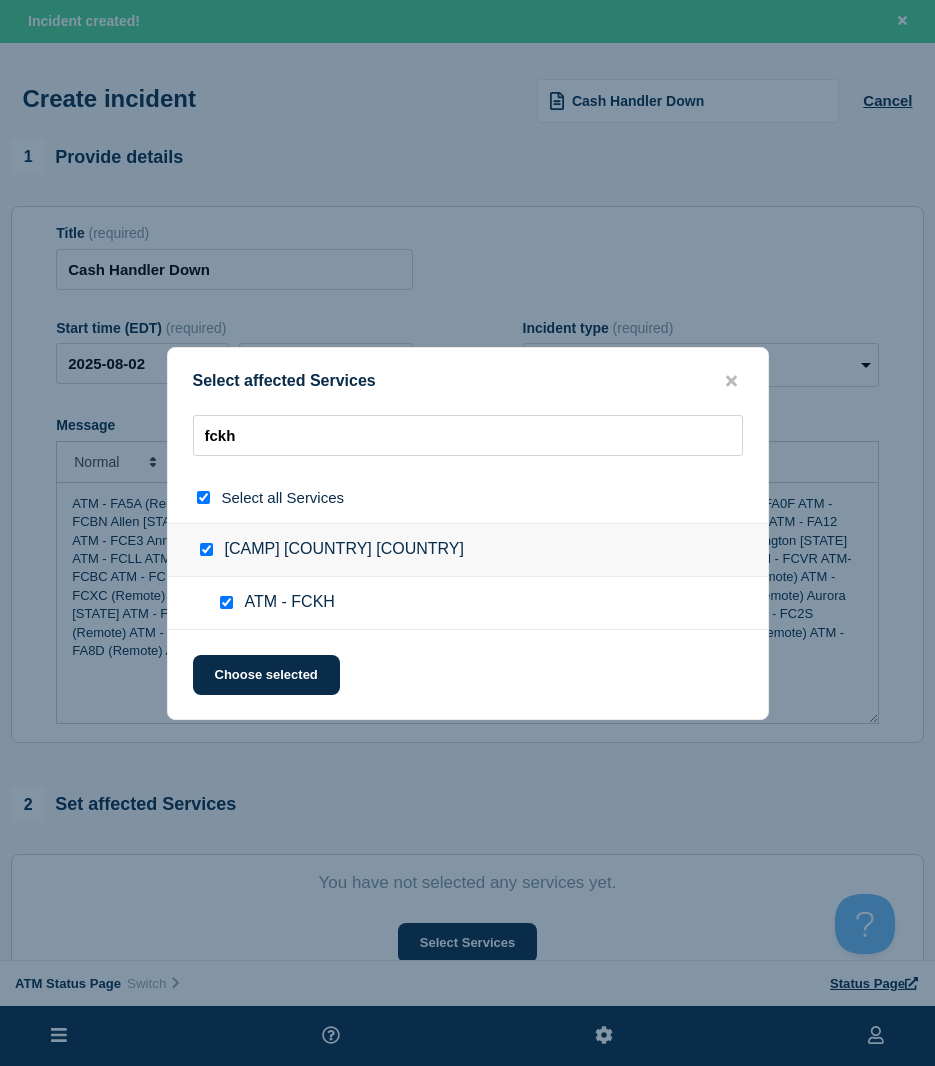 checkbox on "true" 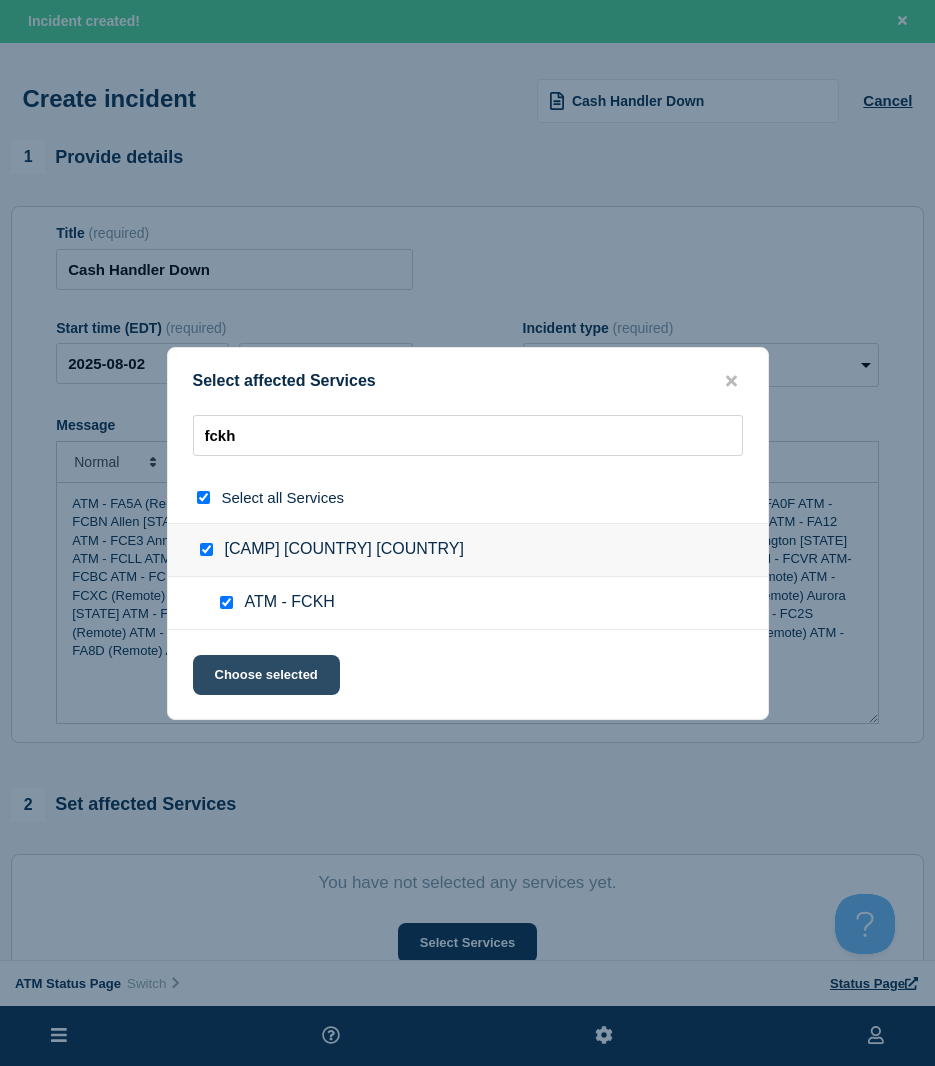 click on "Choose selected" 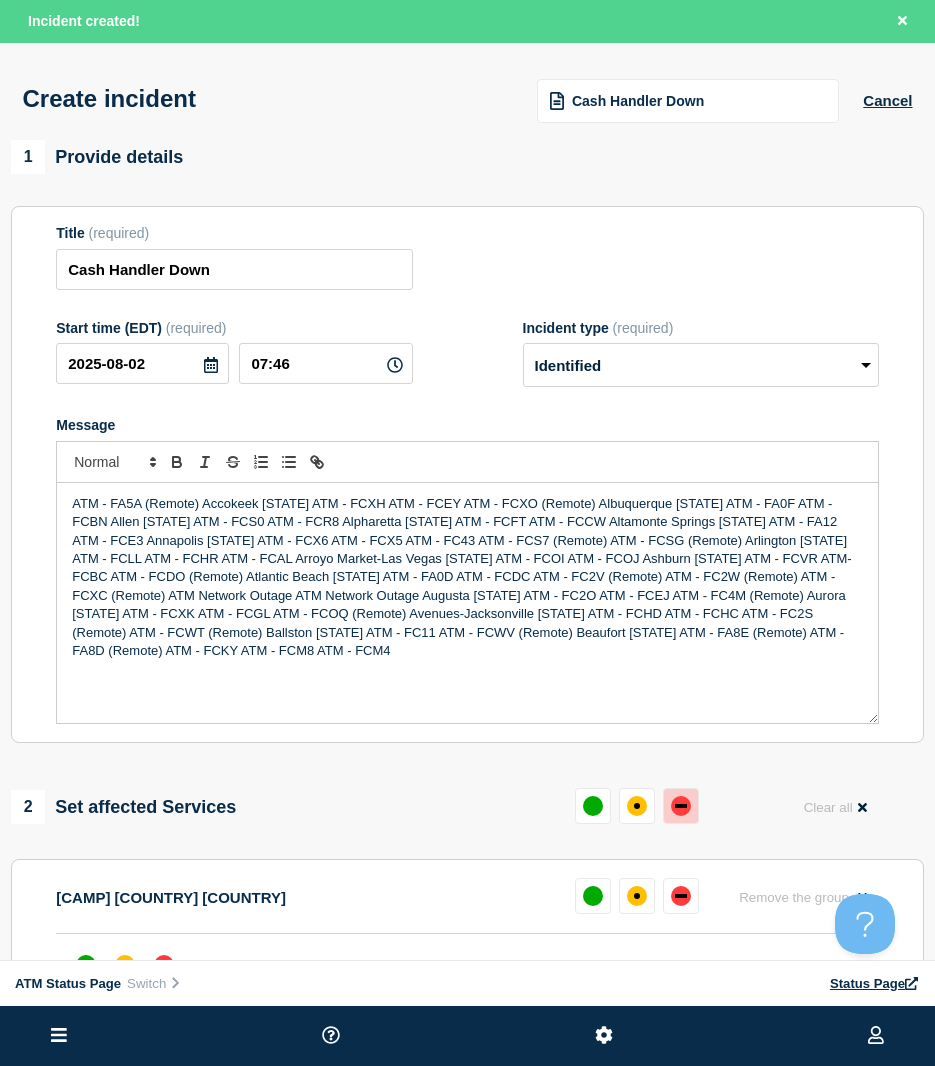 click at bounding box center (681, 806) 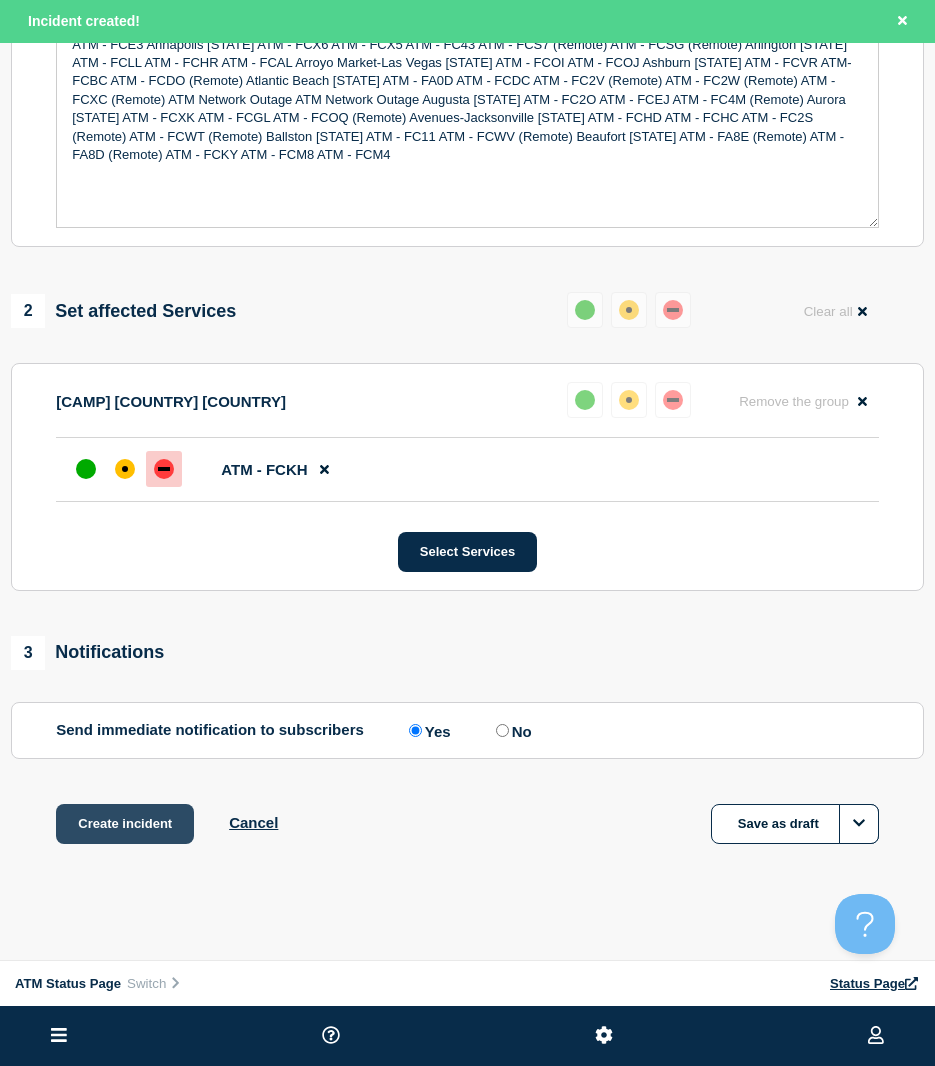 click on "Create incident" at bounding box center (125, 824) 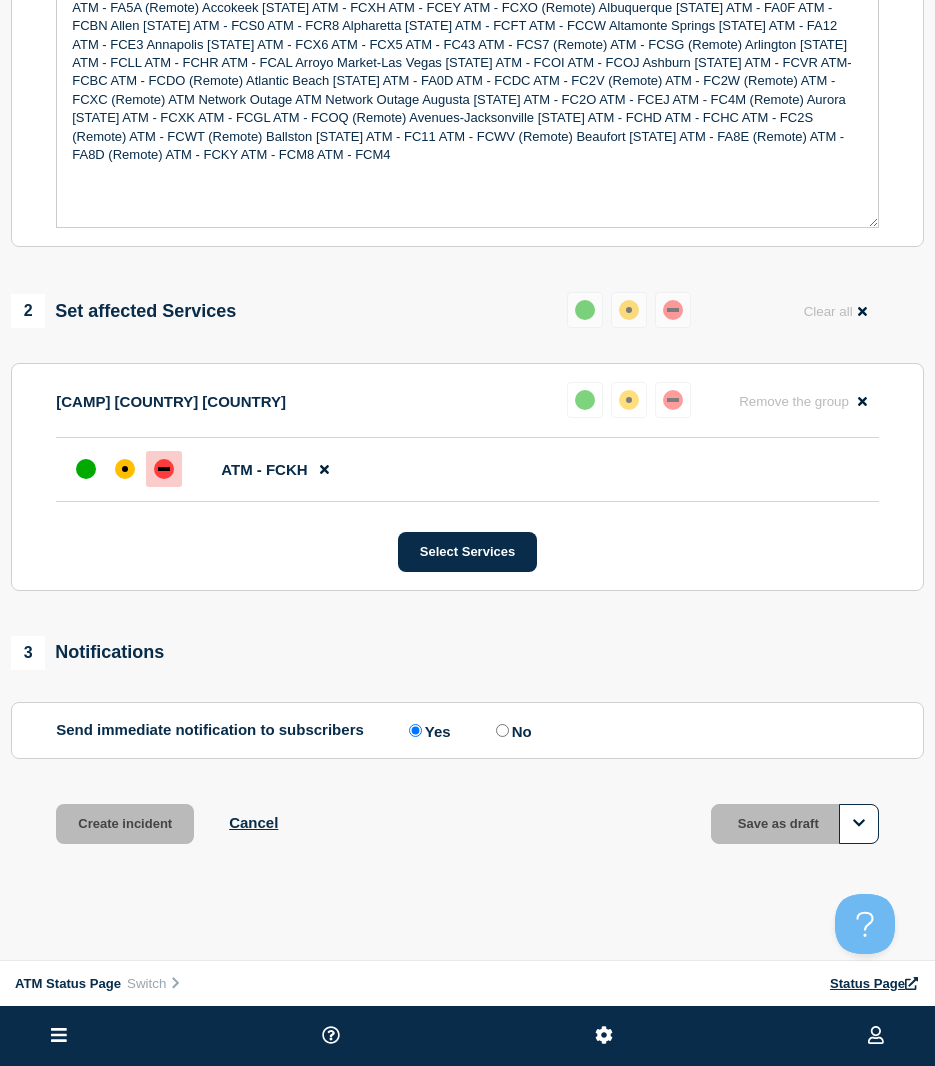 scroll, scrollTop: 457, scrollLeft: 0, axis: vertical 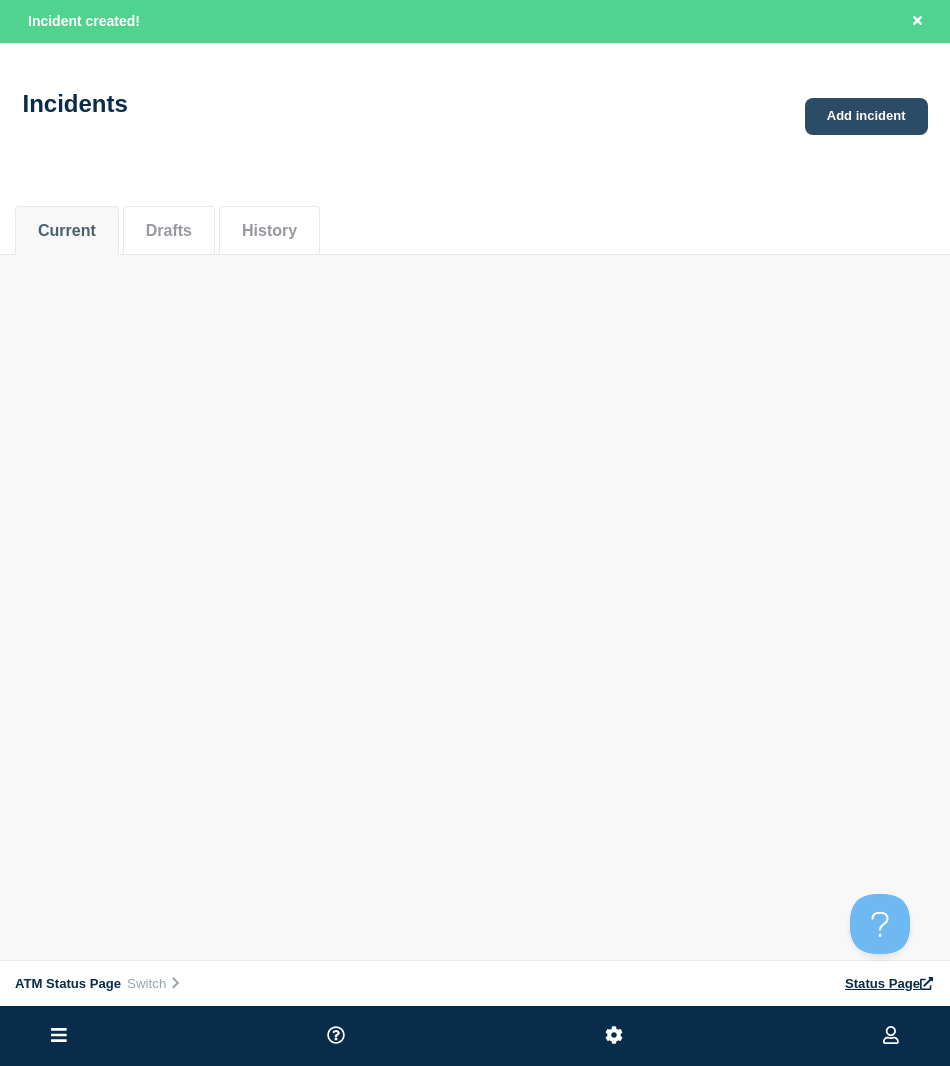 click on "Add incident" 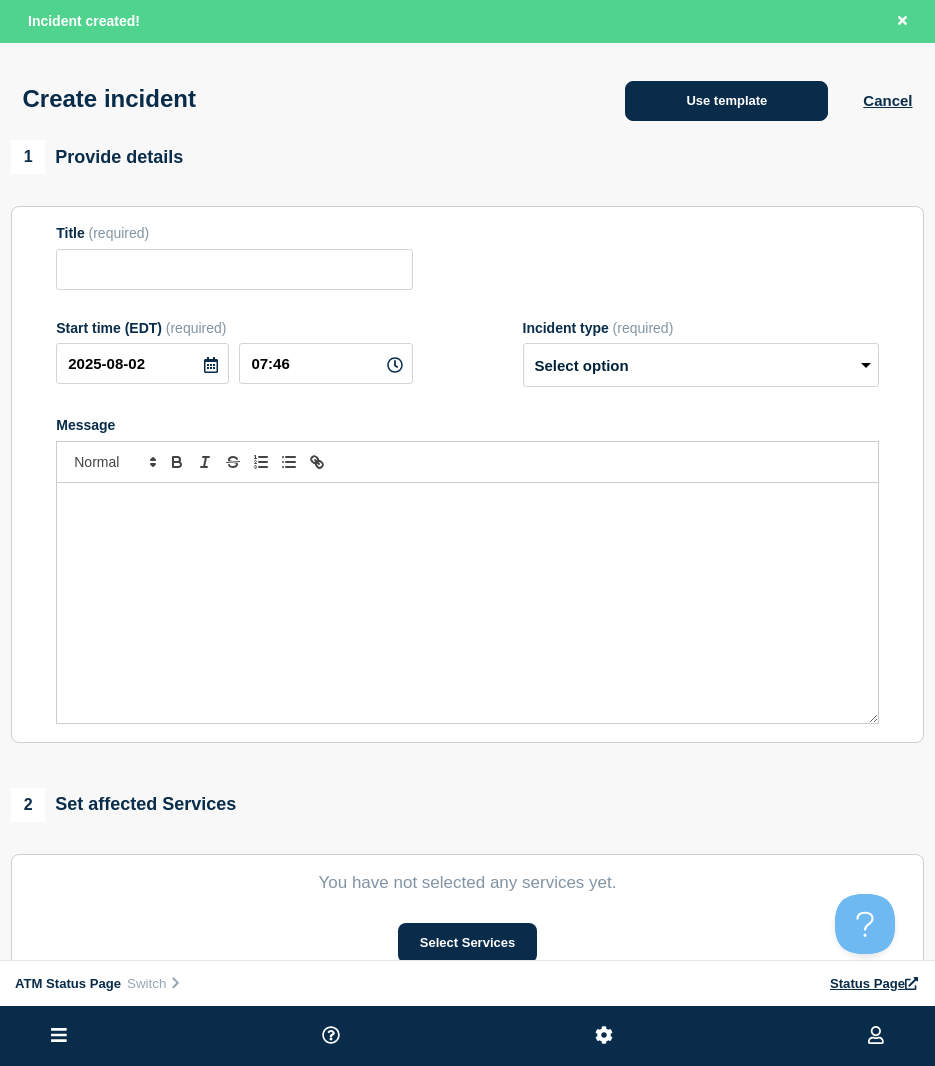 click on "Use template" at bounding box center (726, 101) 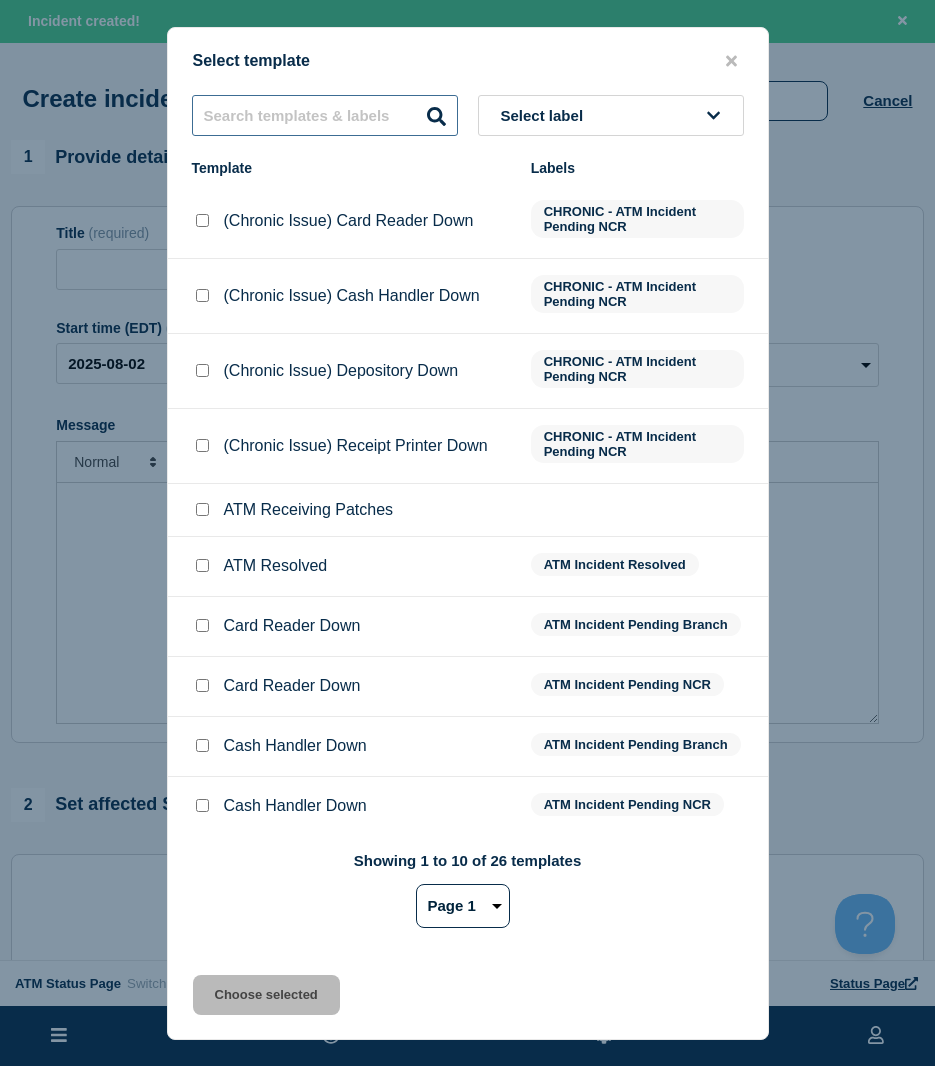 click at bounding box center (325, 115) 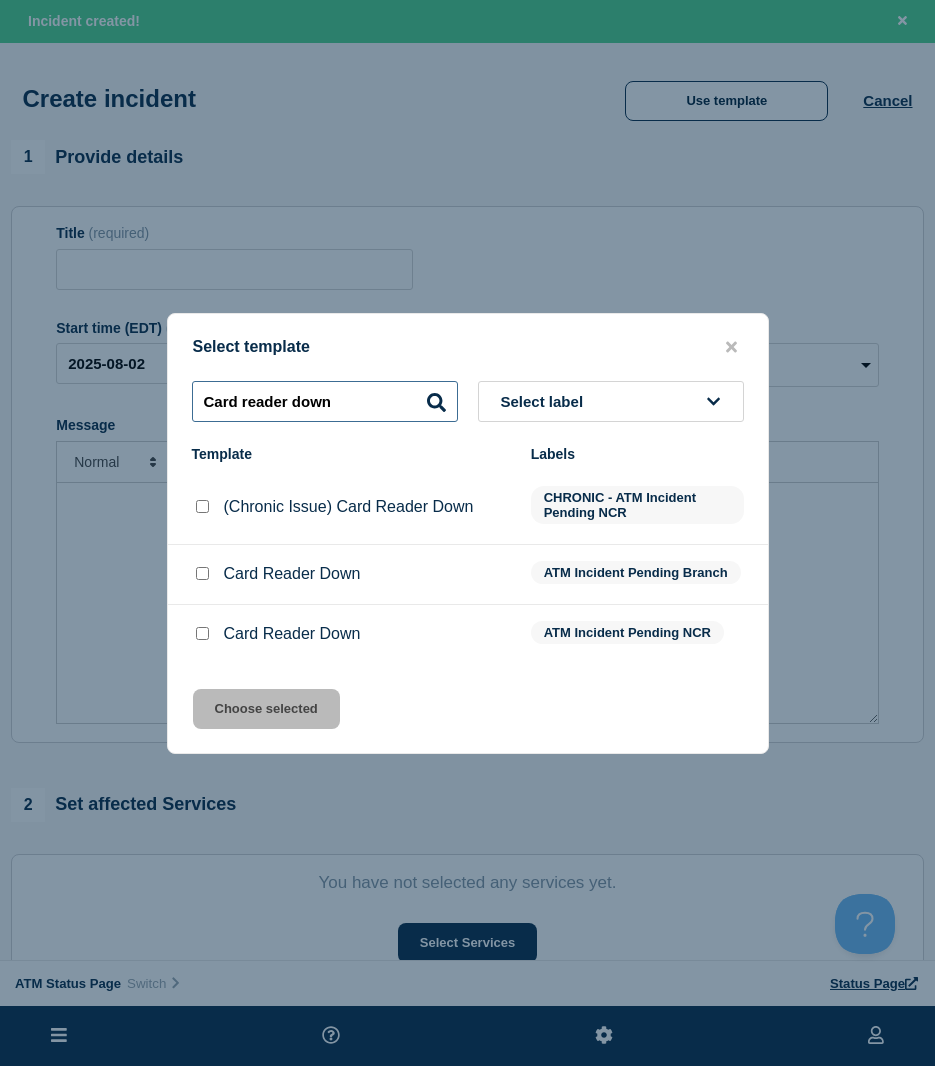 type on "Card reader down" 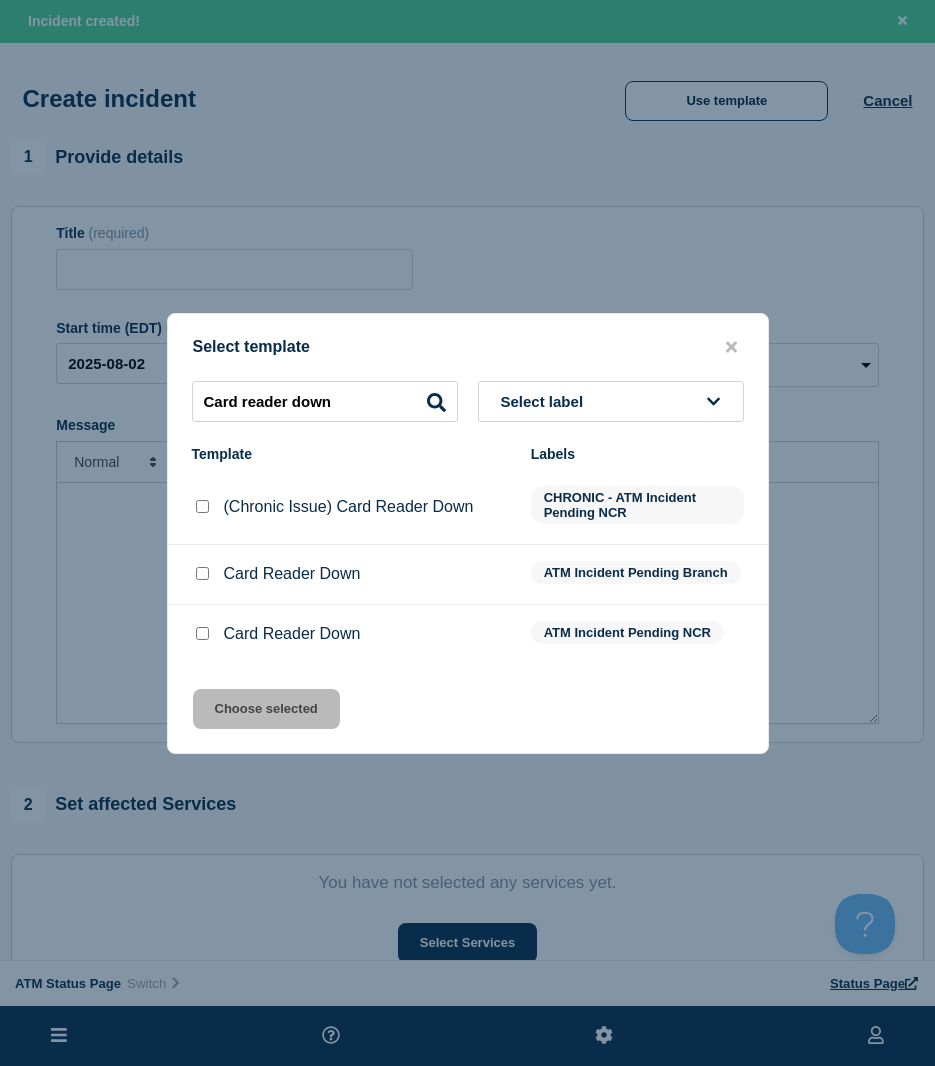 click at bounding box center [202, 633] 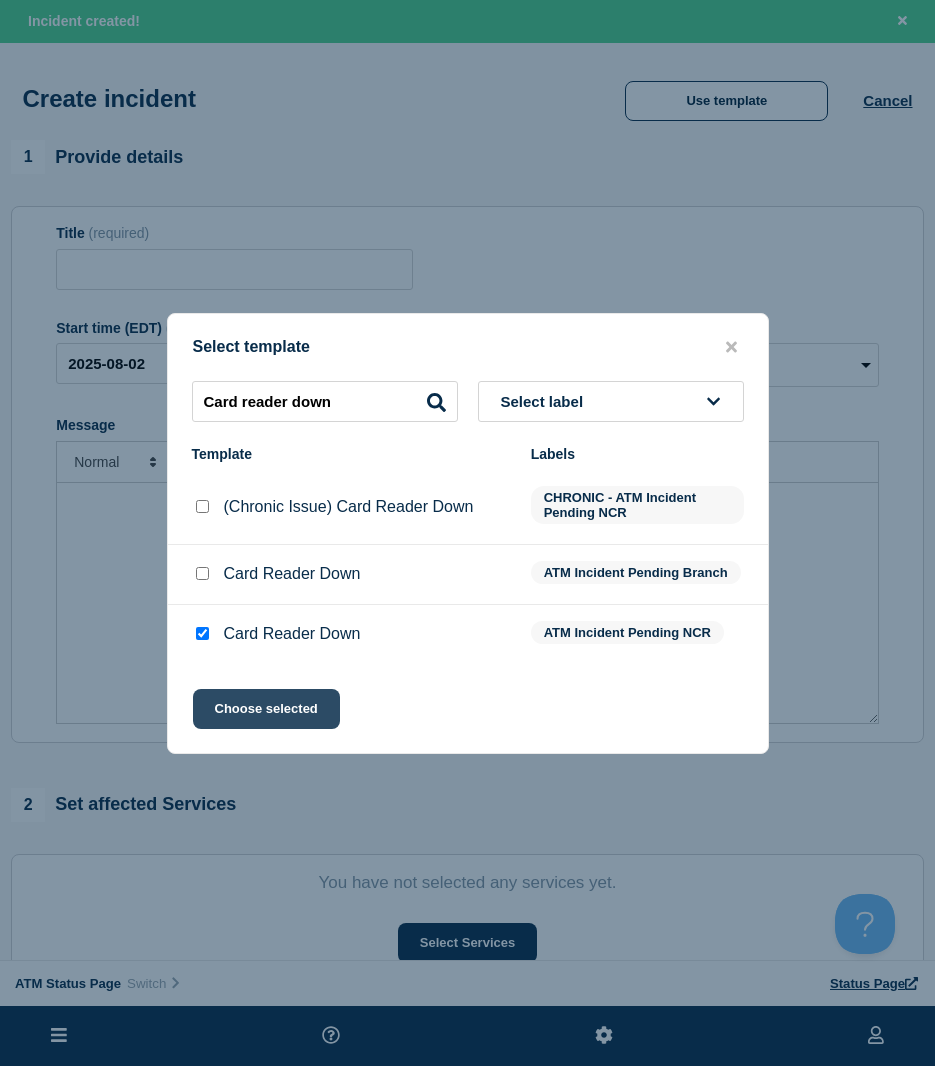 click on "Choose selected" 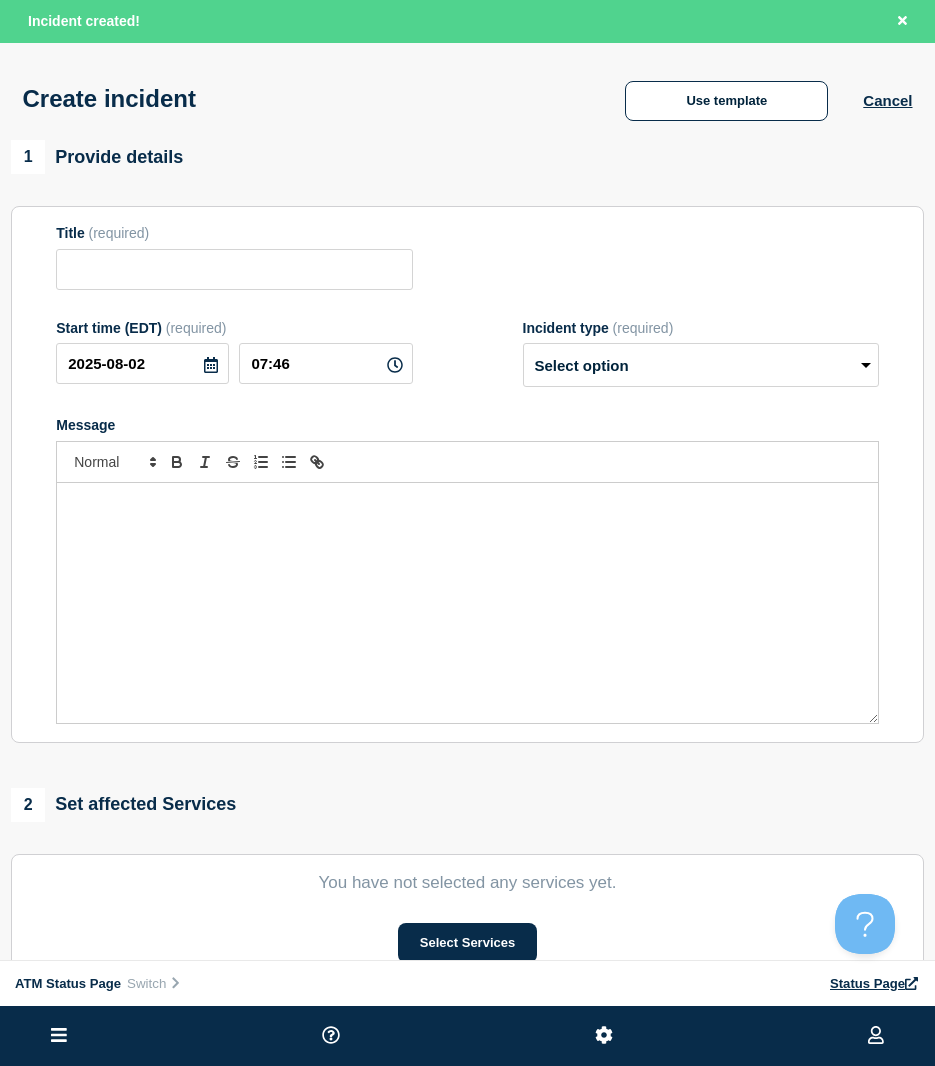 type on "Card Reader Down" 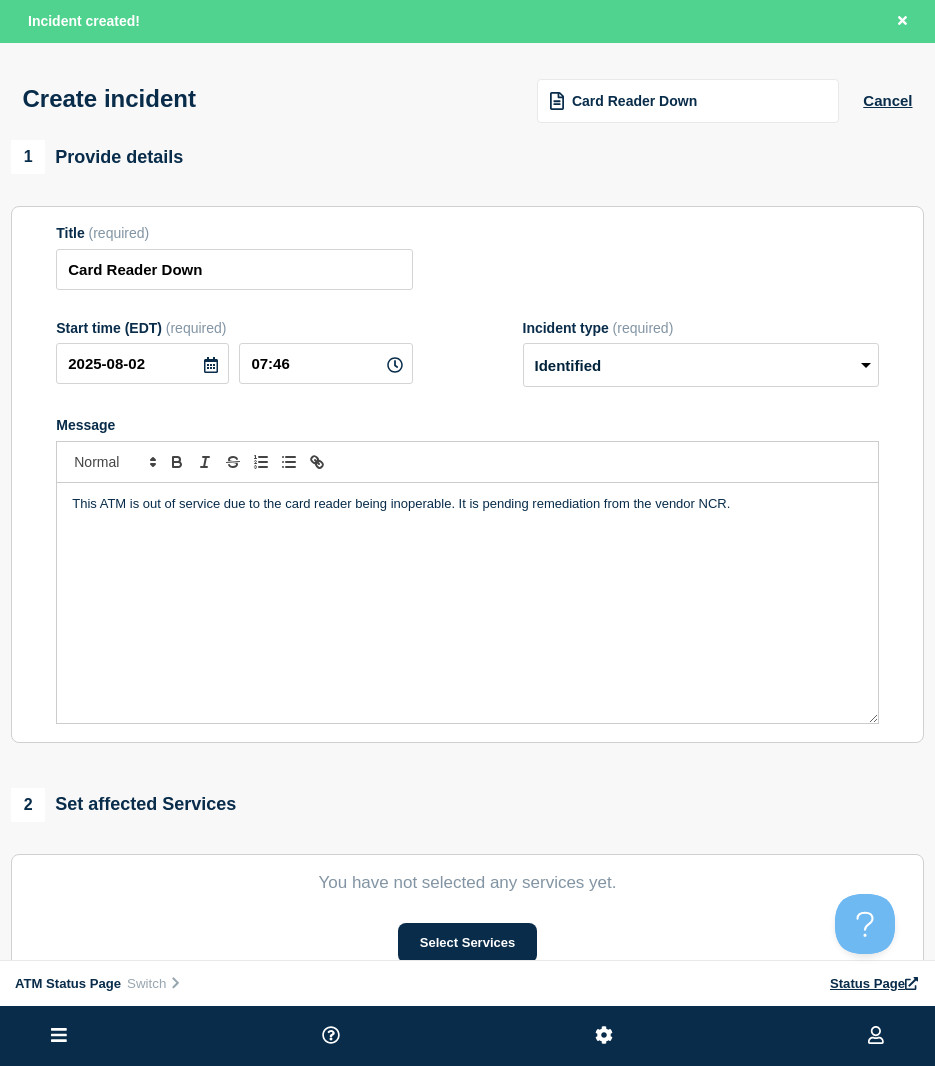 click on "This ATM is out of service due to the card reader being inoperable. It is pending remediation from the vendor NCR." at bounding box center (467, 603) 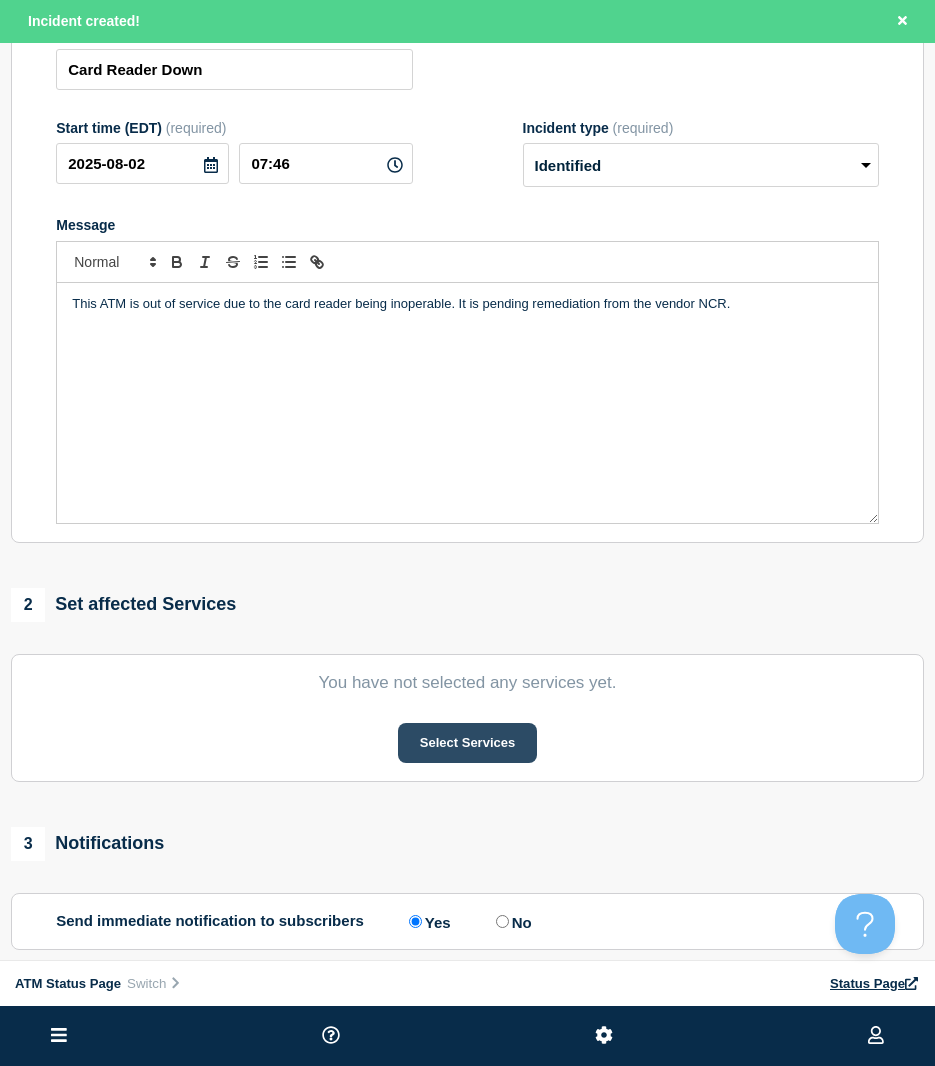 click on "Select Services" at bounding box center [467, 743] 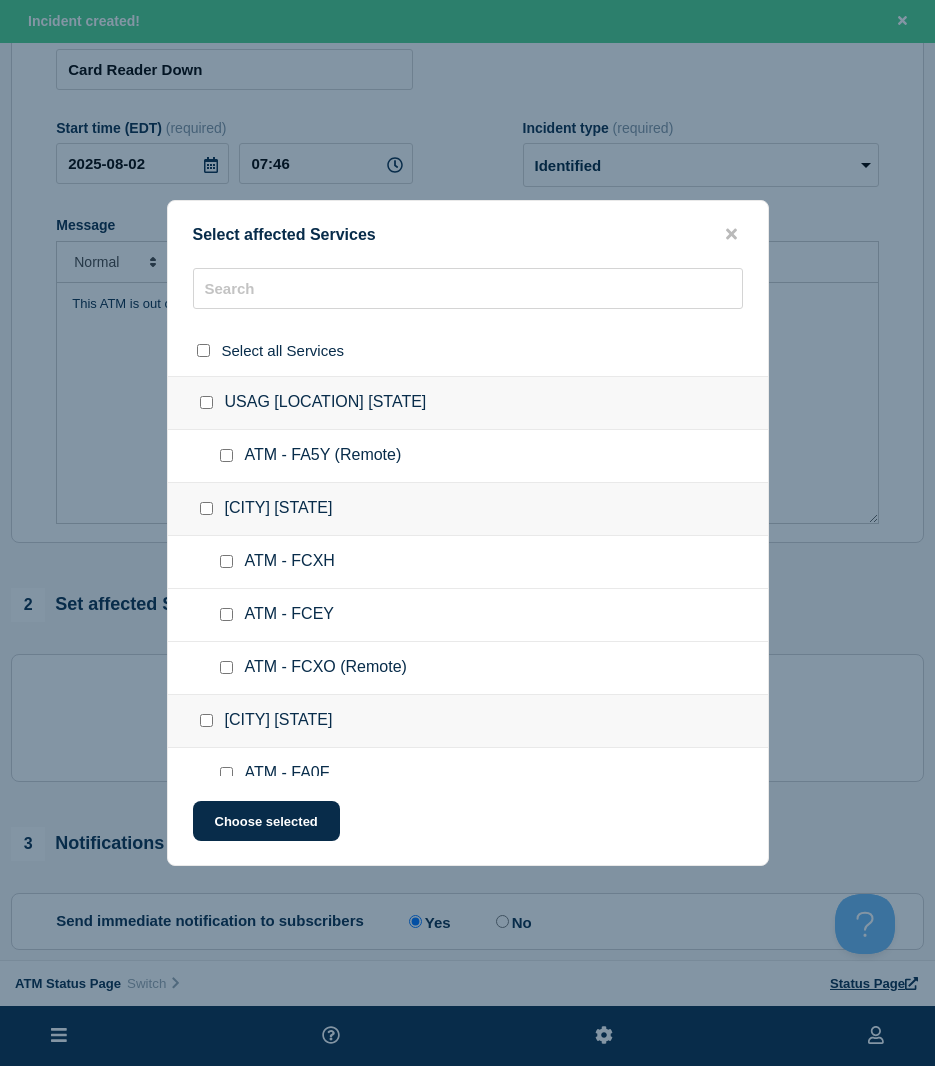 click on "ATM - FCNQ [CITY] [STATE] ATM - FA60 (Remote) ATM - FCLI (Remote) cASH HANDLER ATM - FA2U (Remote) ATM - FC9R (Remote) ATM - FC1J [CITY] [STATE] ATM - FCKV ATM - FCNU ATM - FA3C ATM - FCK8 NSA [LOCATION] [STATE] ATM - FCL4 ATM - FC5Q [CITY] [STATE] ATM - FC6F (Remote) ATM - FCEH ATM - FA5B ATM - FCLM ATM - FC83 Camp [LOCATION] Japan ATM - FA0P [LOCATION]-[CITY] [STATE] ATM - FCPL ATM - FA35 ATM - FA0M [LOCATION]-[CITY] [STATE] ATM - FCKD ATM  FCM6 [CITY] [STATE] [CITY] [STATE] ATM - FCJA ATM - FCNI ATM - FC6C (Remote) ATM - FCGR (Remote) ATM - FCWJ ATM - FA5F (Remote) ATM - FA6W Car ATM - FC79 ATM - FCSH (Remote) ATM - FC7H (Remote) ATM - FCP5 ATM - FCK2 (Remote) ATM - FCYP [CITY] [STATE] ATM - FCR1 ATM - FCV6 ATM - FCUR NB [CITY] [STATE] ATM - FCWI ATM - FCGN ATM - FCCQ ATM - FCHV [LOCATION]-[CITY] [STATE] ATM - FA5C (Remote) ATM - FCR3 ATM - FC3M (Remote) ATM - FCLV ATM - FC87 OUT OF ATM - FCG9 ATM - FC5R (Remote) ATM - FCLC (Remote) ATM - FCUV USAG [LOCATION] [STATE] [LOCATION]-[CITY] [STATE] ATM - FA3A [CITY] [STATE] Out of servic ATM - FC59 ATM - FC78 ATM - FC0R (Remote) [CITY] [STATE] Branch ([LOCATION] [CITY]) [CITY] [STATE] [CITY] [STATE] ATM - FC5A (Remote) ATM - FCSO (Remote) Card reade [CITY] [STATE] ATM - FCUL 356 ATM - FCXK ATM - FA2E 699039 ATM - FCM0 ATM -  FCMN ATM - FCSR ATM - FCTP (Remote) ATM - FCWL ATM - FCYS [CITY] [STATE] ATM - FCQE ATM - FC3H (Remote) ATM - FC3T ATM -FCEQ [CITY] [STATE] cASH HAN" at bounding box center [468, 533] 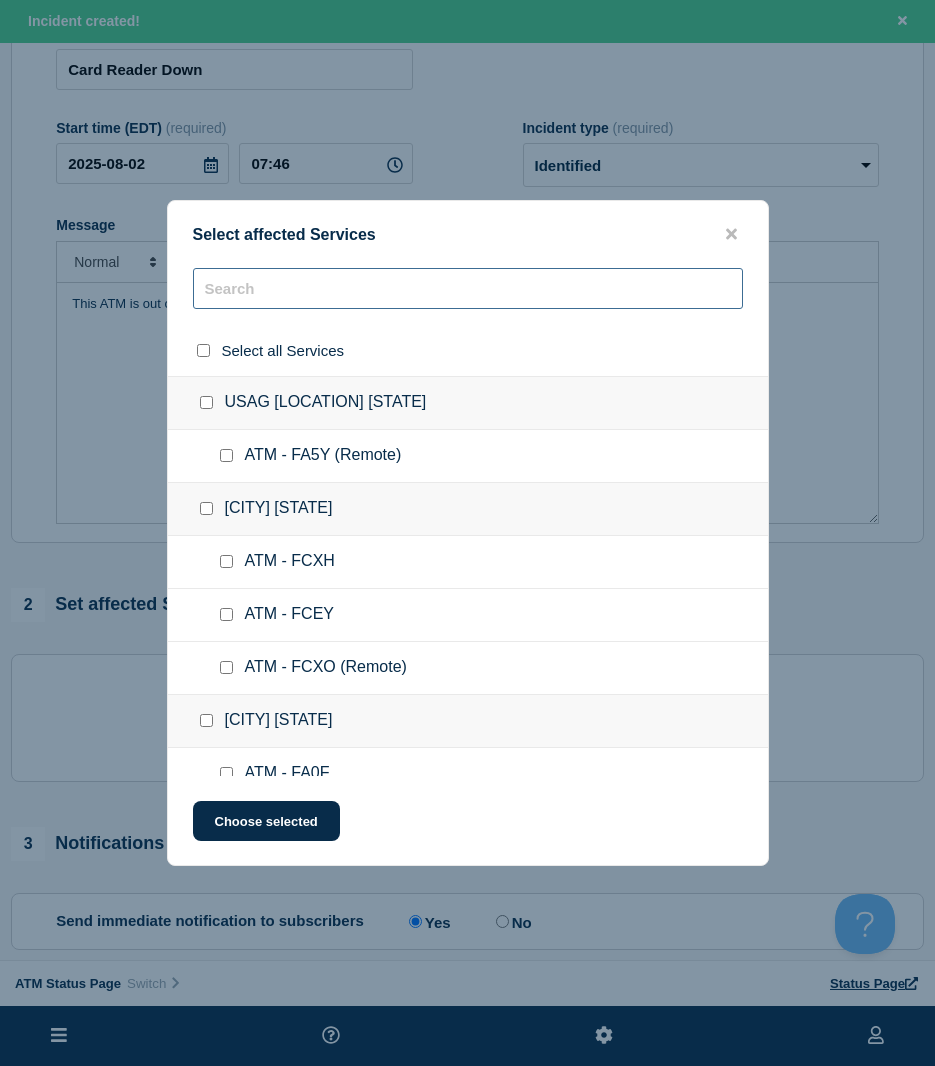 click at bounding box center [468, 288] 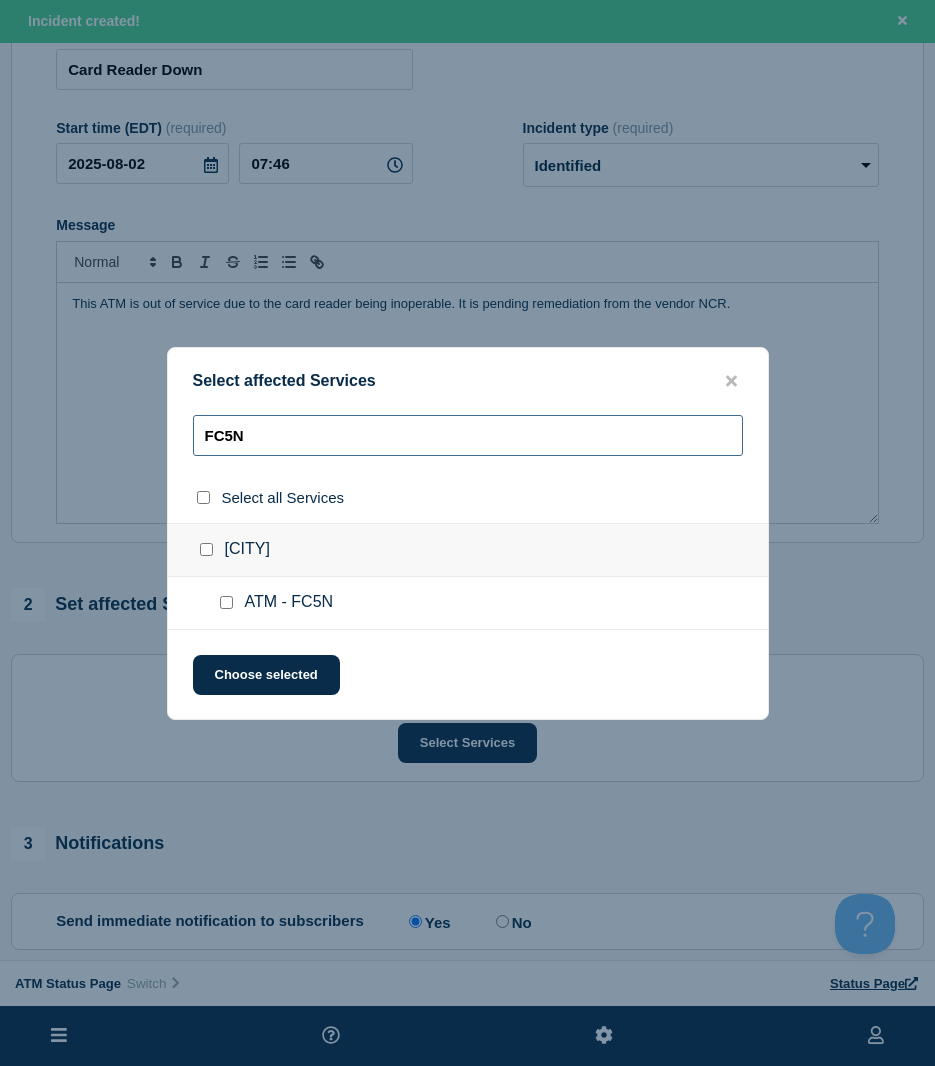 type on "FC5N" 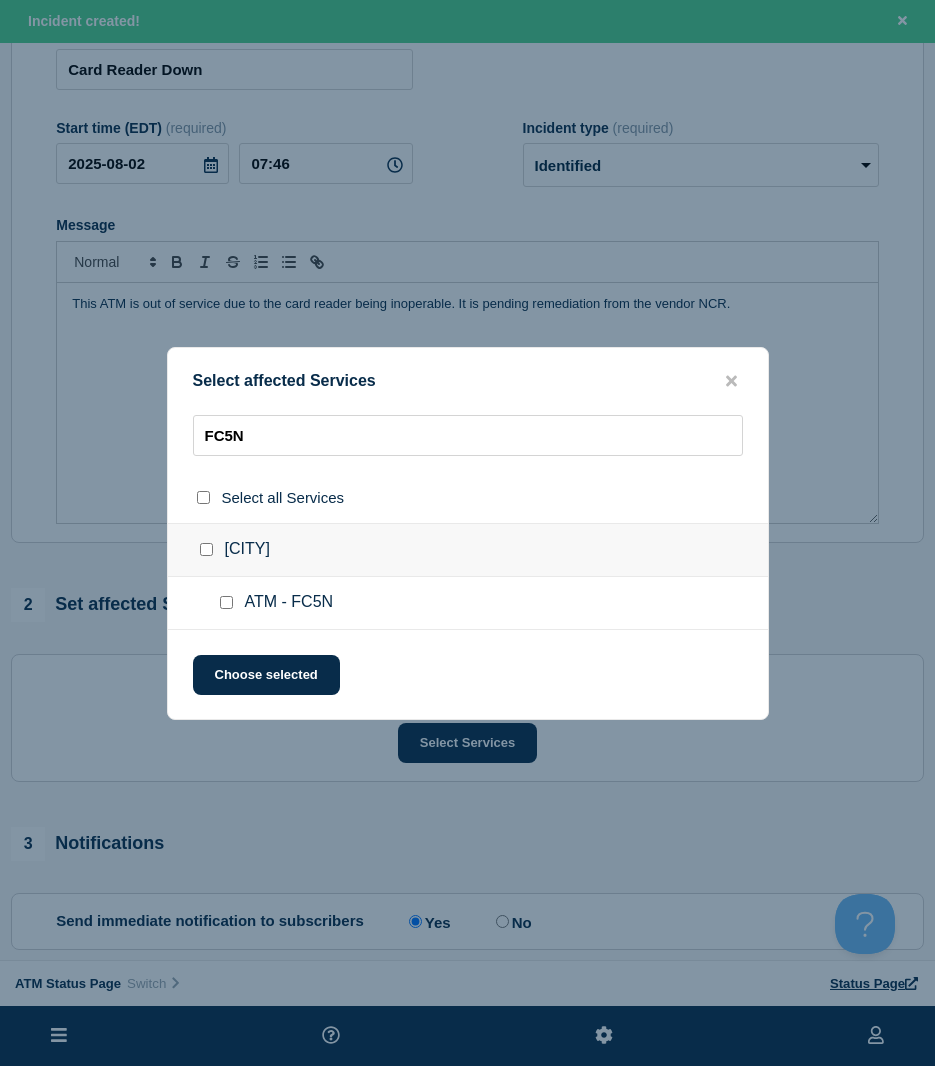 click at bounding box center [226, 602] 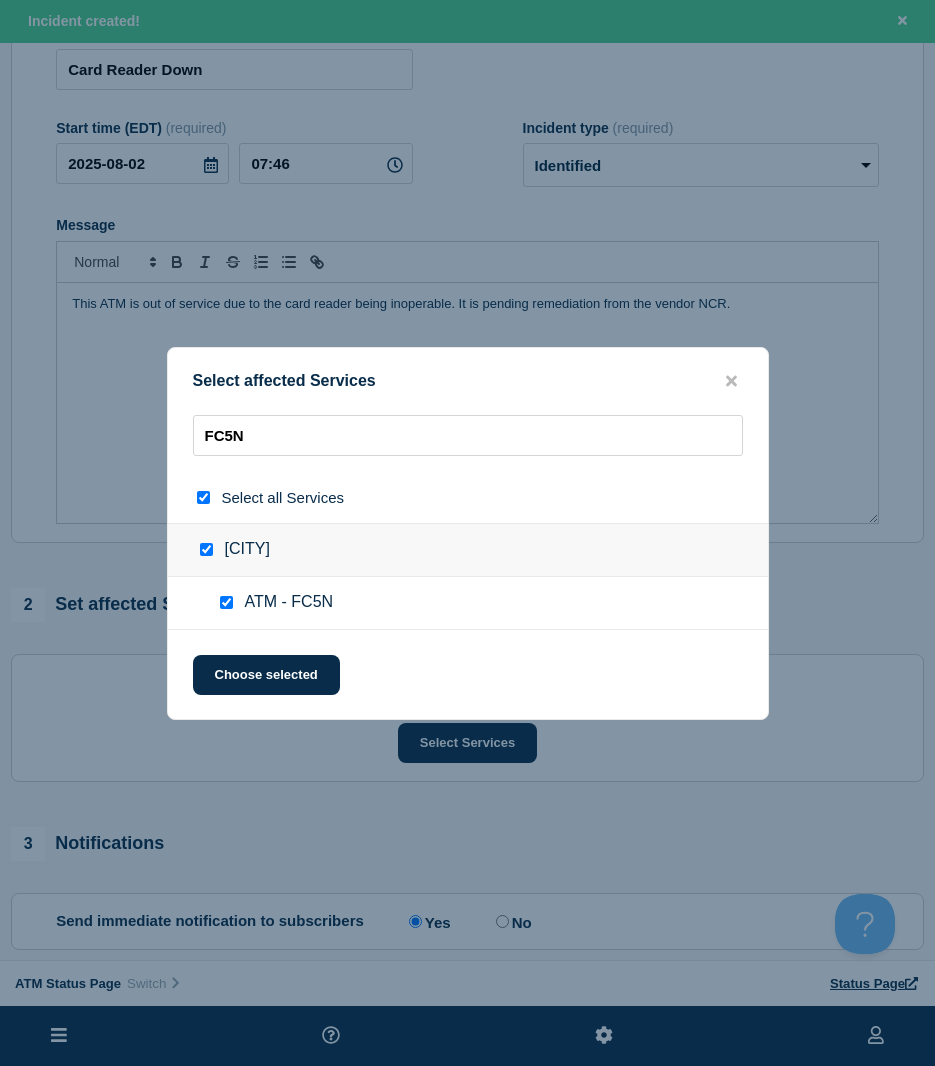 checkbox on "true" 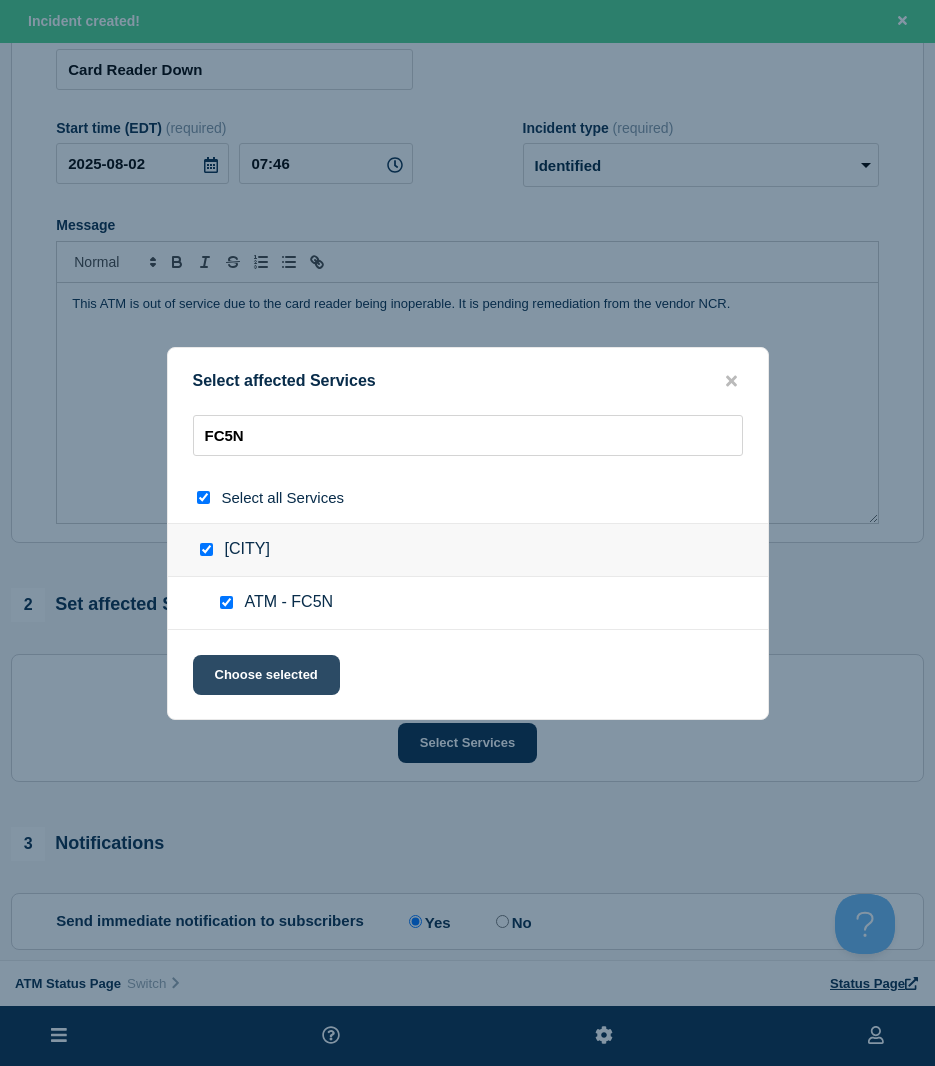 click on "Choose selected" 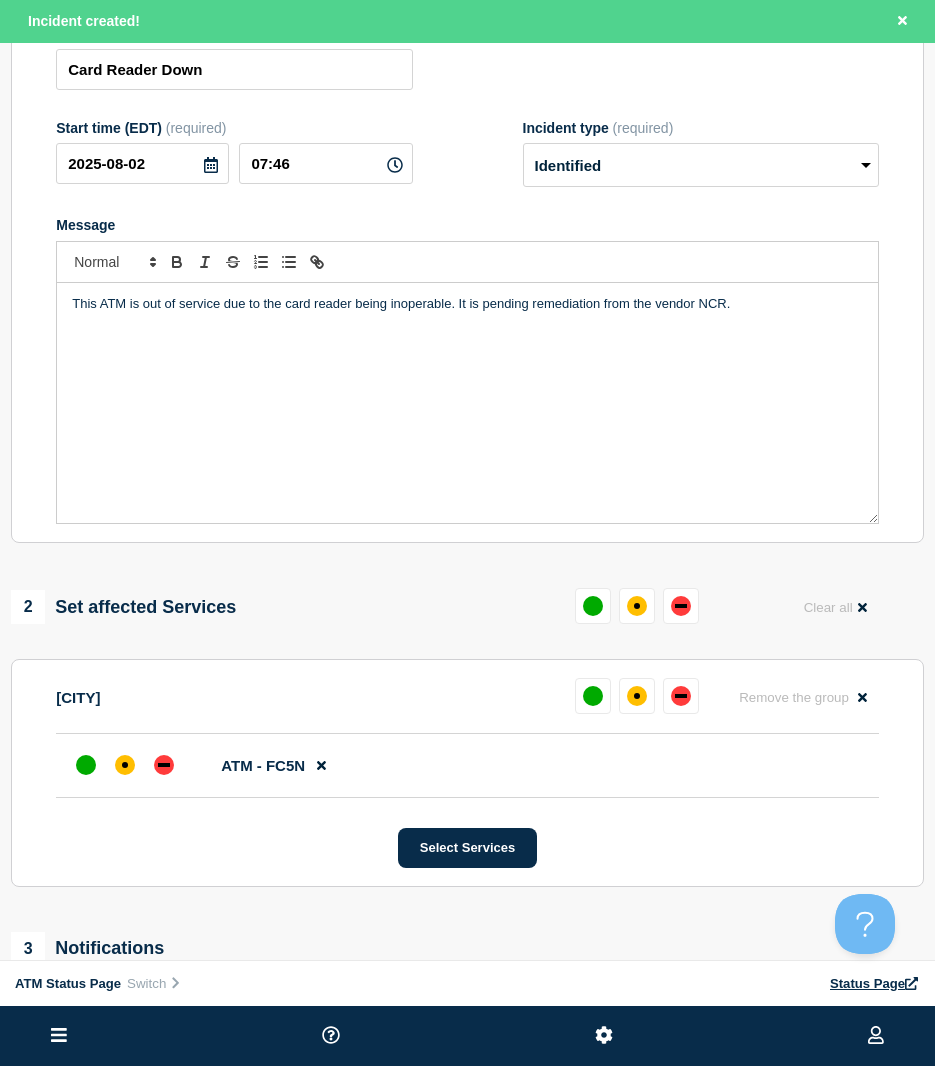 click on "ATM - FC5N" 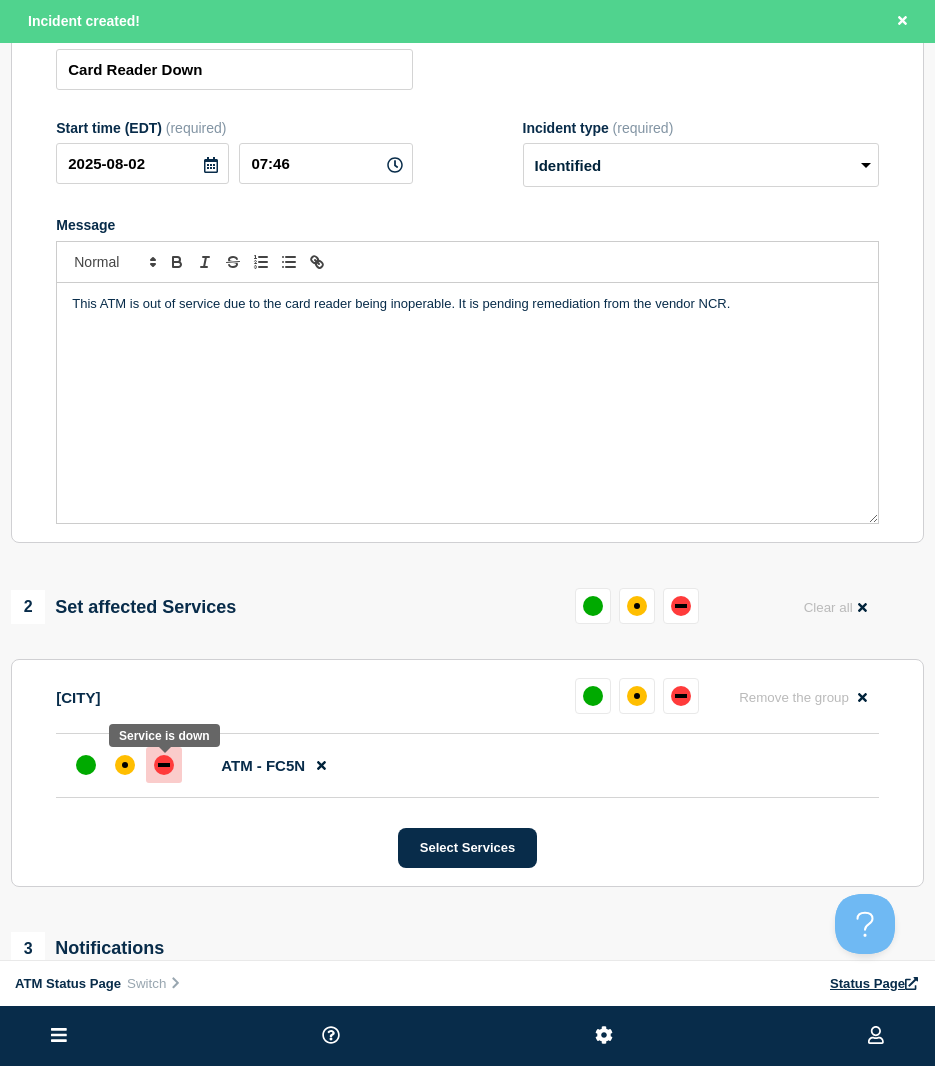click at bounding box center [164, 765] 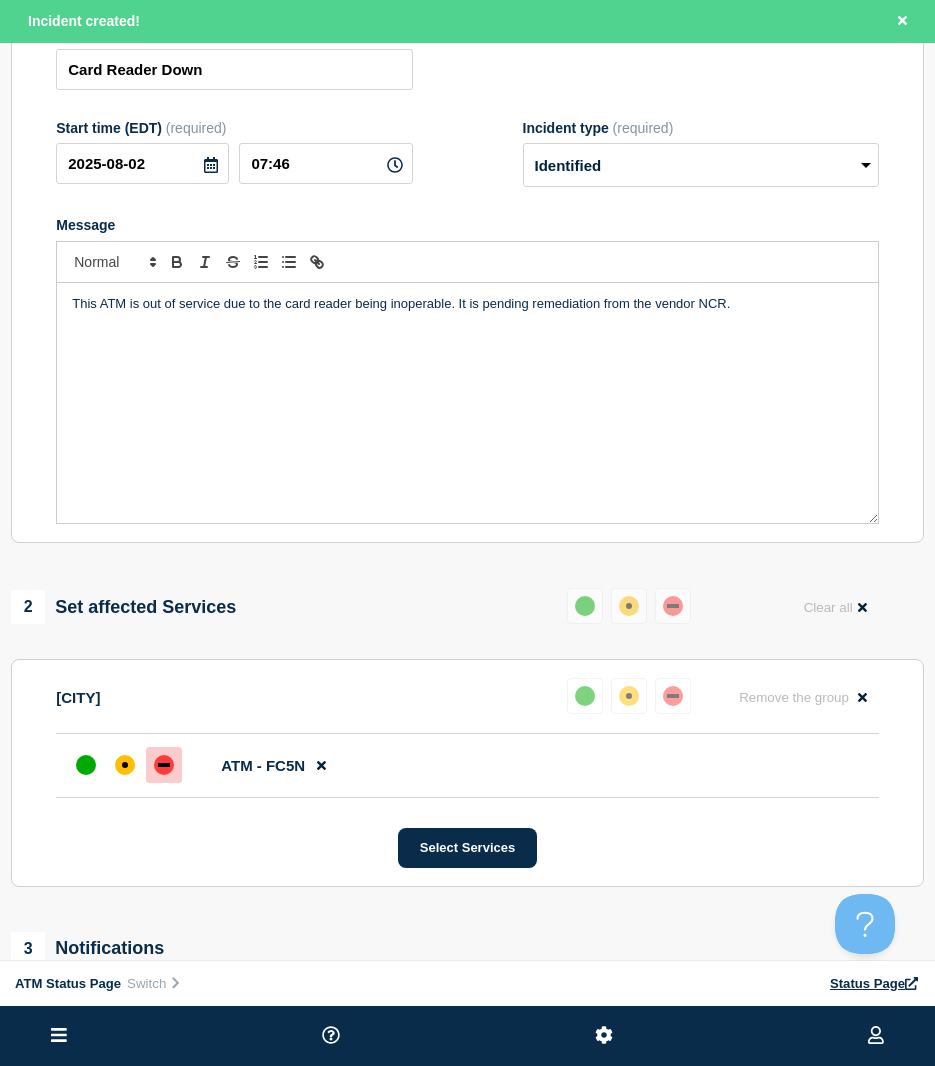 scroll, scrollTop: 400, scrollLeft: 0, axis: vertical 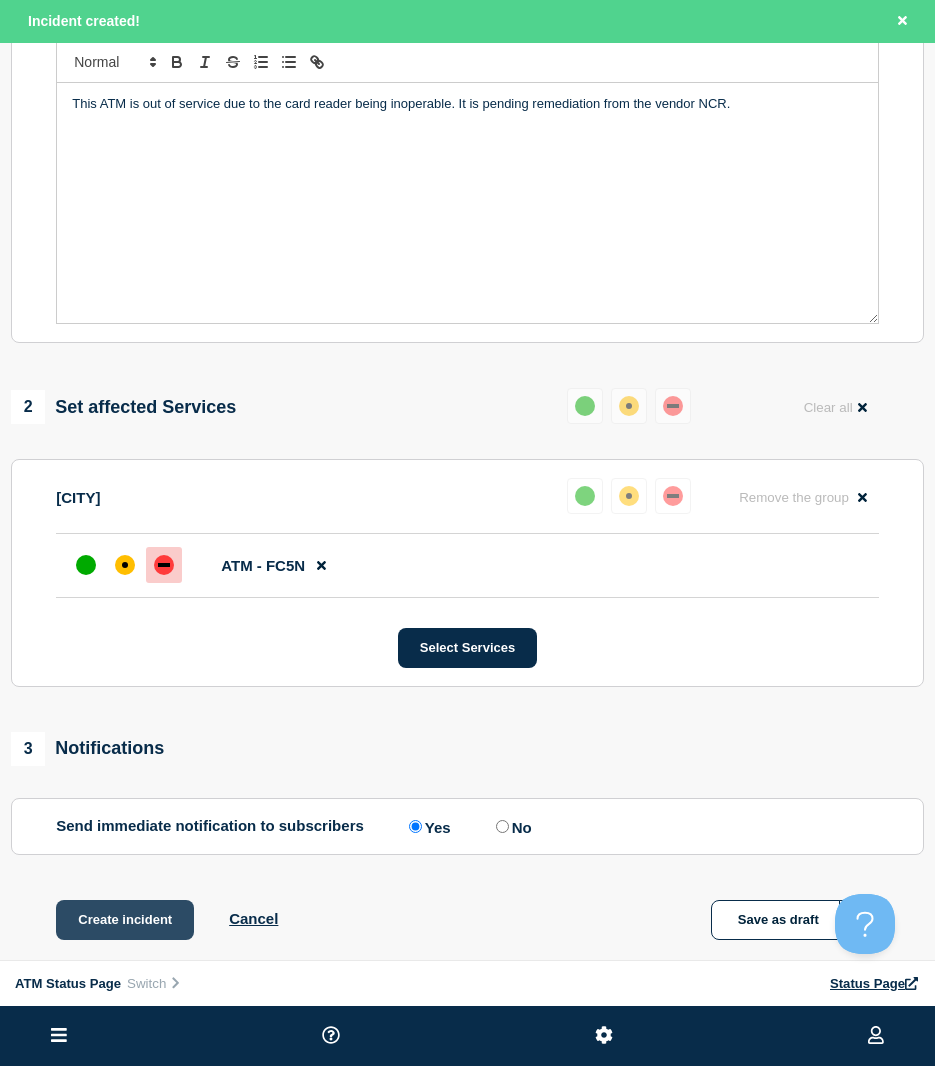 click on "Create incident" at bounding box center (125, 920) 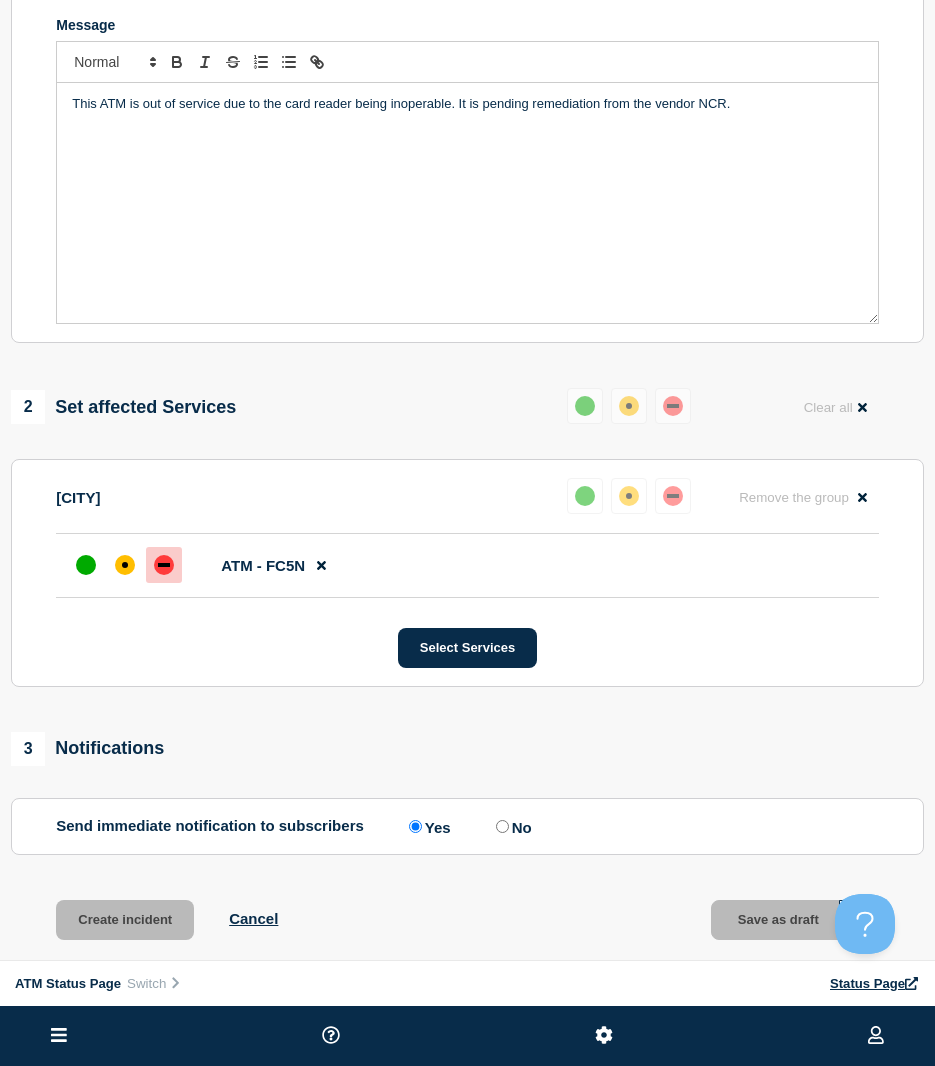 scroll, scrollTop: 358, scrollLeft: 0, axis: vertical 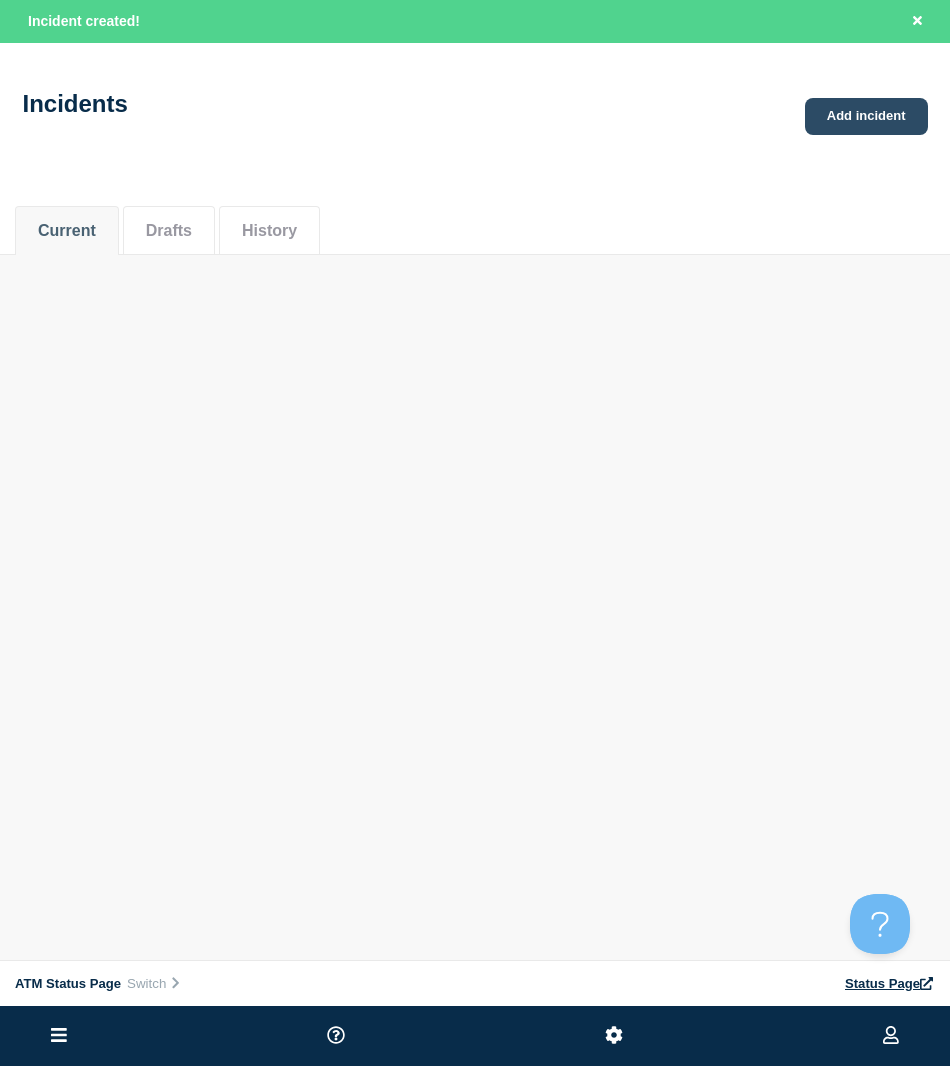 click on "Add incident" 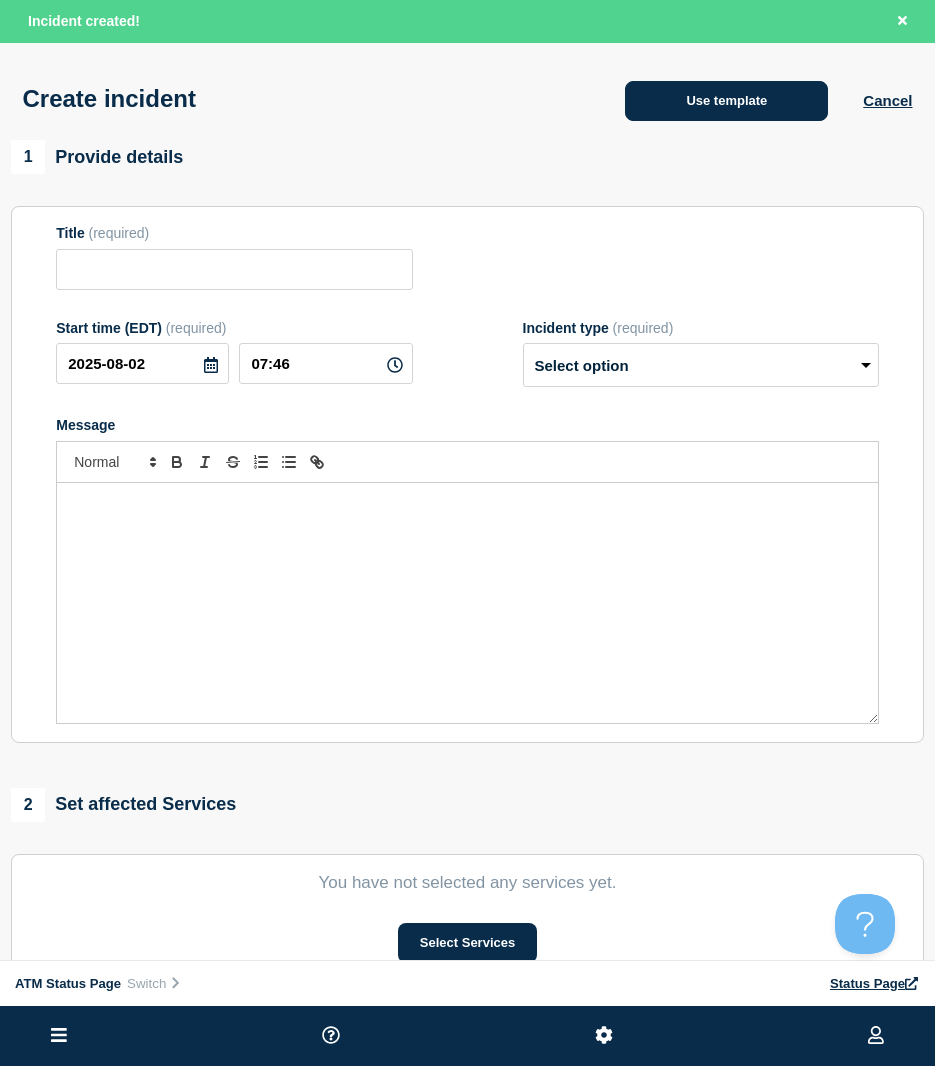 click on "Use template" at bounding box center (726, 101) 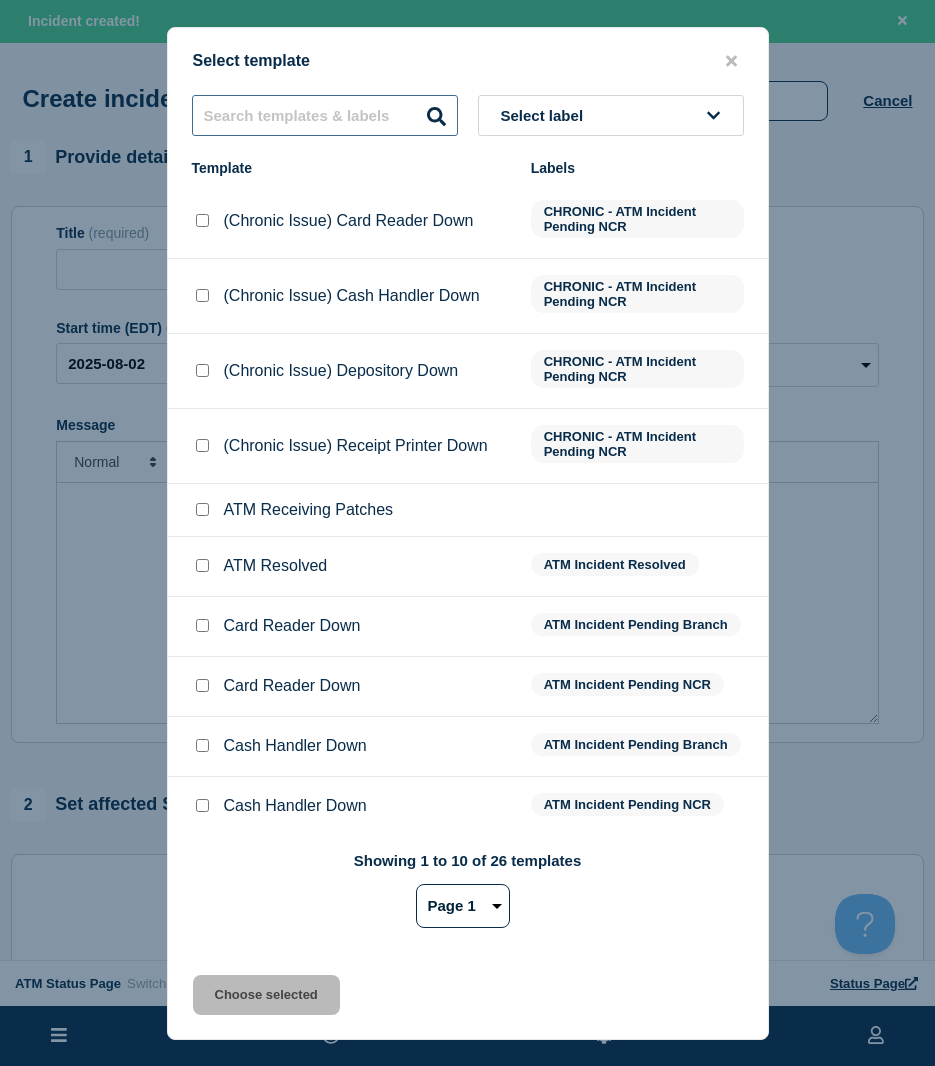 click at bounding box center [325, 115] 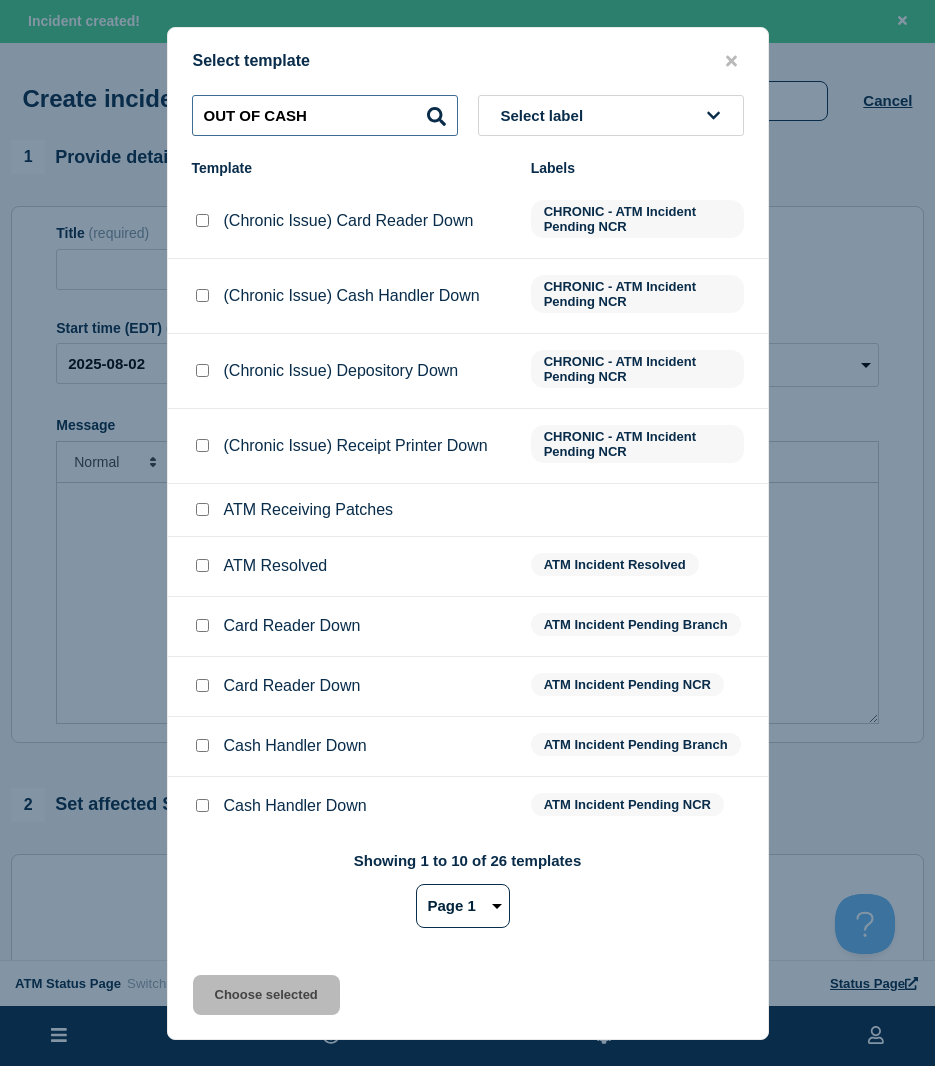 type on "OUT OF CASH" 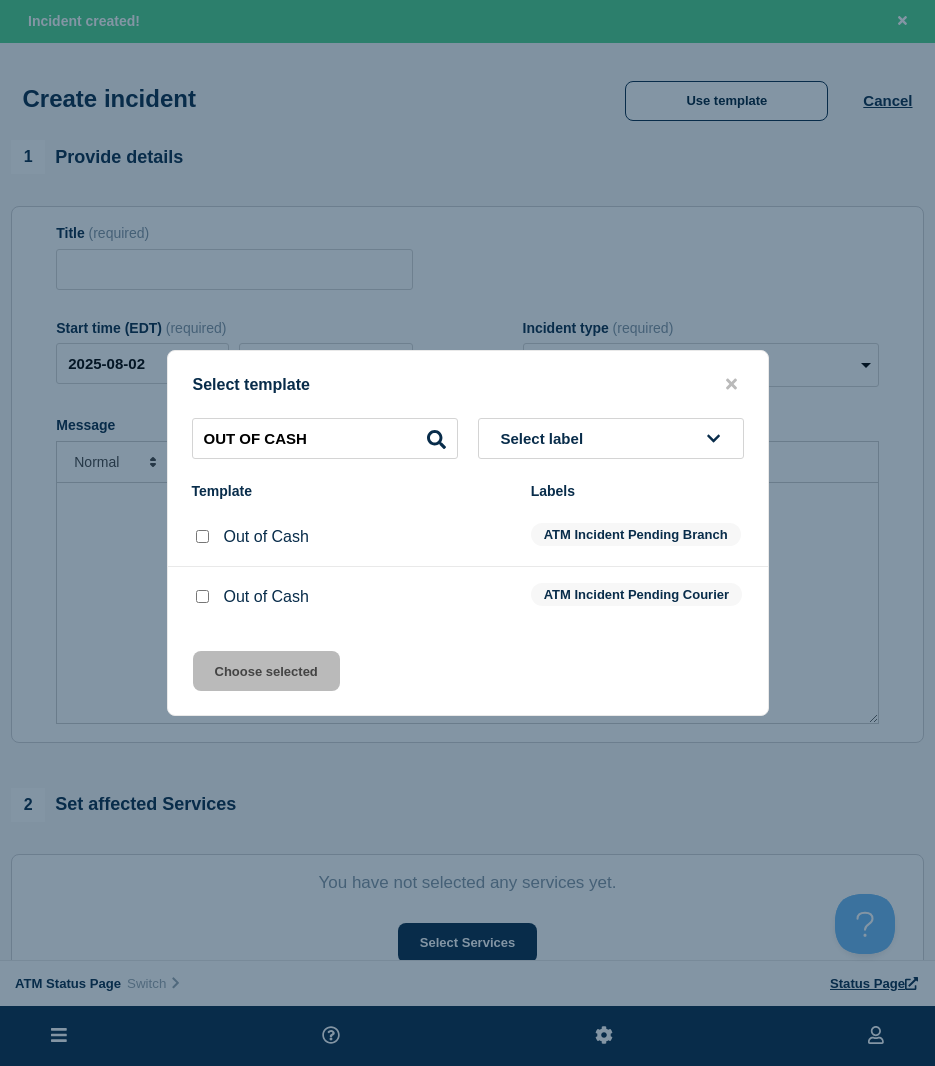 click at bounding box center [202, 596] 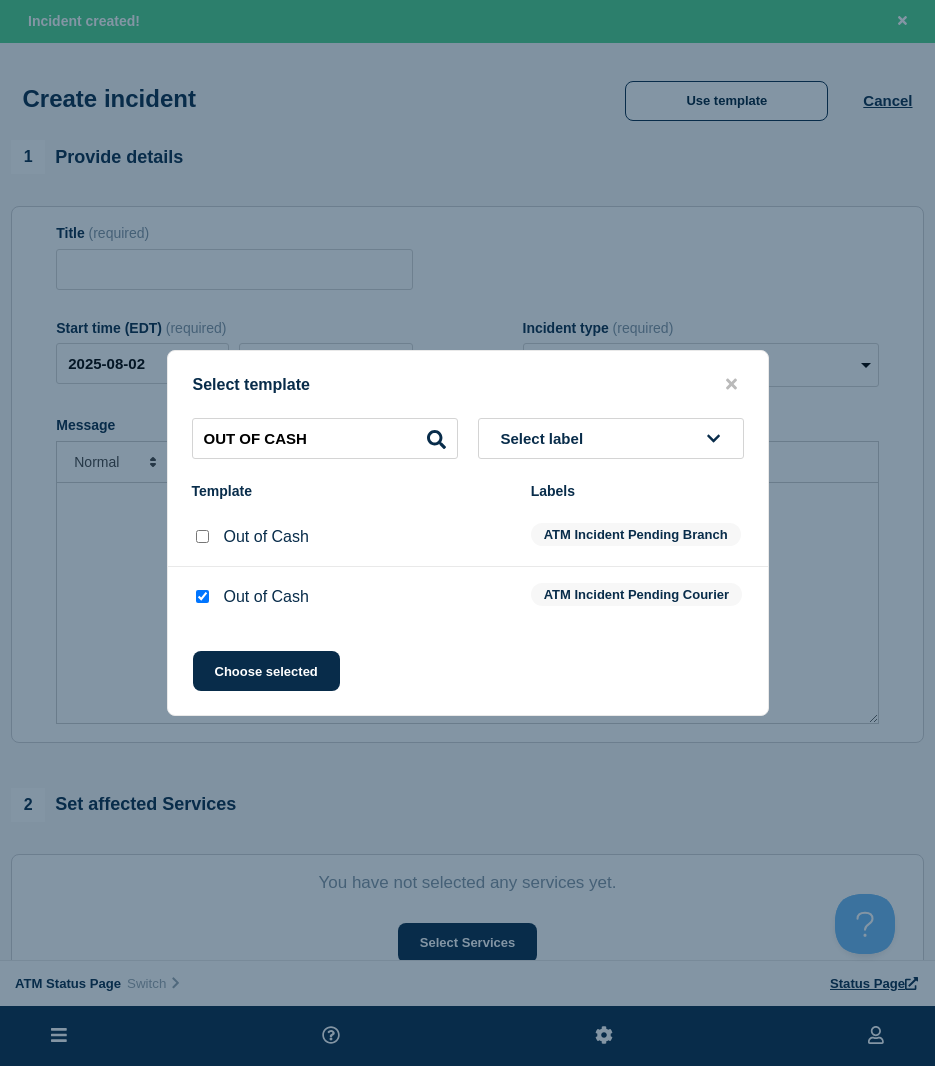 click on "Select template OUT OF CASH Select label  Template Labels Out of Cash ATM Incident Pending Branch Out of Cash ATM Incident Pending Courier Choose selected" at bounding box center (468, 533) 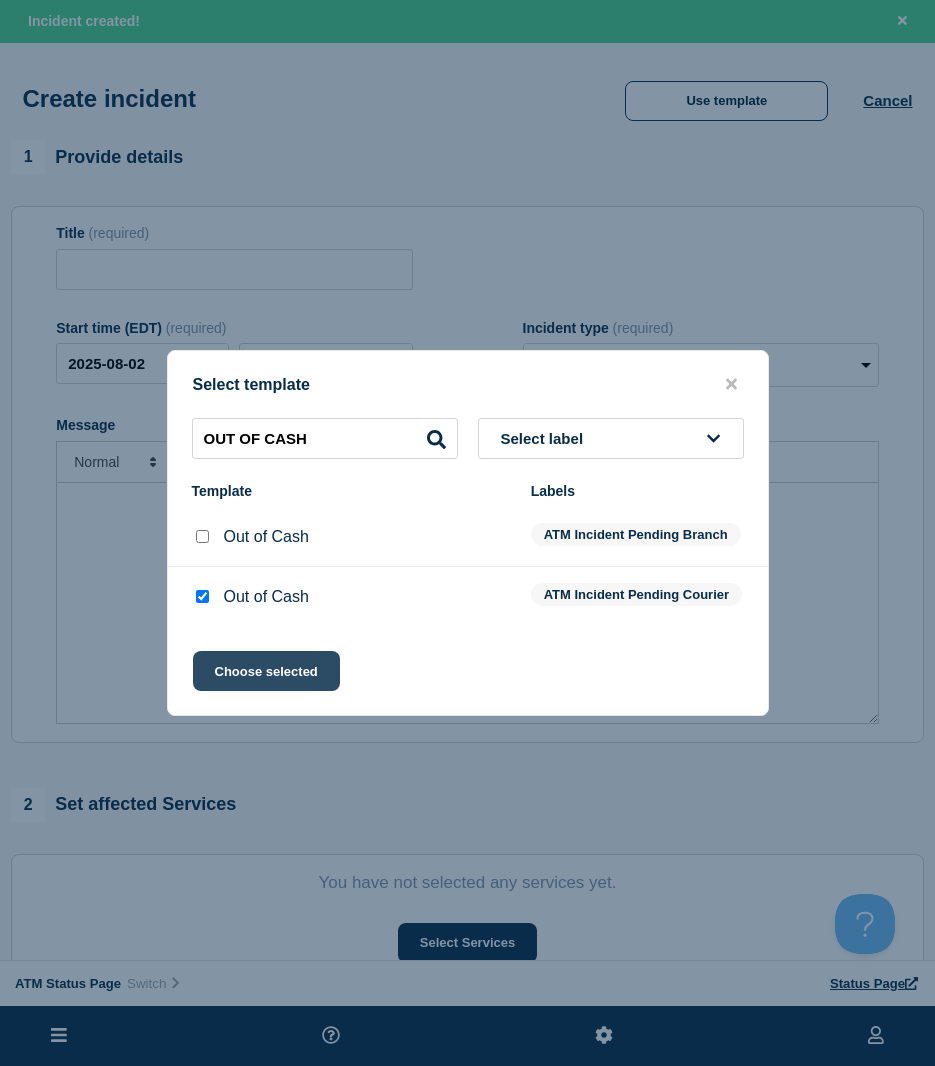 click on "Choose selected" 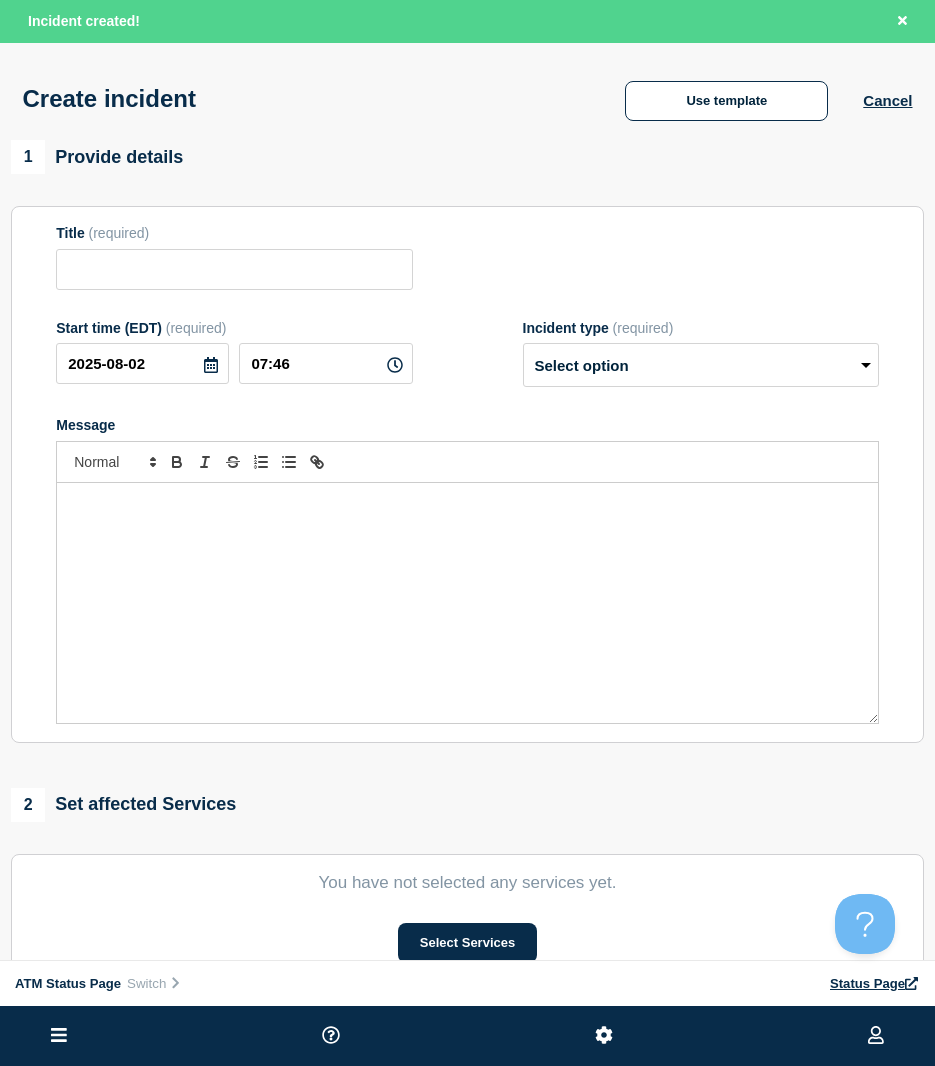 type on "Out of Cash" 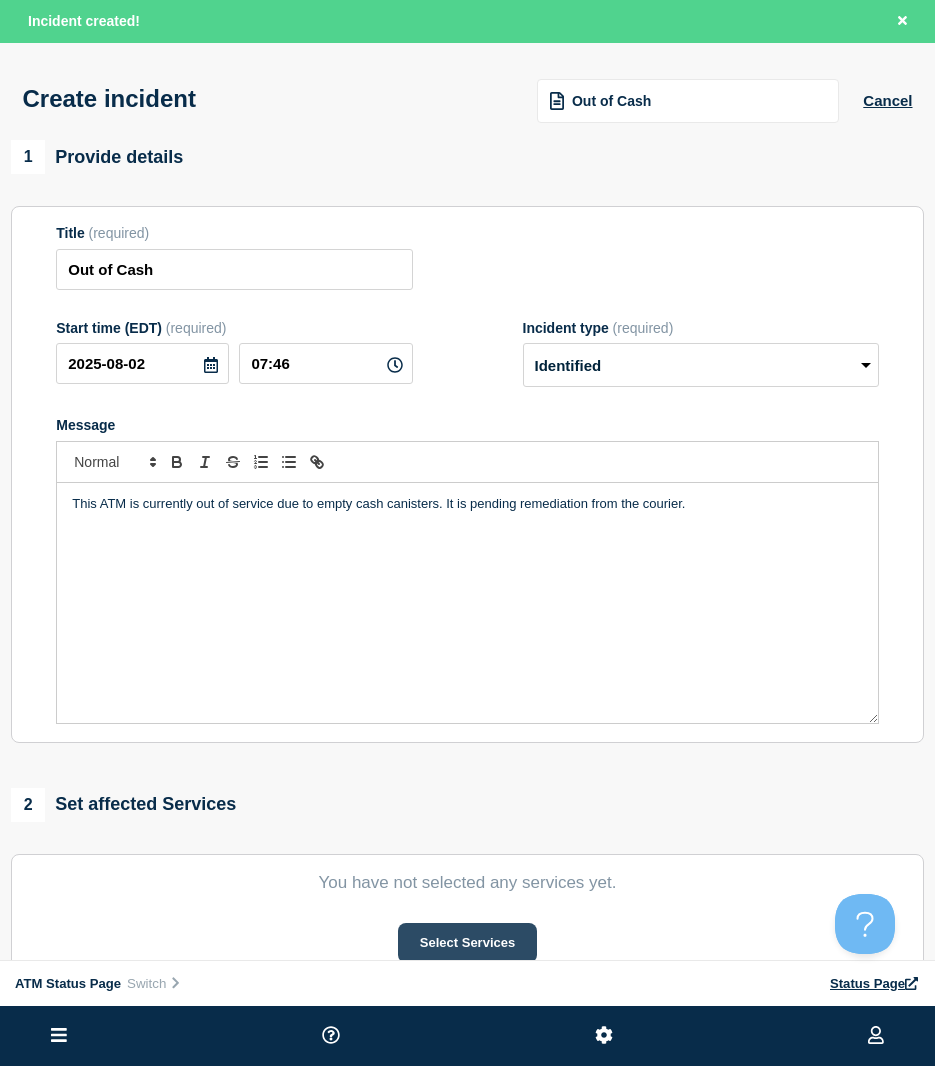 click on "Select Services" at bounding box center [467, 943] 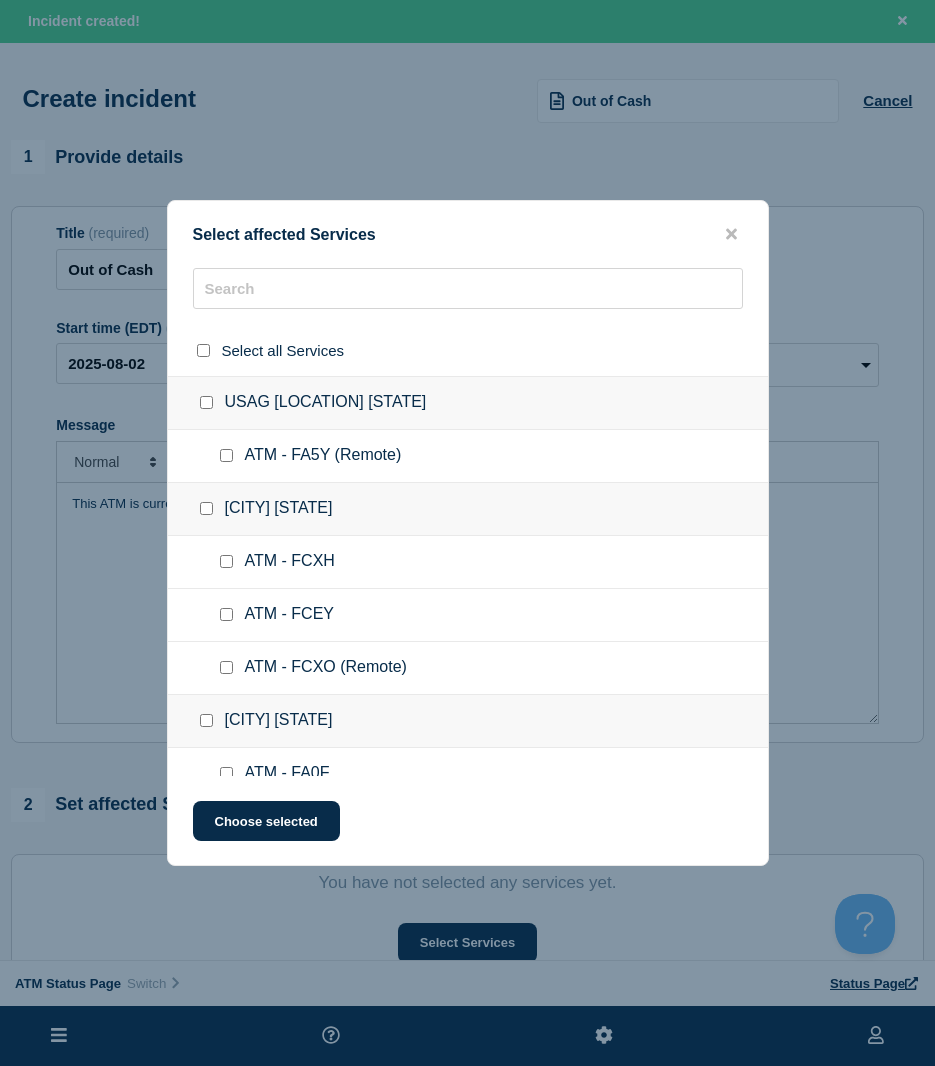 click 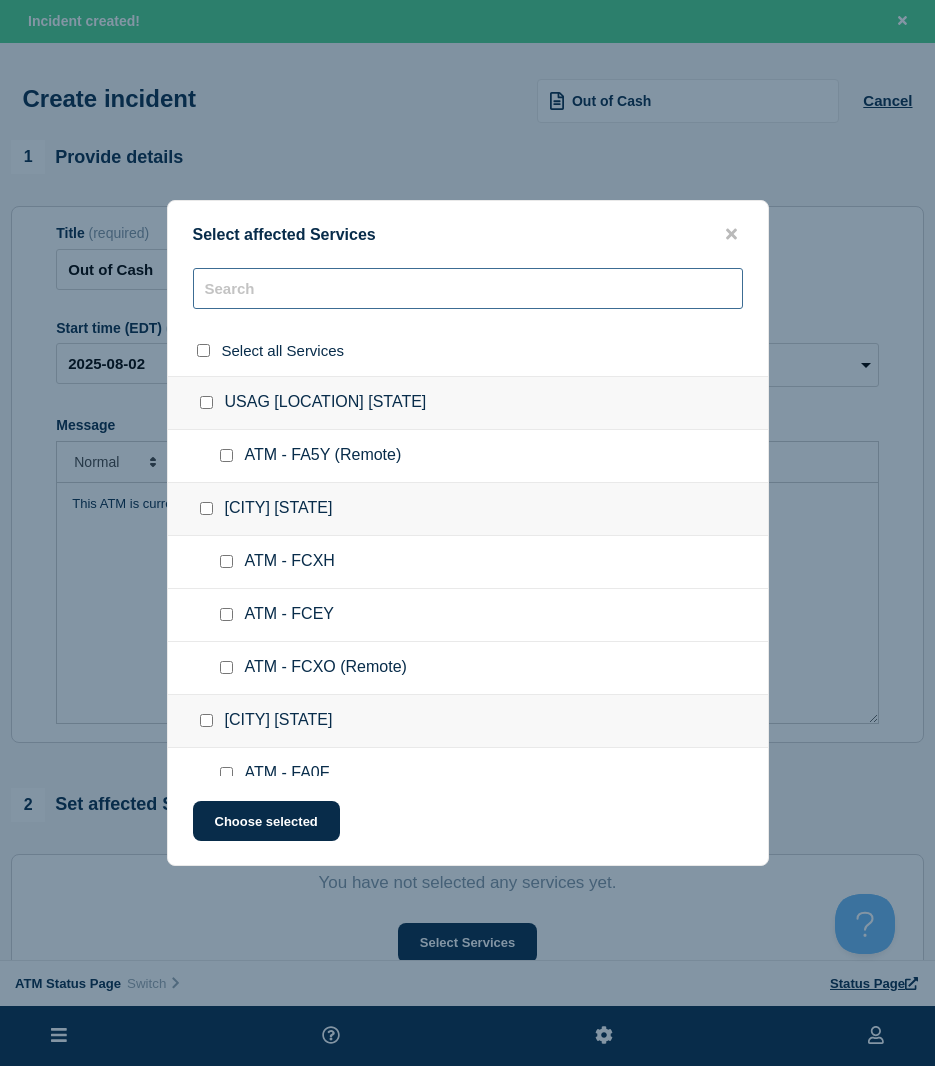 click at bounding box center (468, 288) 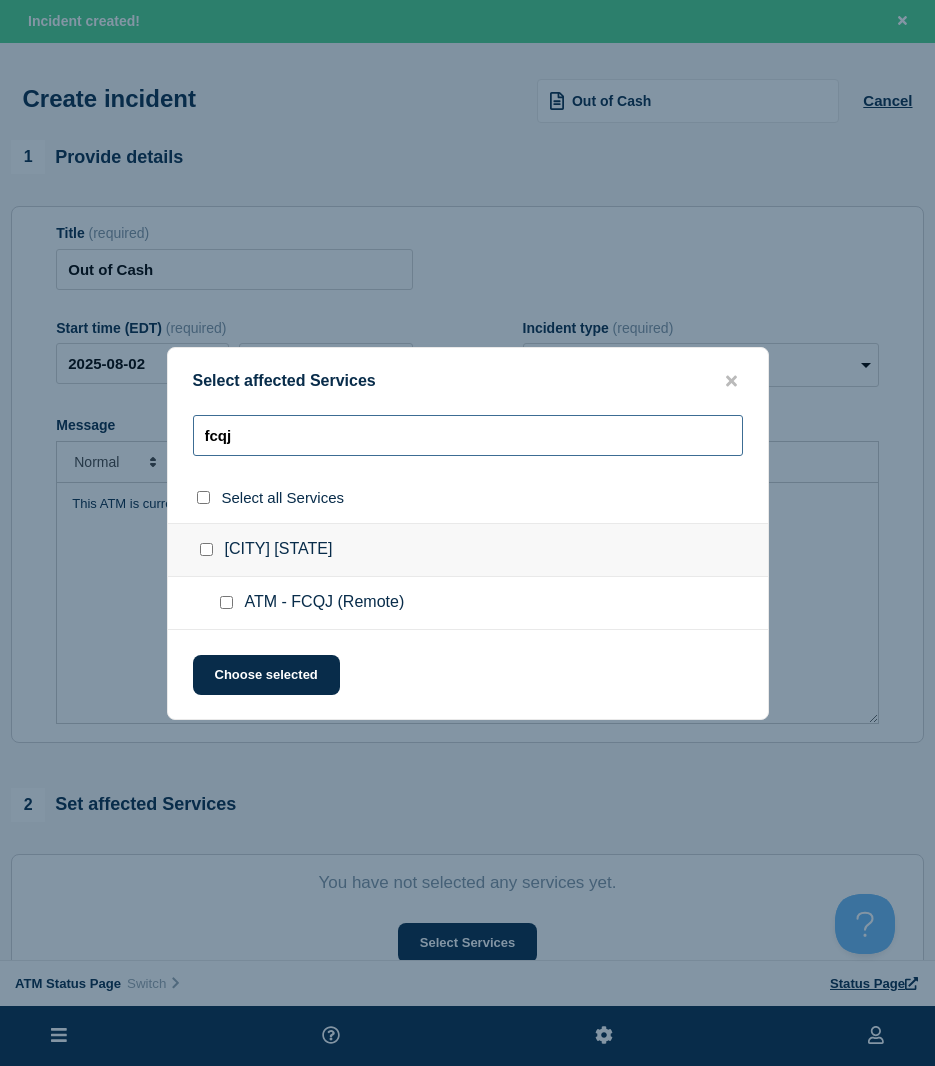 type on "fcqj" 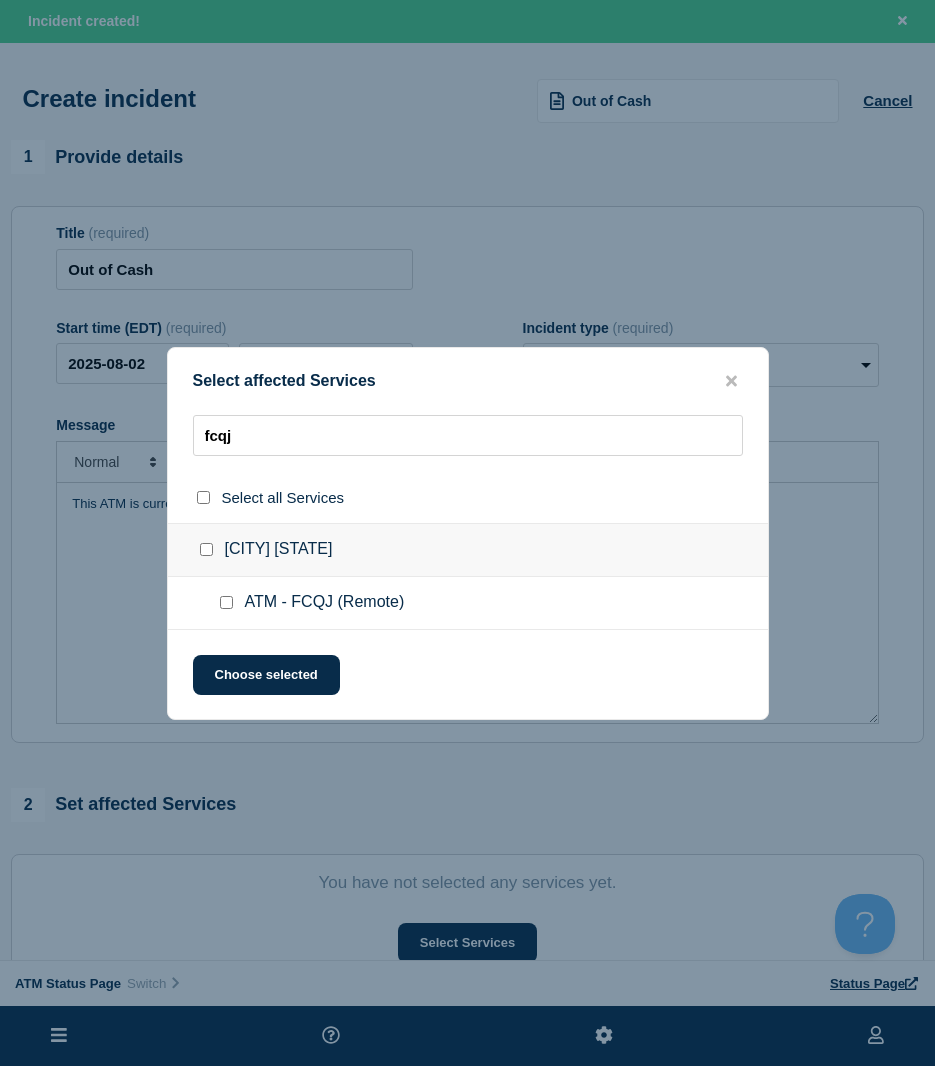click at bounding box center [226, 602] 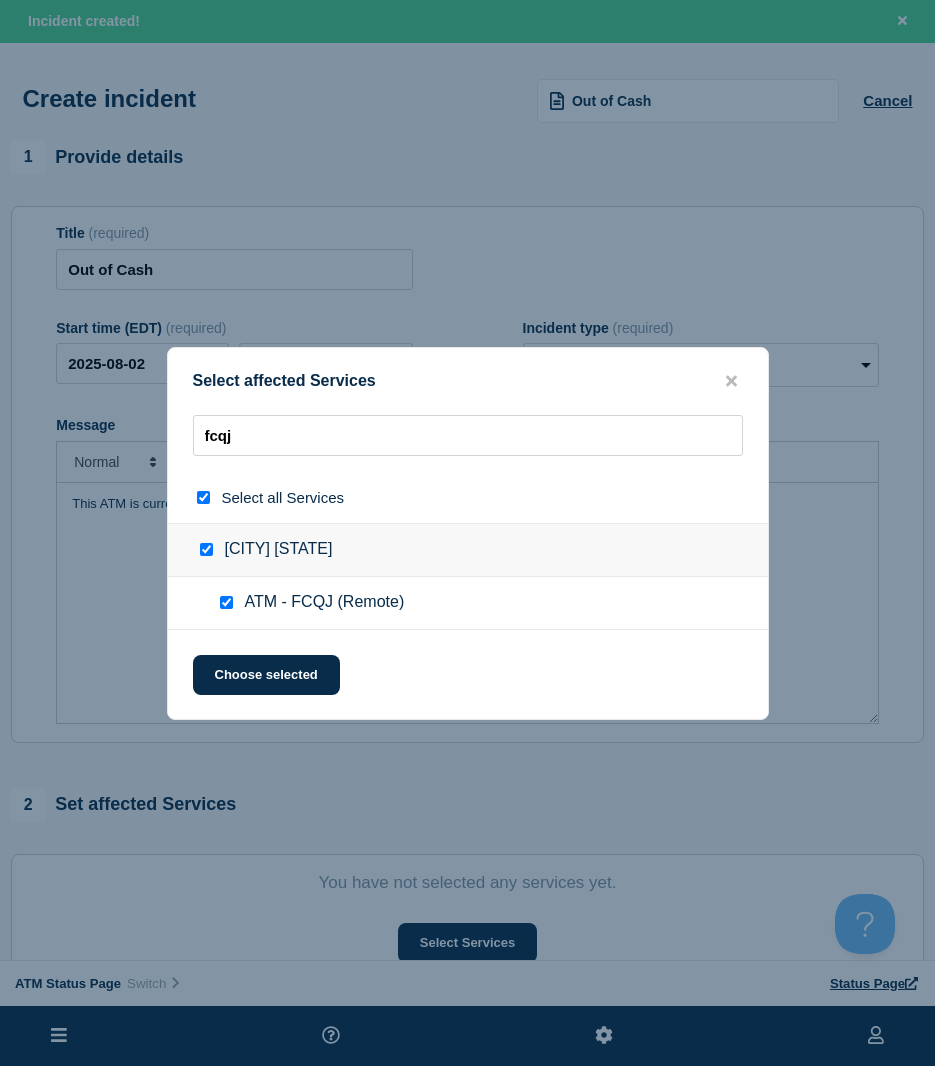 checkbox on "true" 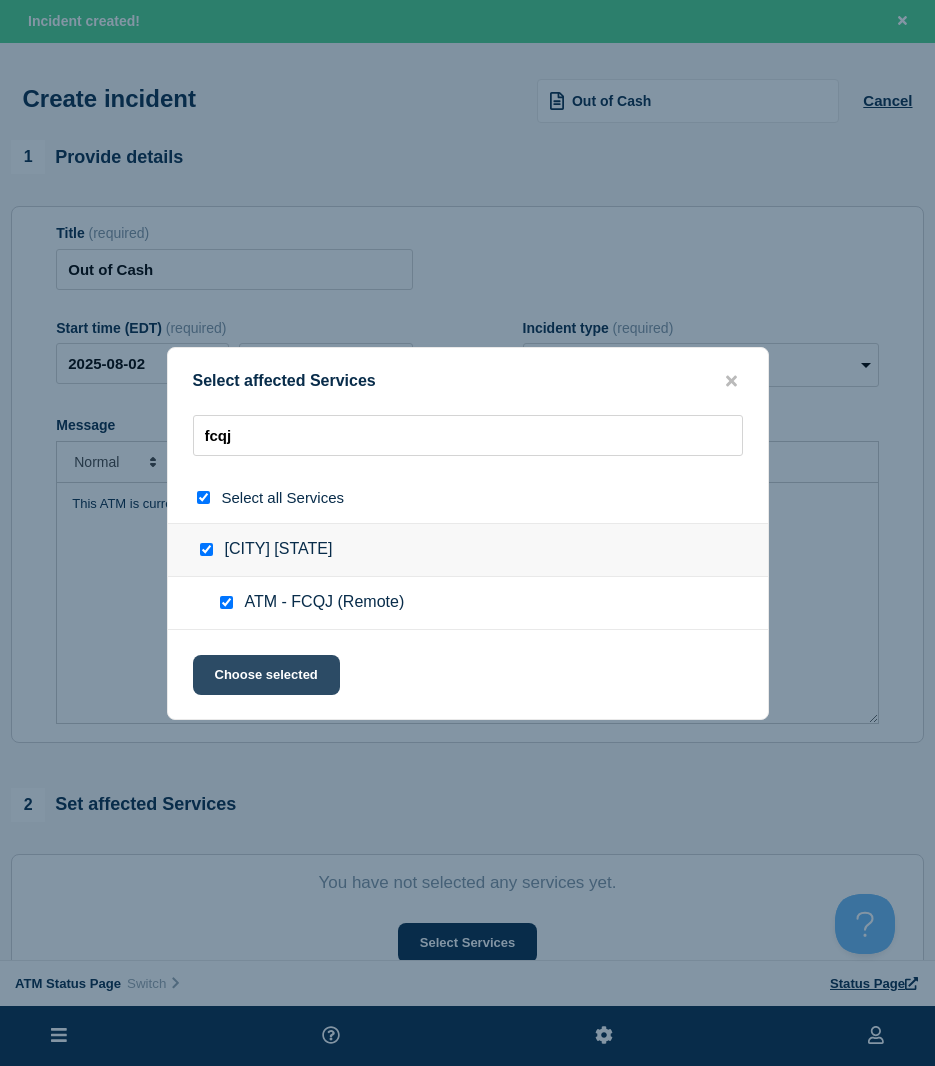 click on "Choose selected" 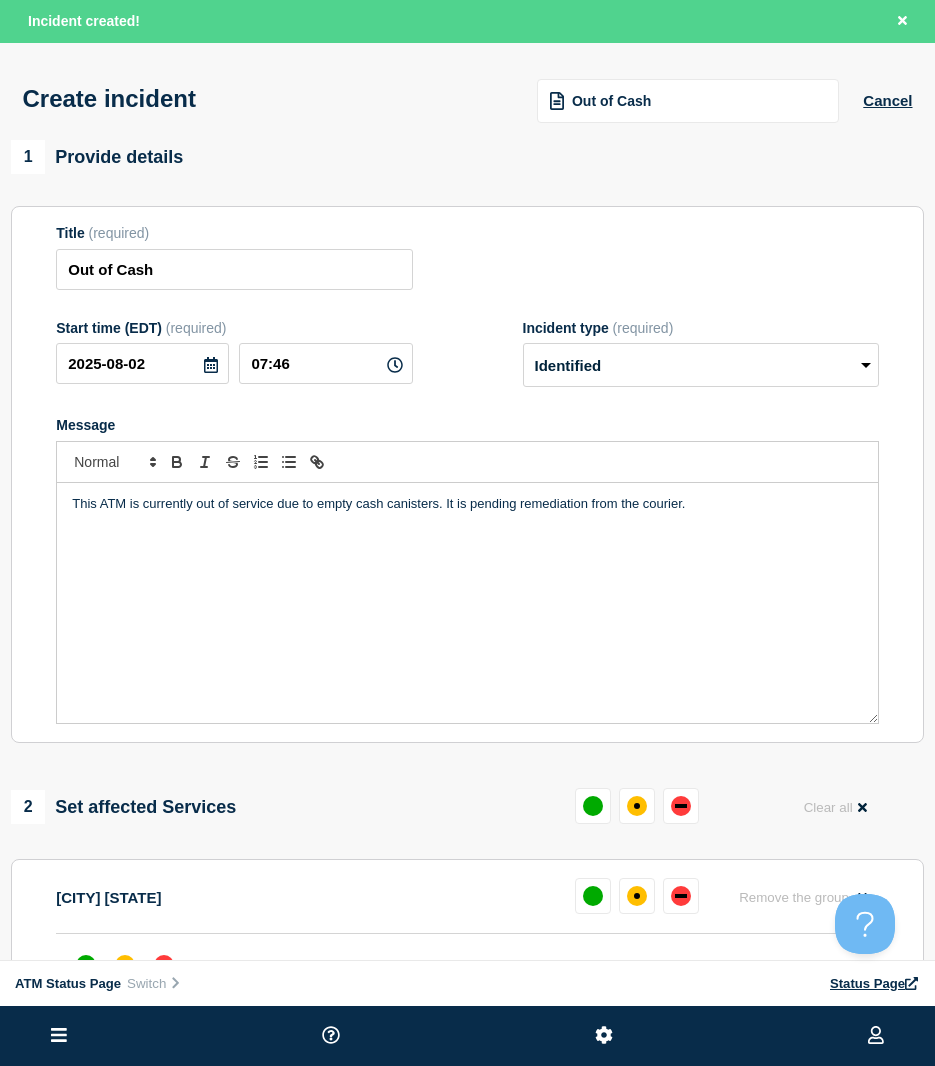 scroll, scrollTop: 100, scrollLeft: 0, axis: vertical 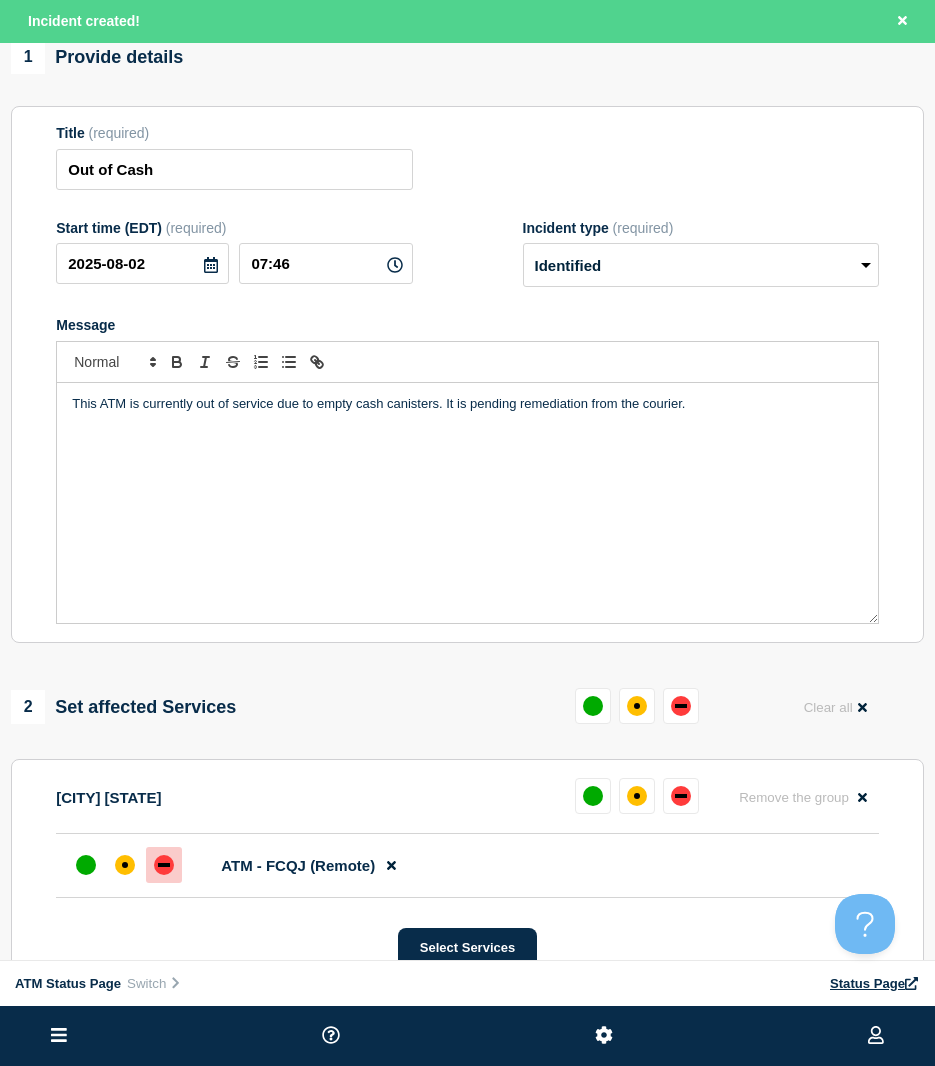 click at bounding box center (164, 865) 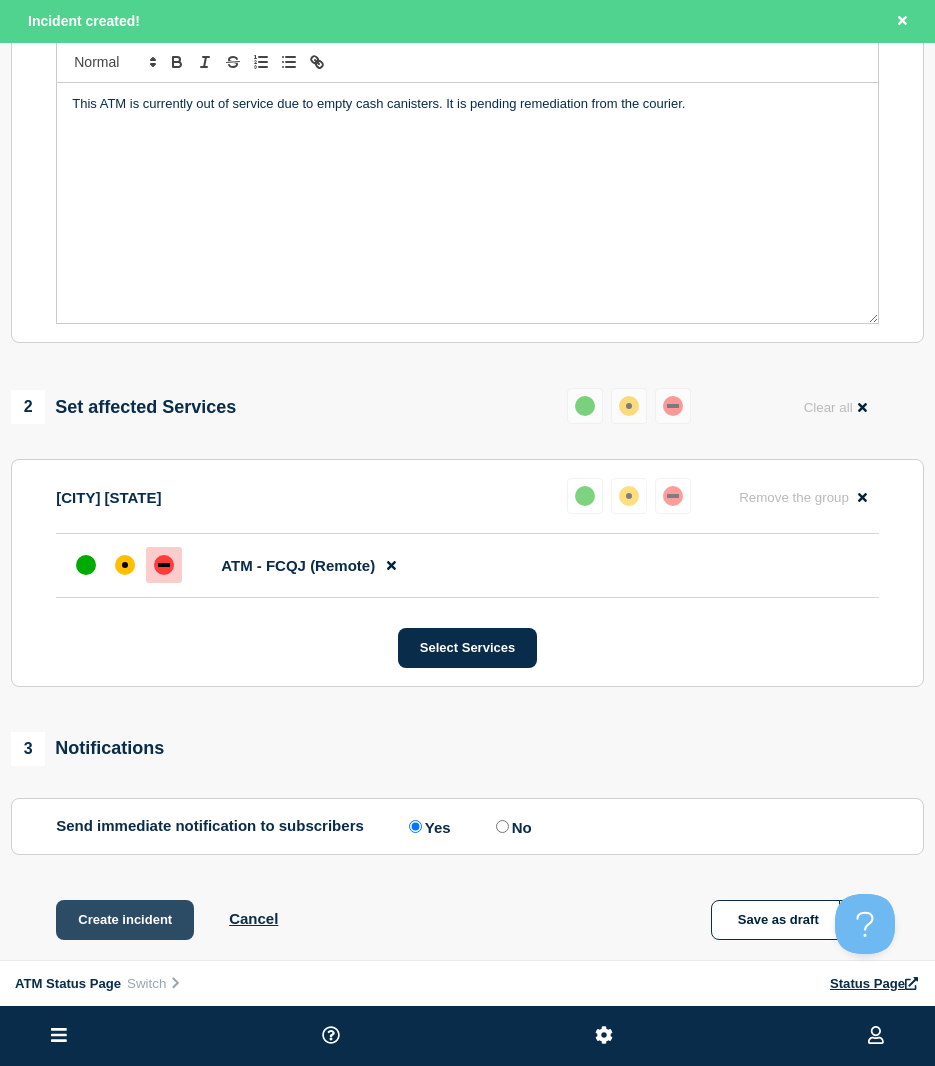 scroll, scrollTop: 500, scrollLeft: 0, axis: vertical 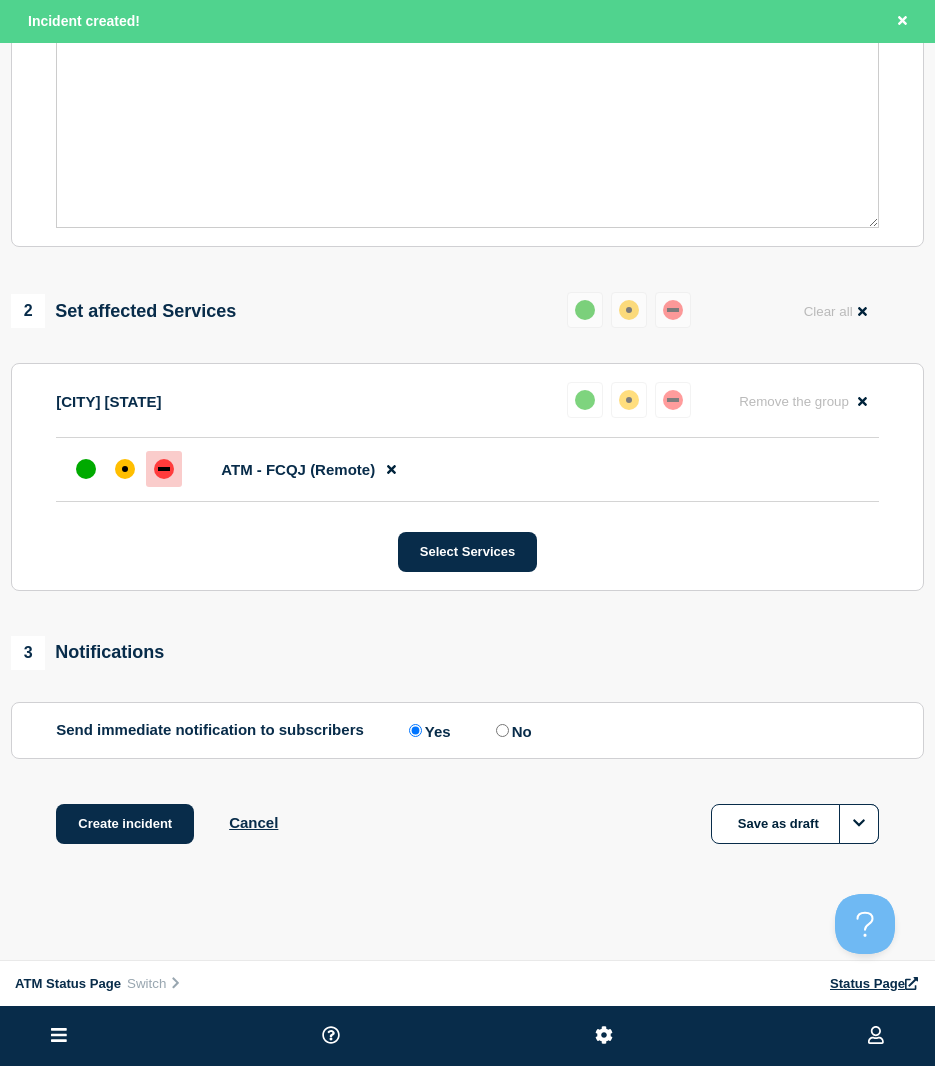 click on "Create incident Cancel Save as draft" 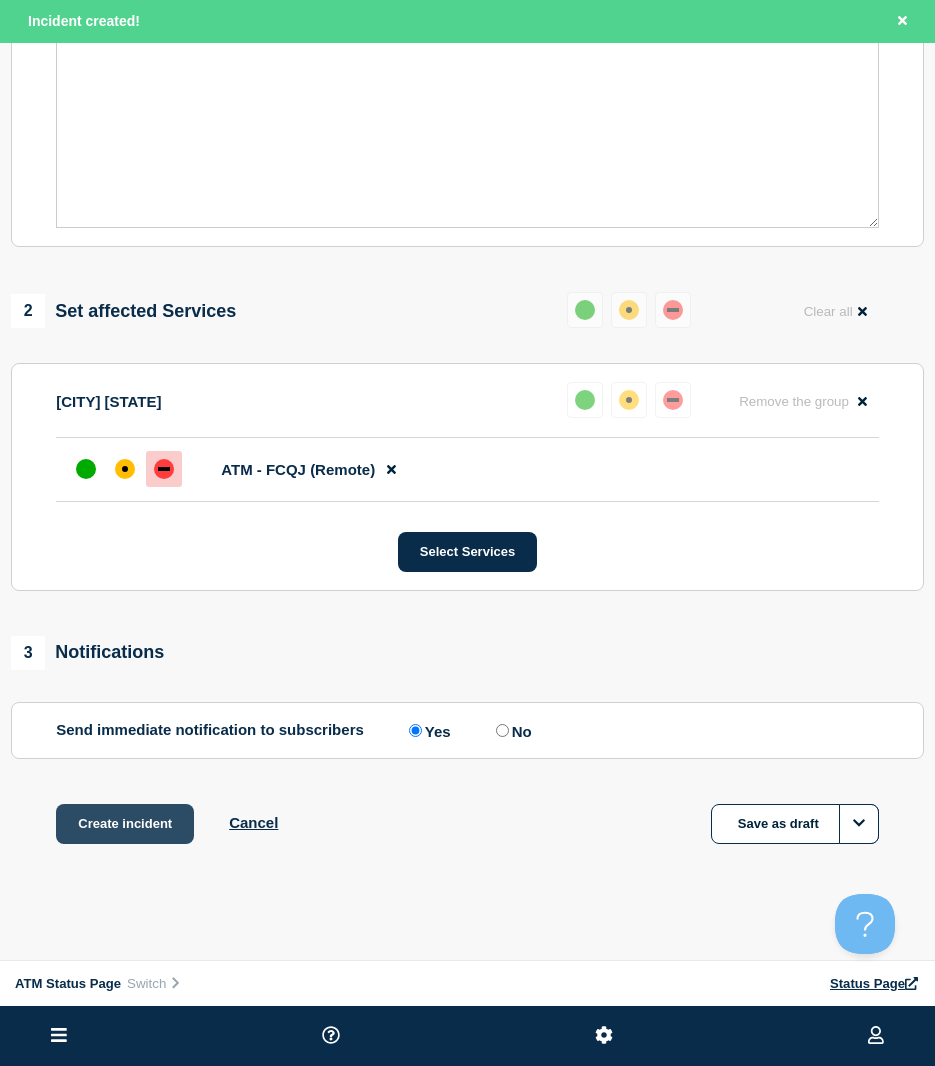 click on "Create incident" at bounding box center [125, 824] 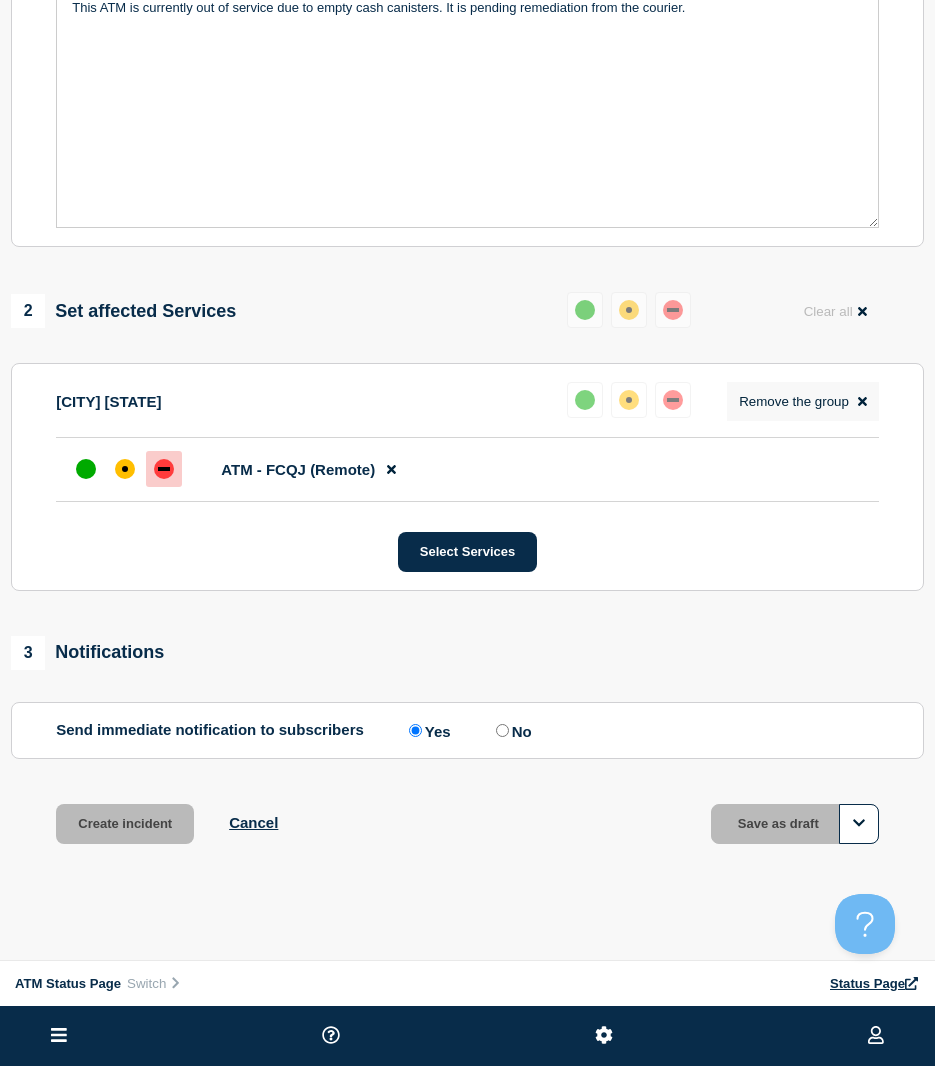 scroll, scrollTop: 457, scrollLeft: 0, axis: vertical 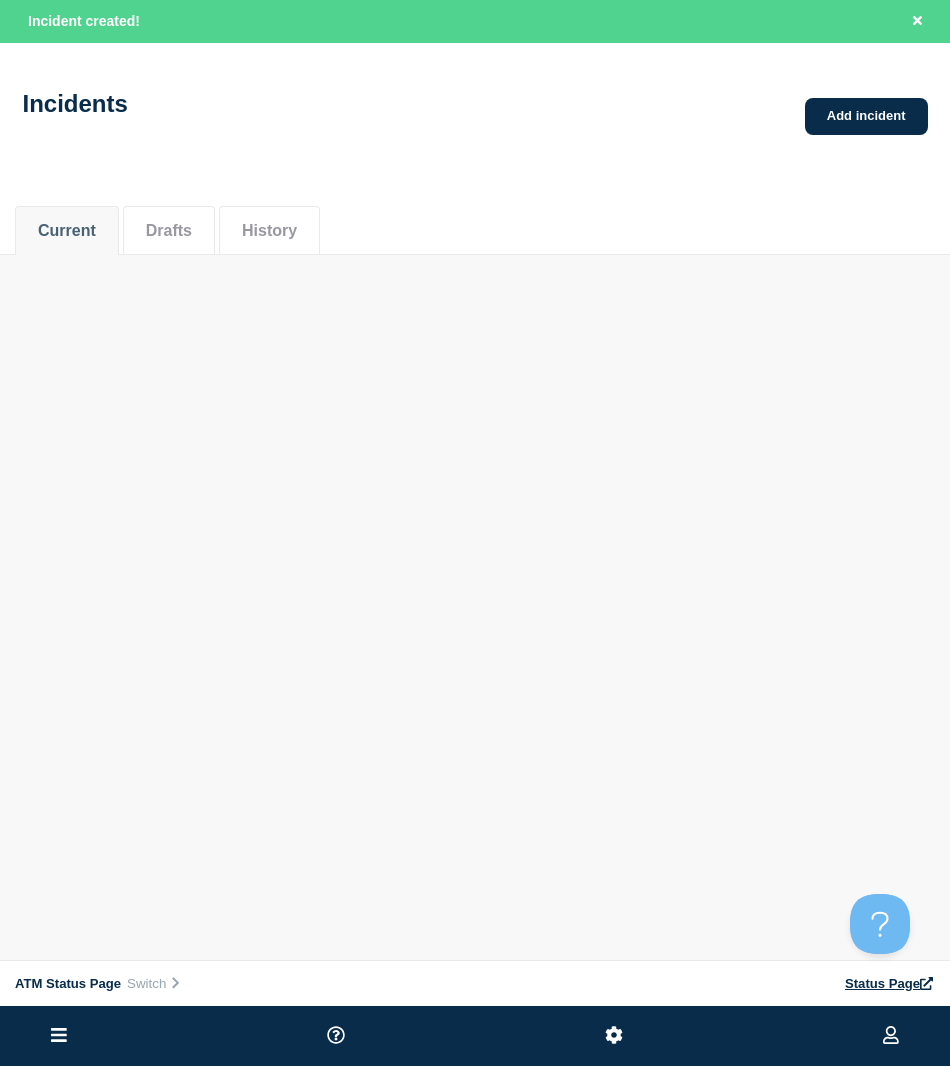 click on "Incidents Add incident" at bounding box center [475, 97] 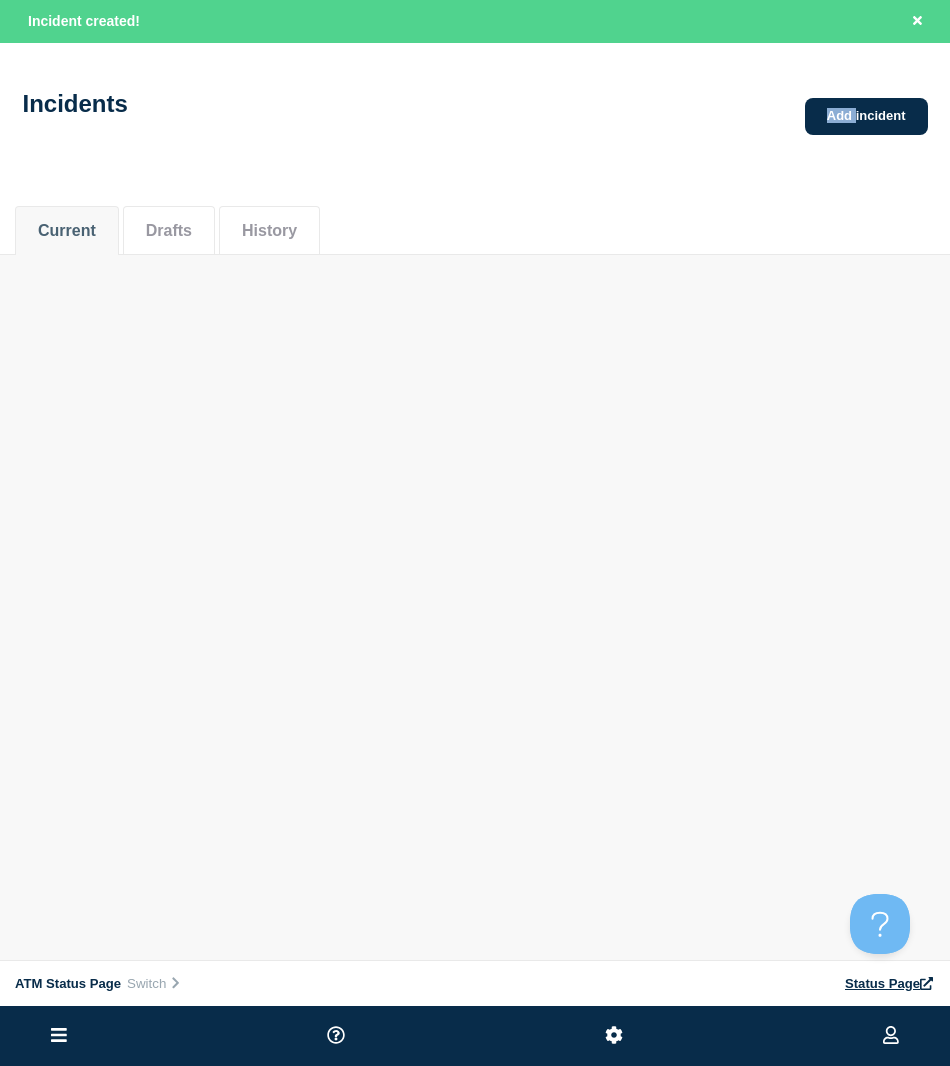 click on "Incidents Add incident" at bounding box center [475, 97] 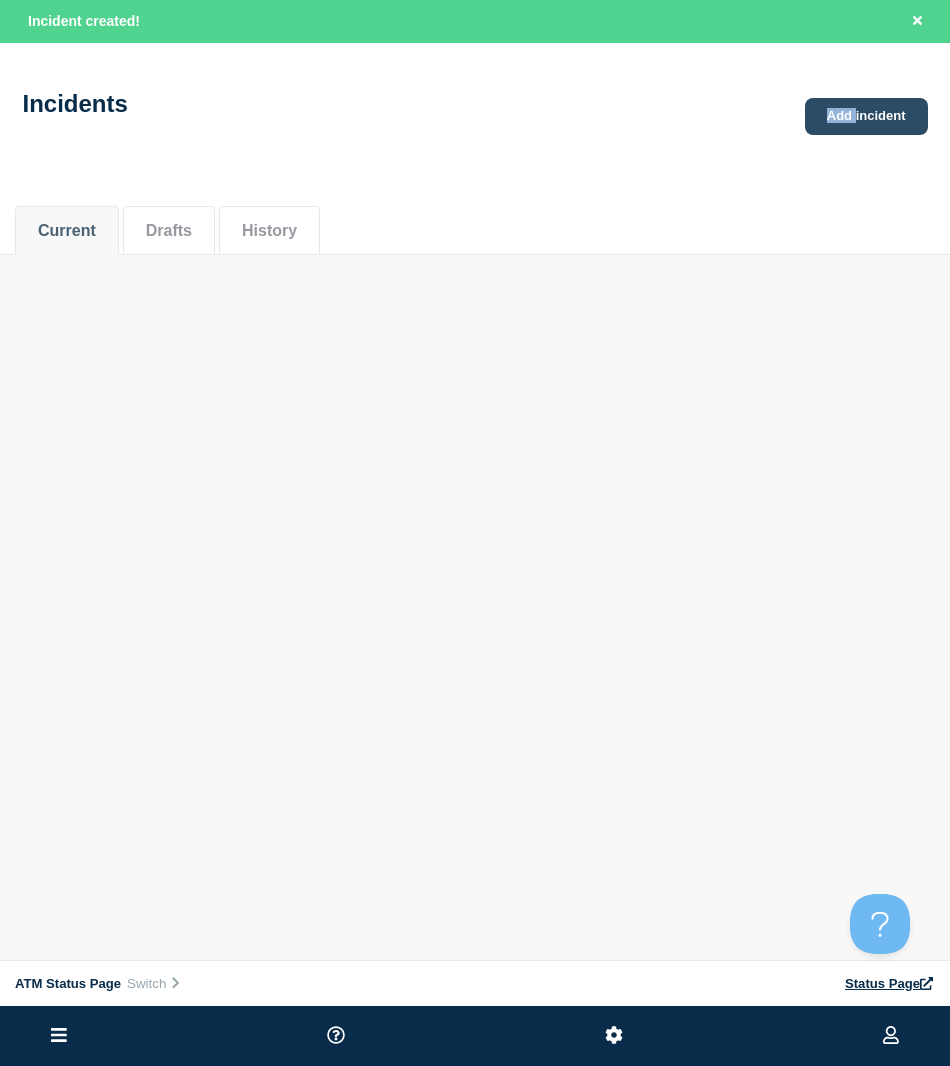 drag, startPoint x: 834, startPoint y: 137, endPoint x: 834, endPoint y: 122, distance: 15 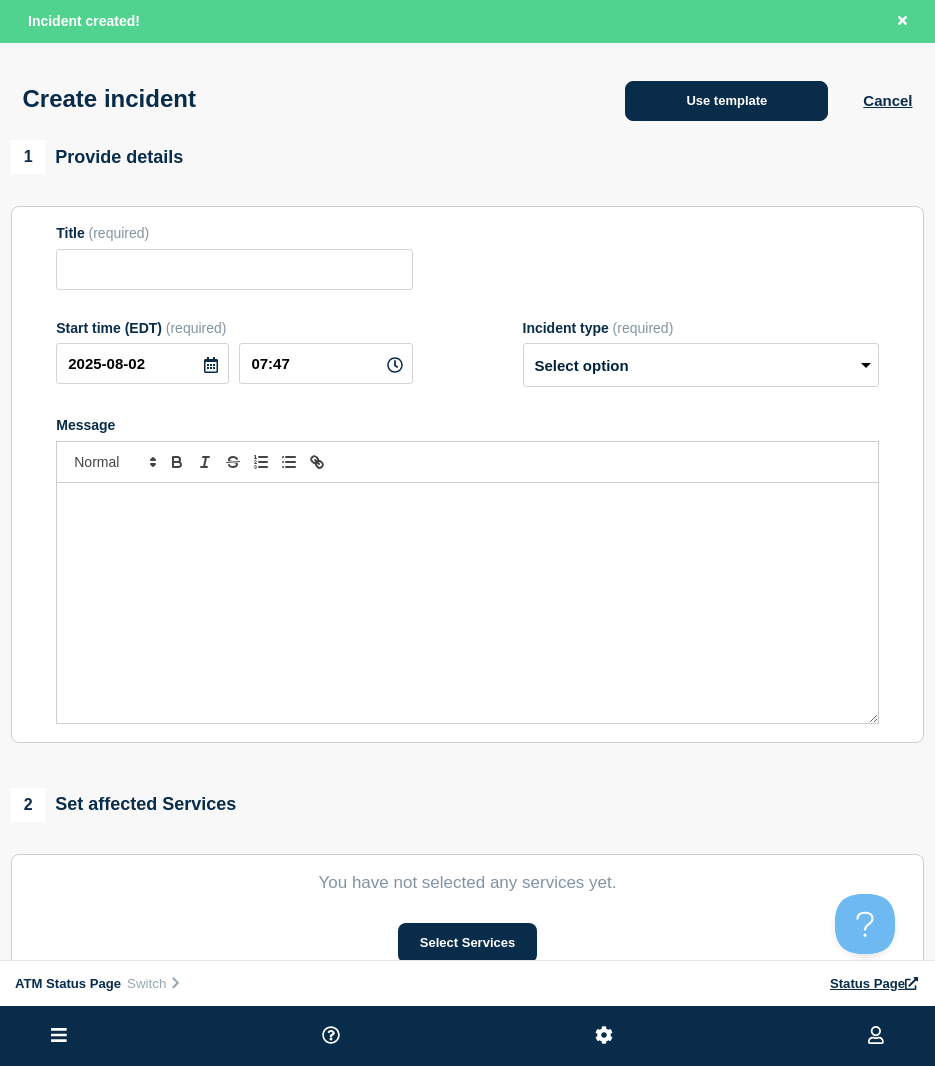click on "Use template" at bounding box center (726, 101) 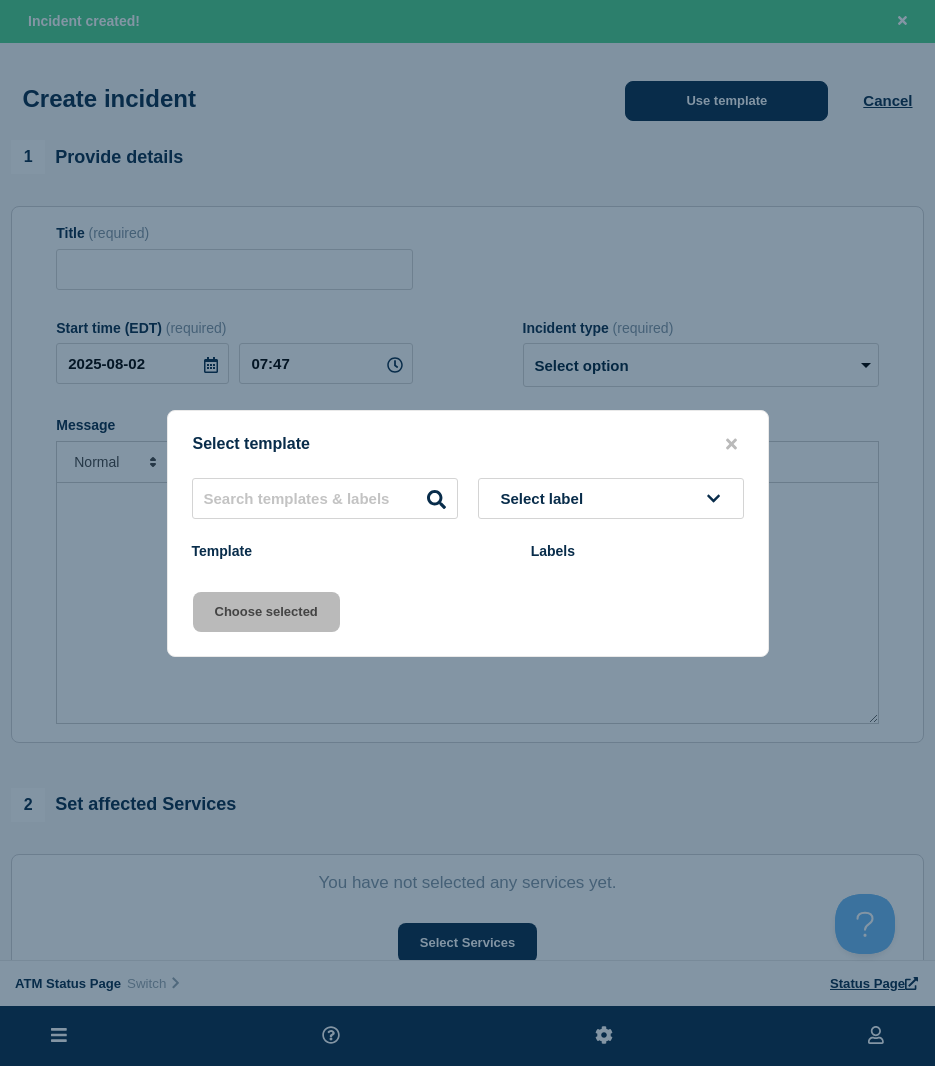 type 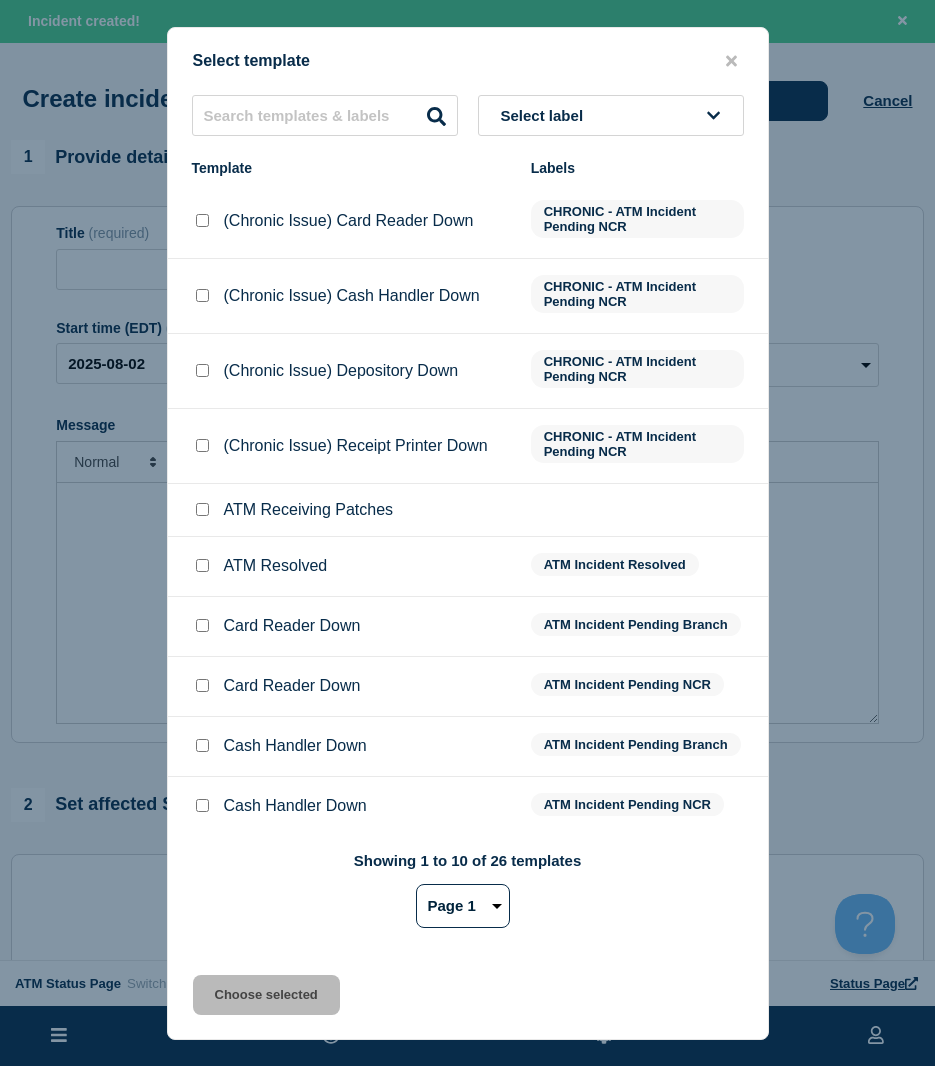 click on "Use template" at bounding box center [726, 101] 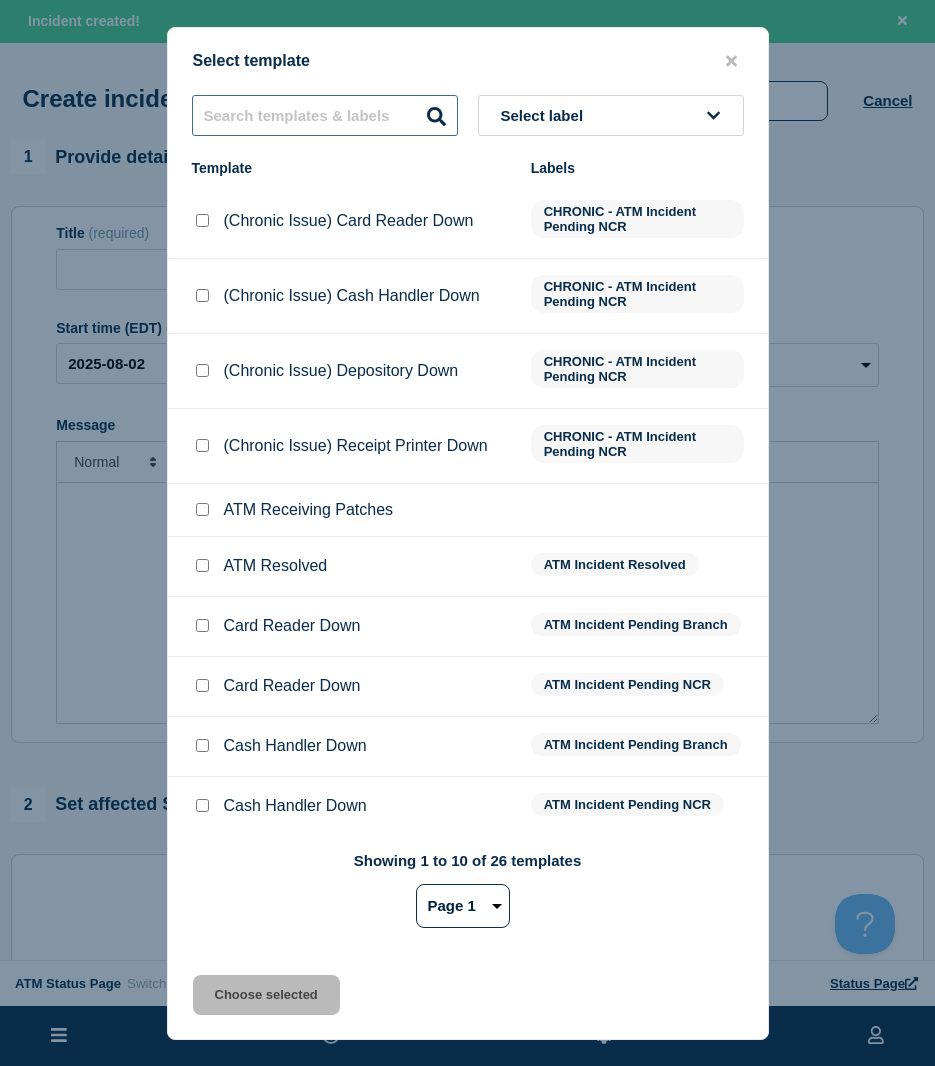 click at bounding box center (325, 115) 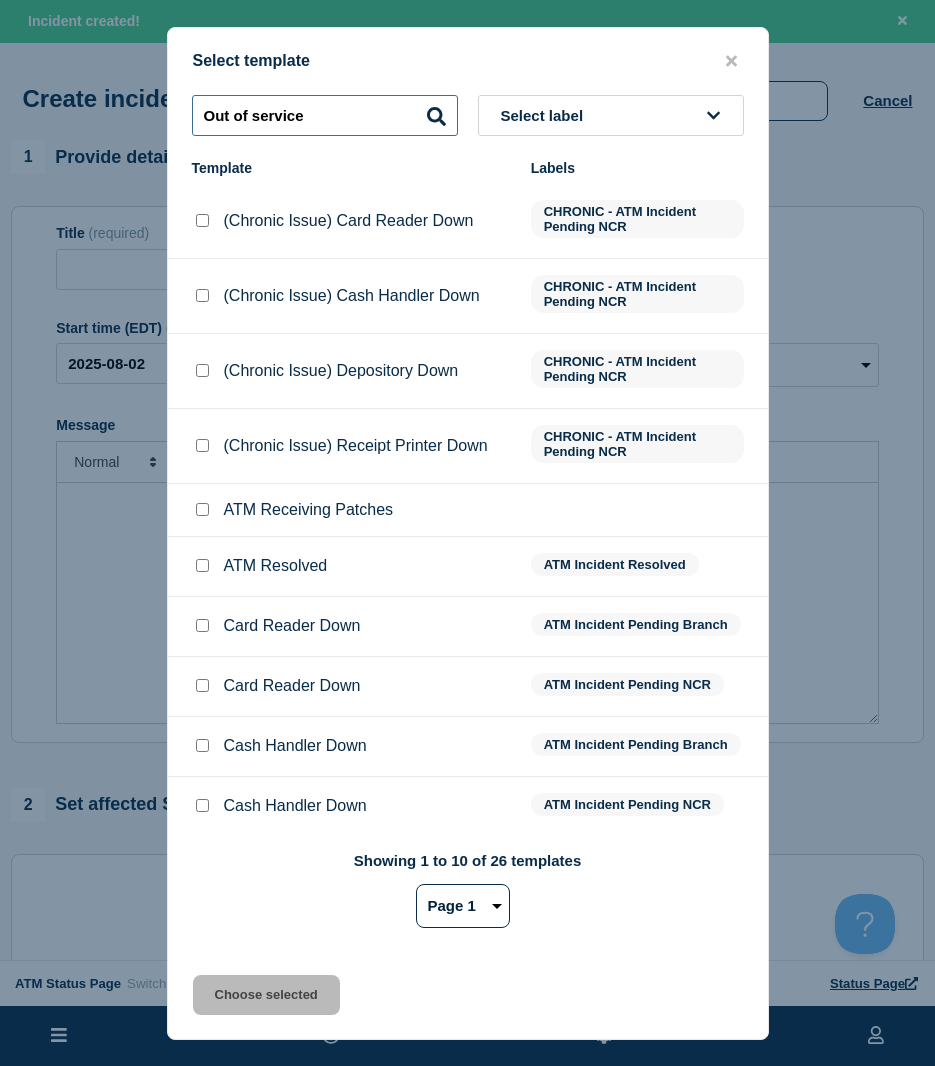 type on "Out of service" 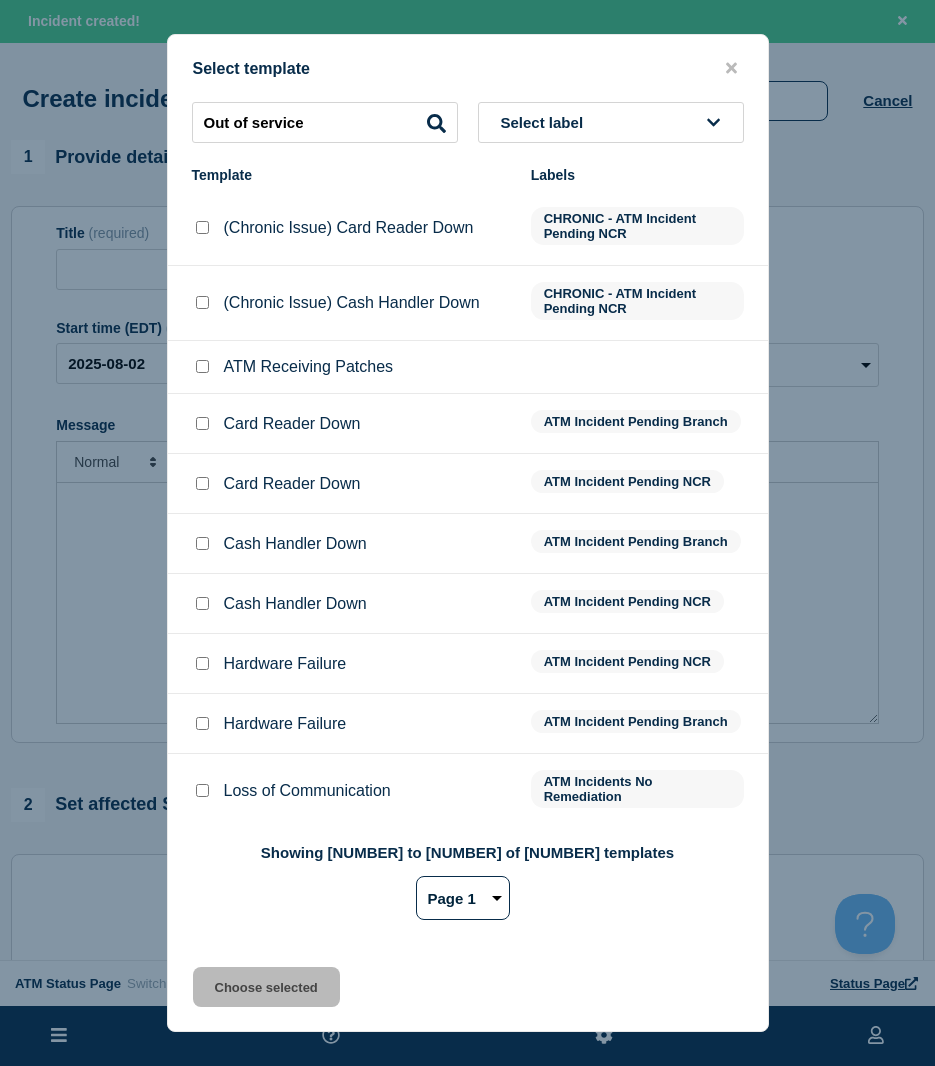 click on "Page 1 Page 2" at bounding box center [463, 898] 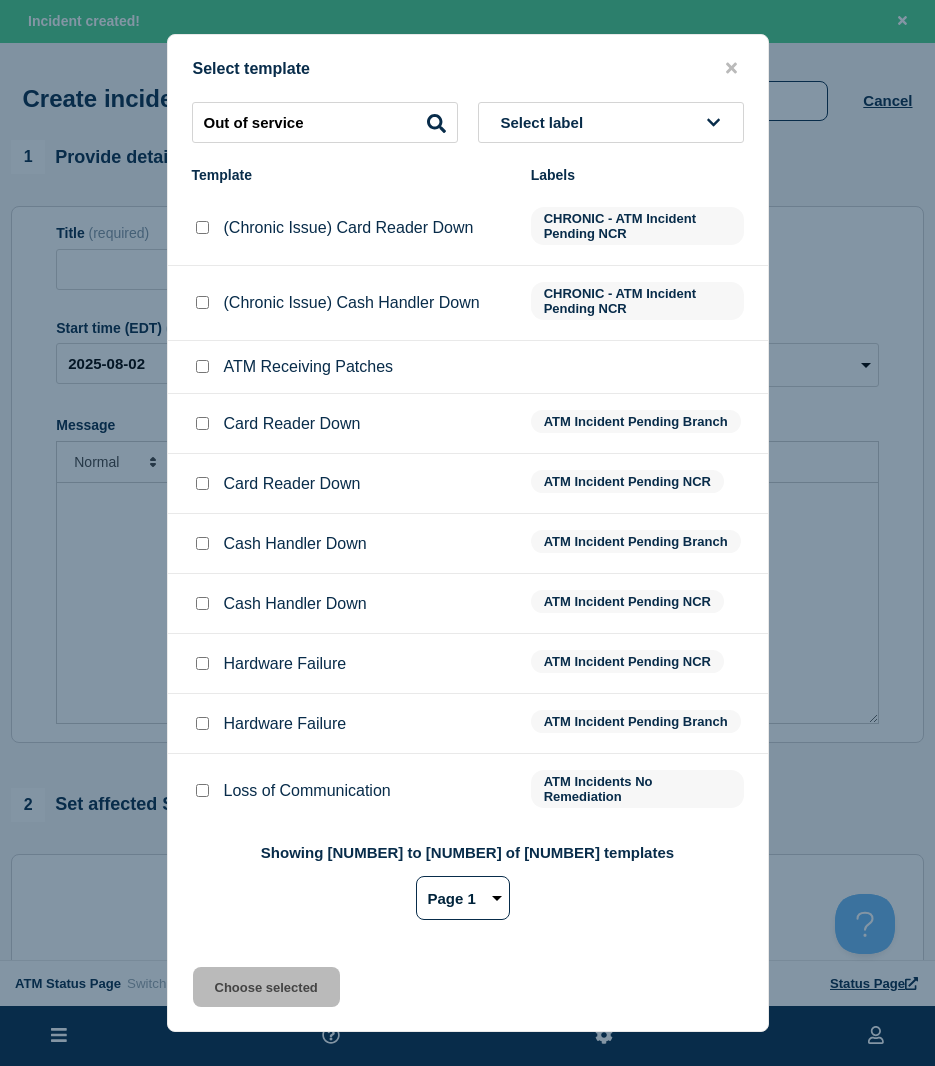 click at bounding box center (202, 791) 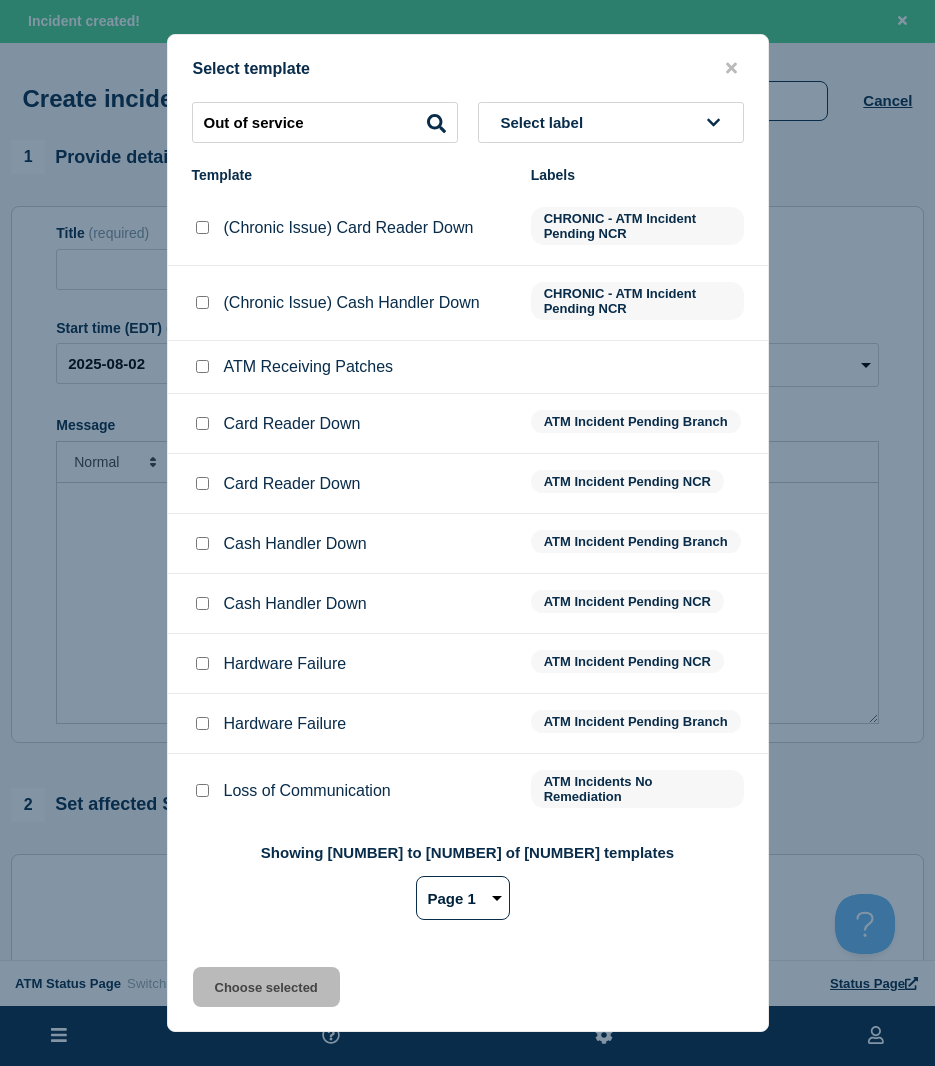 click at bounding box center [202, 790] 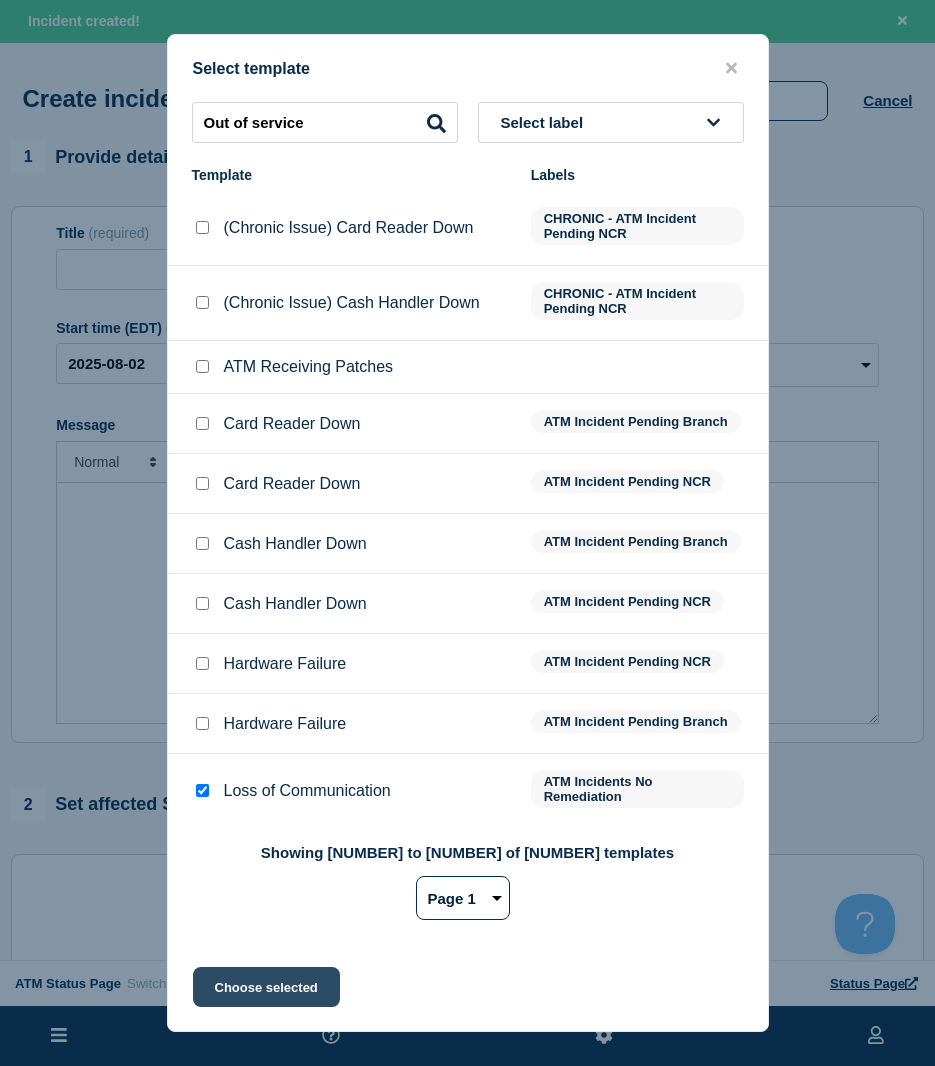 click on "Choose selected" 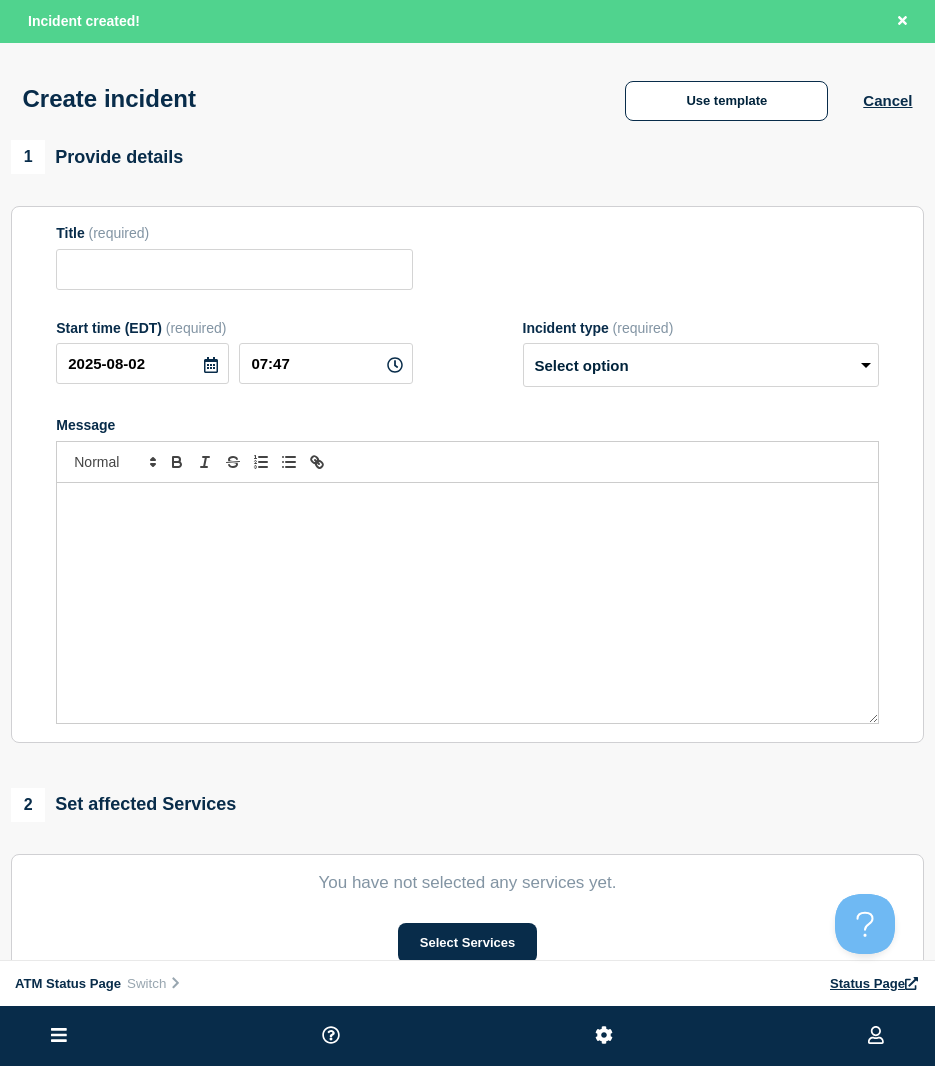 type on "Loss of Communication" 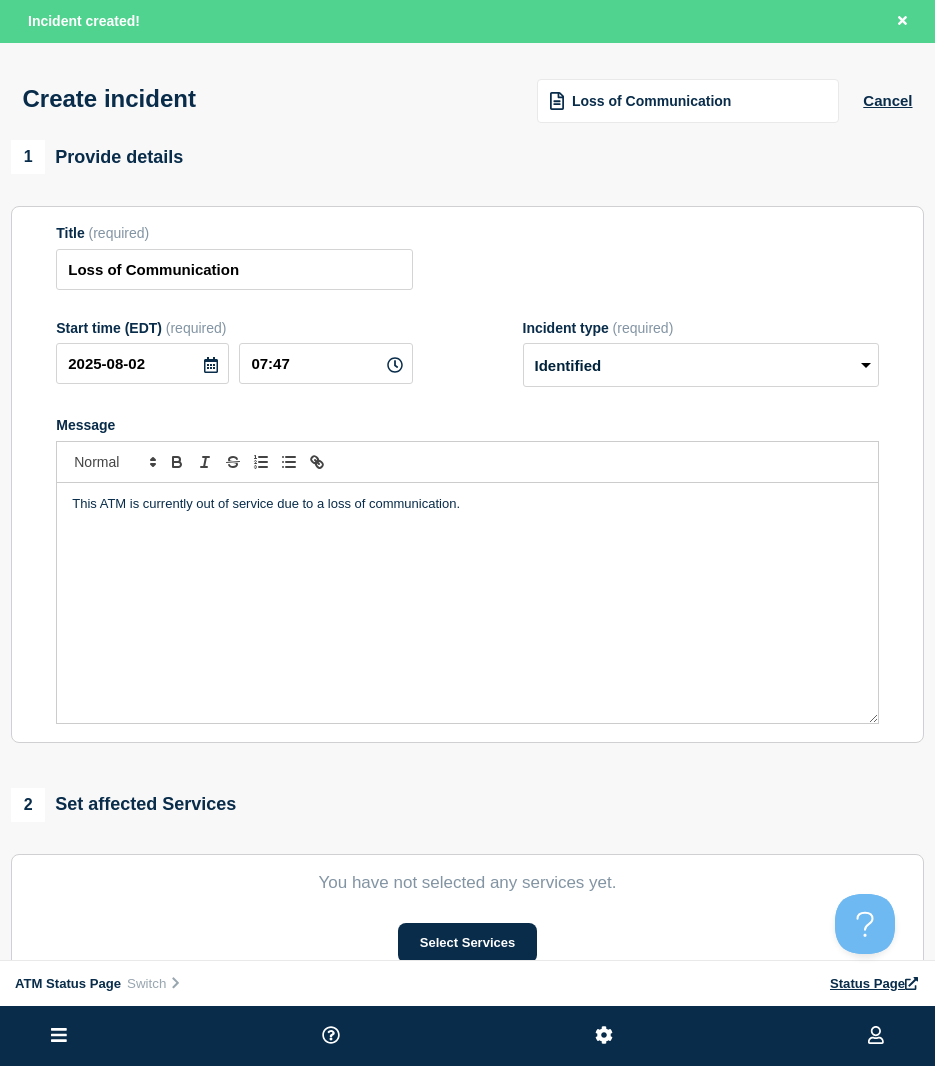 scroll, scrollTop: 300, scrollLeft: 0, axis: vertical 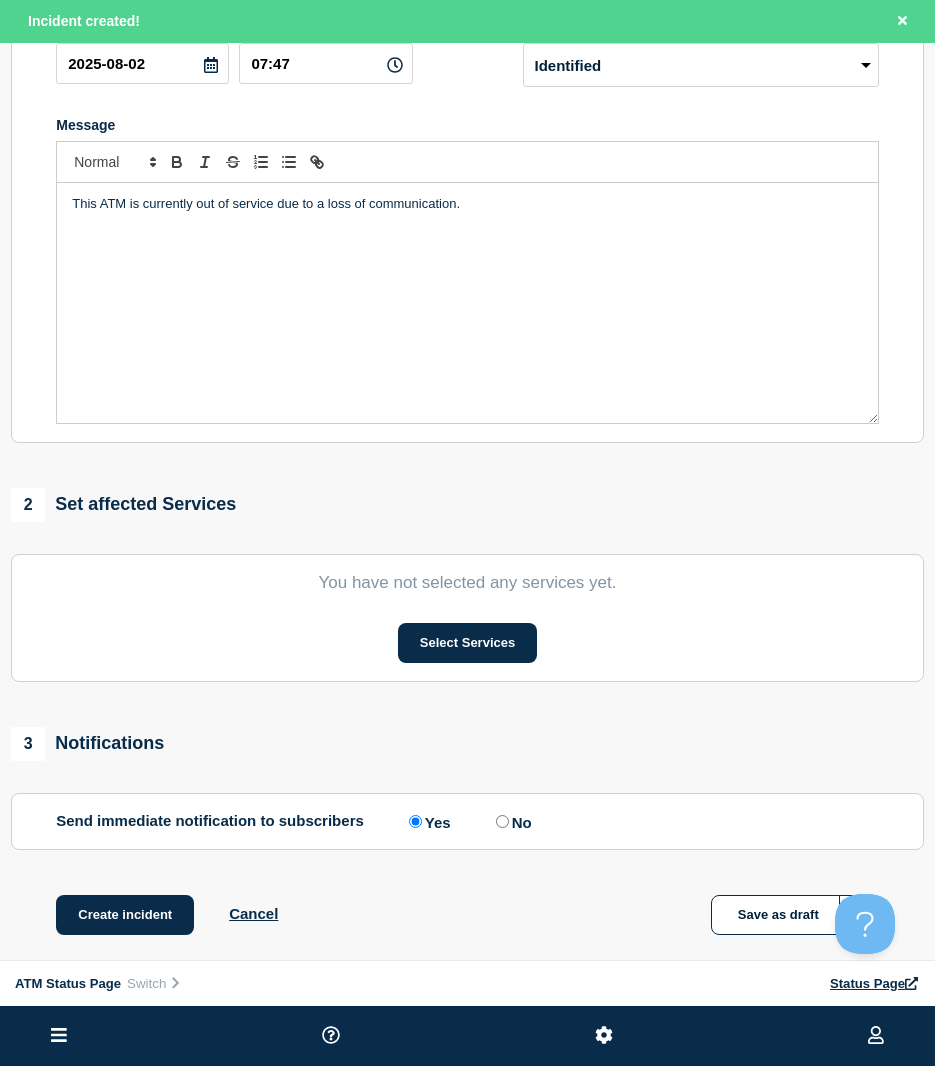 click on "You have not selected any services yet." 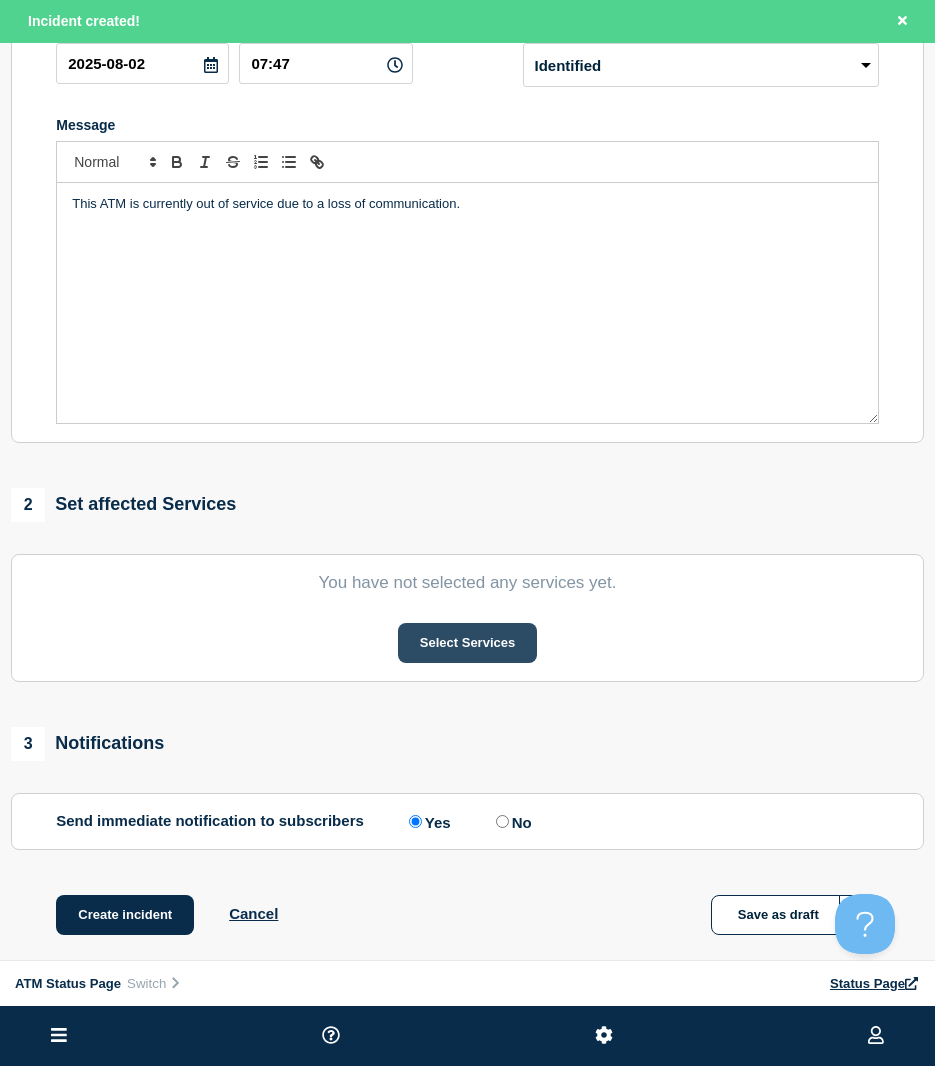 click on "Select Services" at bounding box center [467, 643] 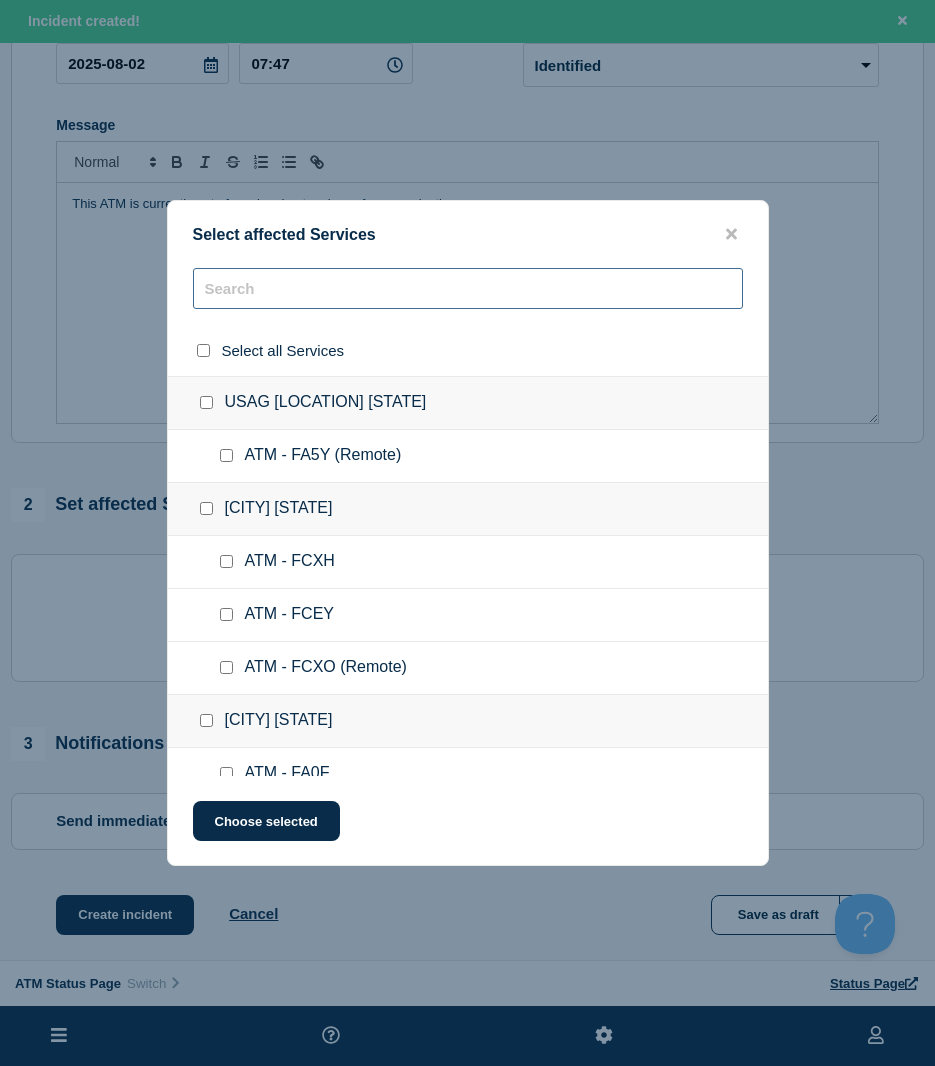 click at bounding box center [468, 288] 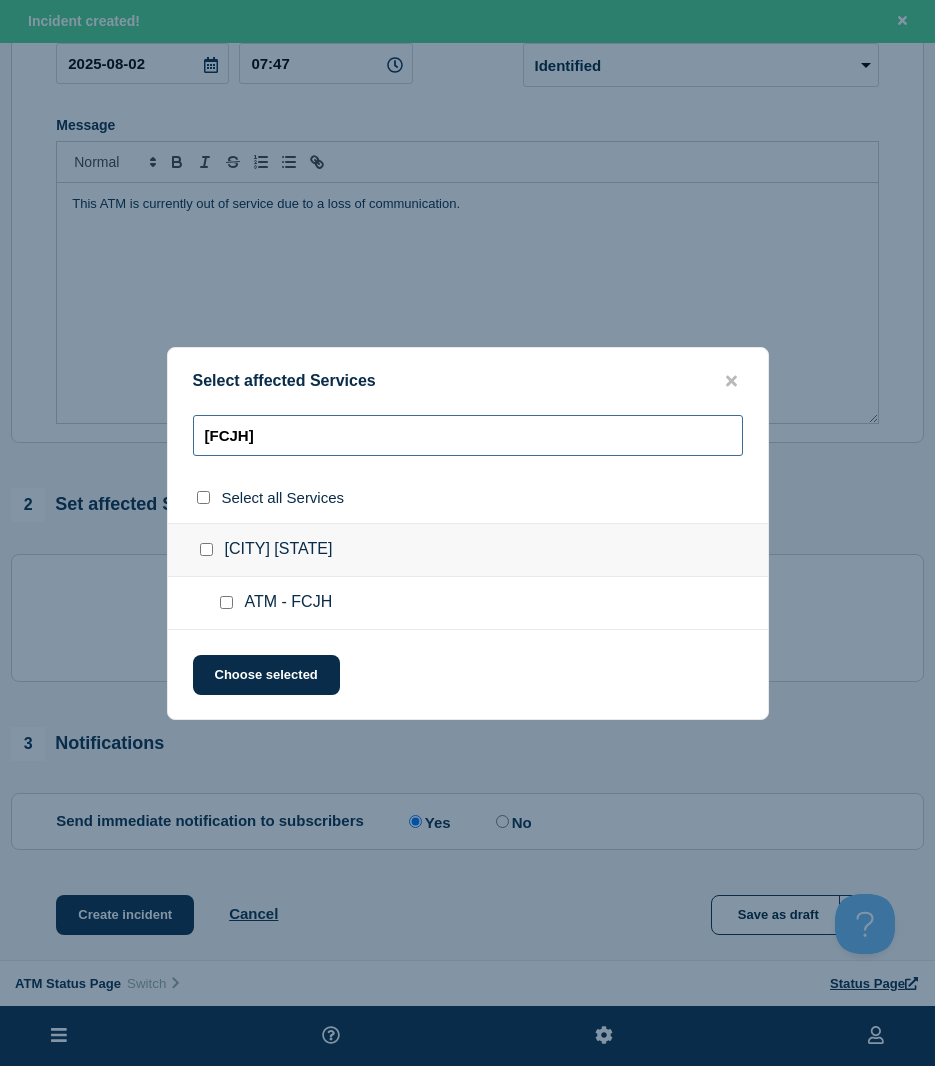 type on "[FCJH]" 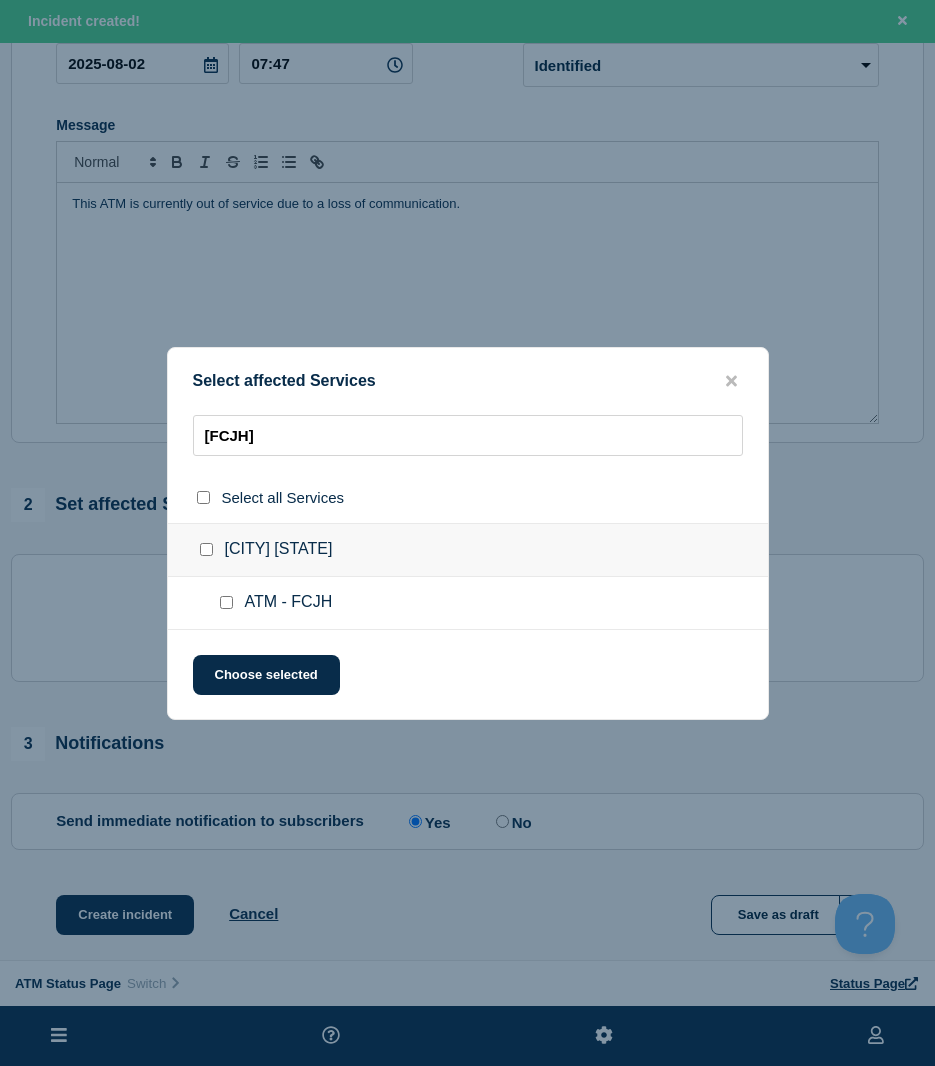 click at bounding box center [230, 603] 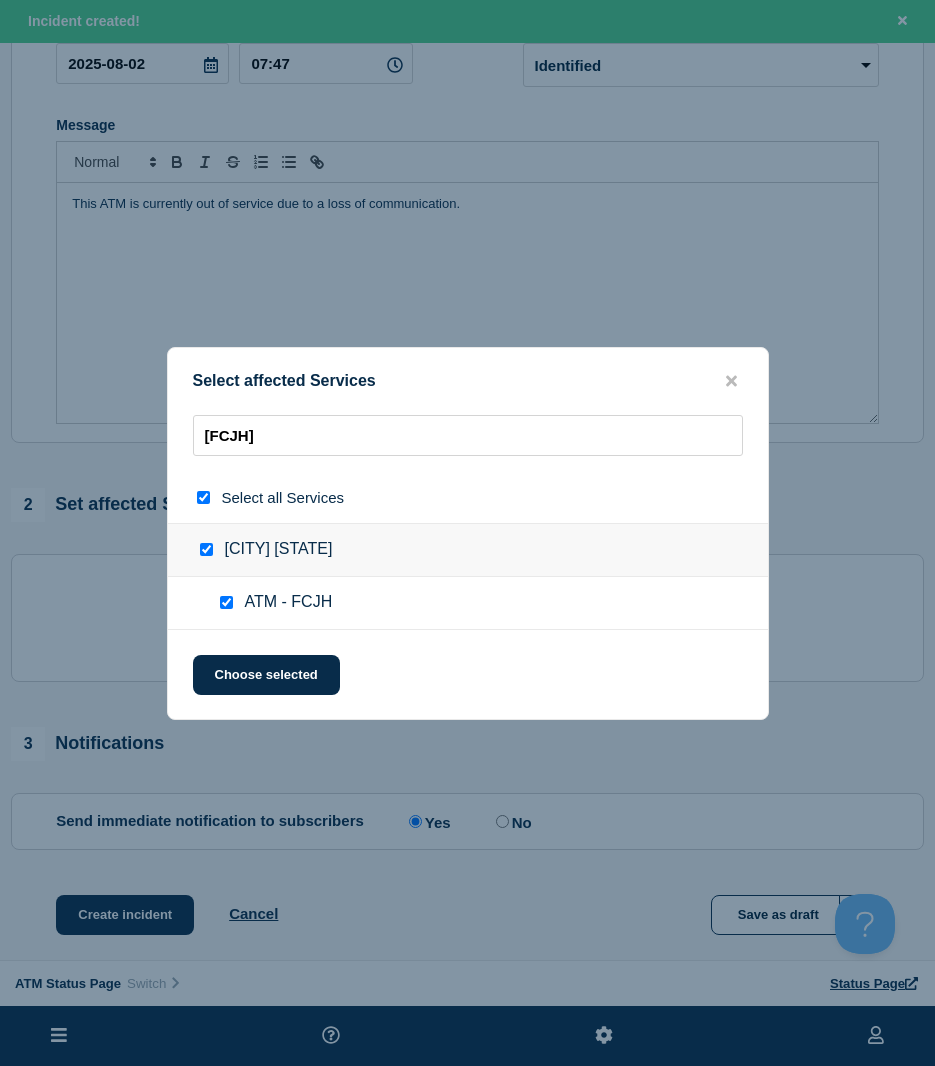 checkbox on "true" 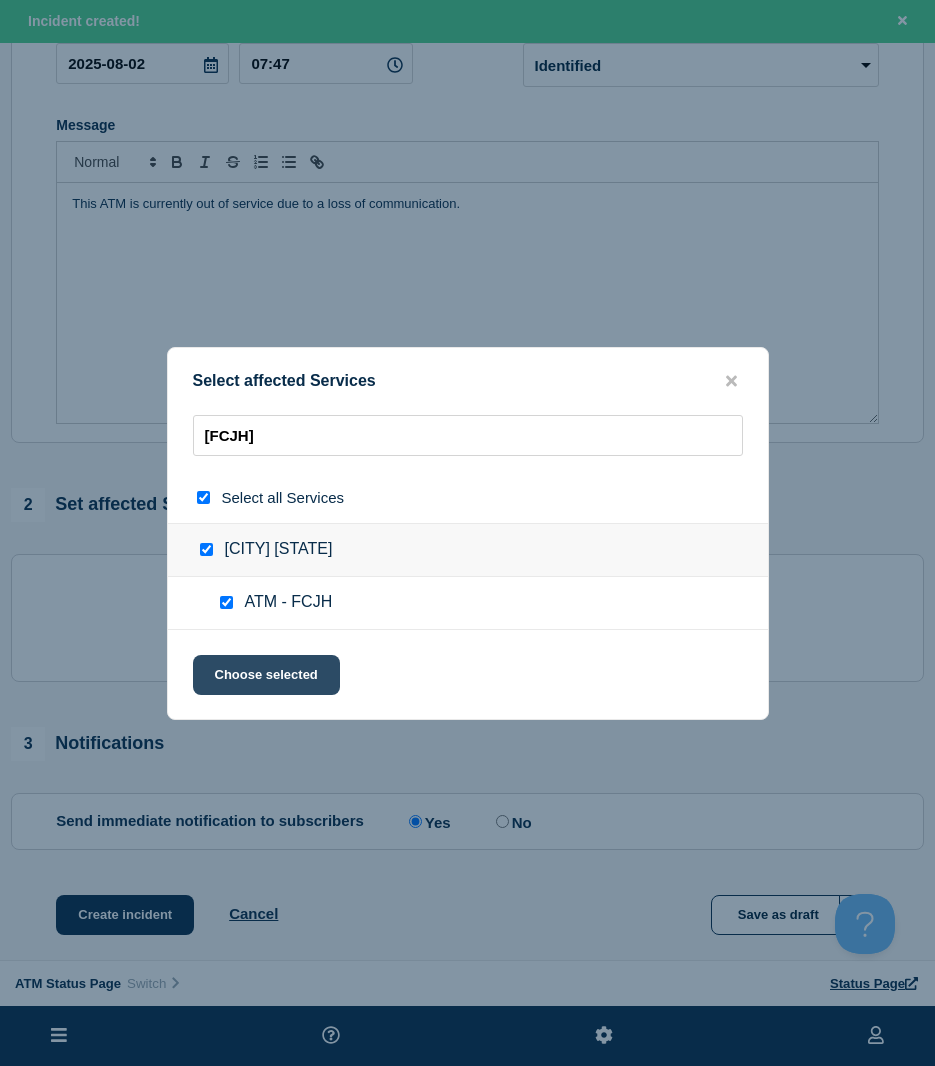 click on "Choose selected" 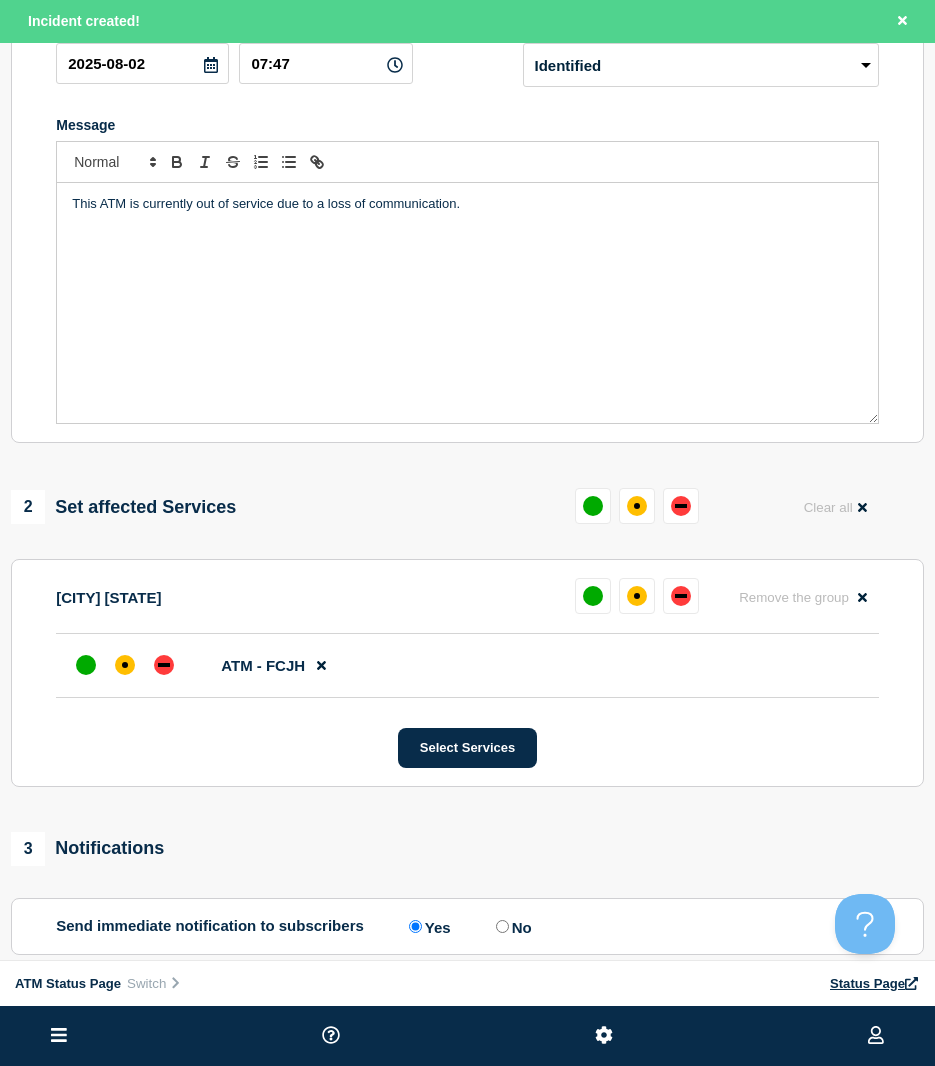 click on "ATM - FCJH" 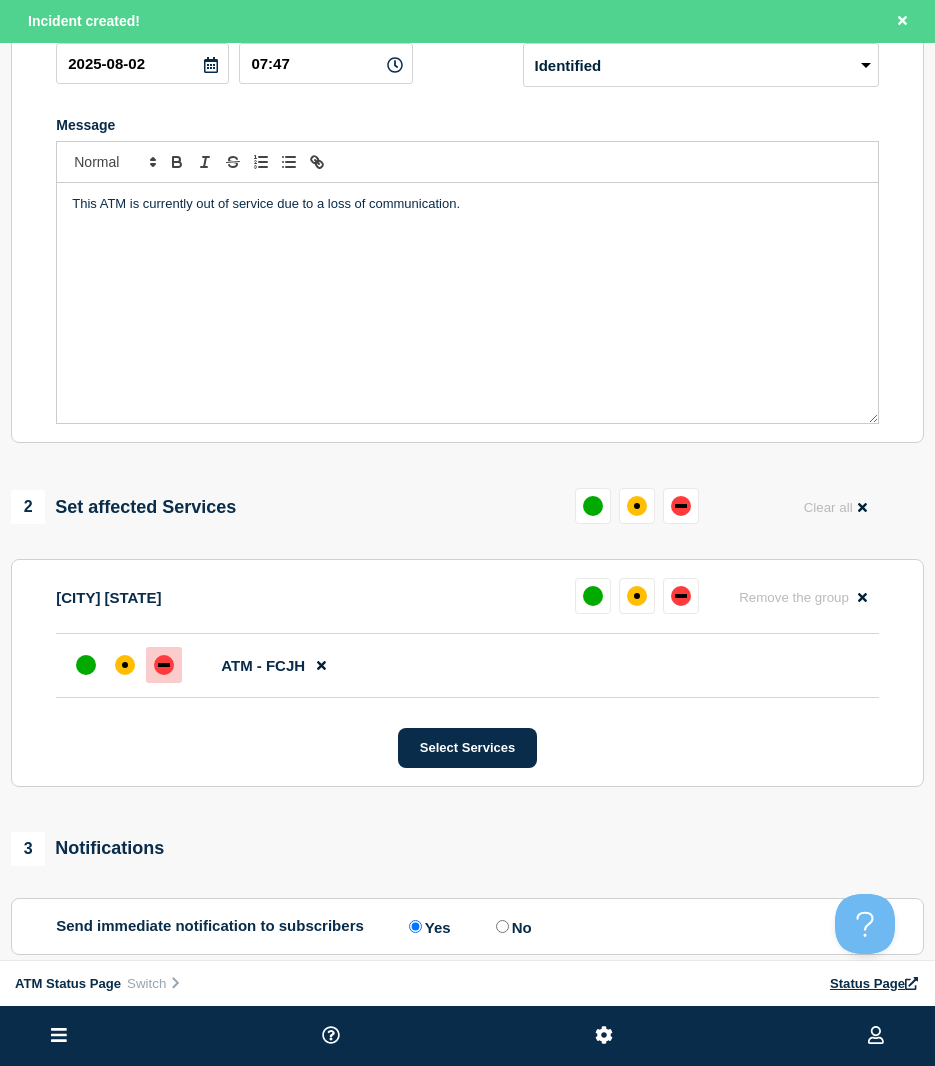 click at bounding box center (164, 665) 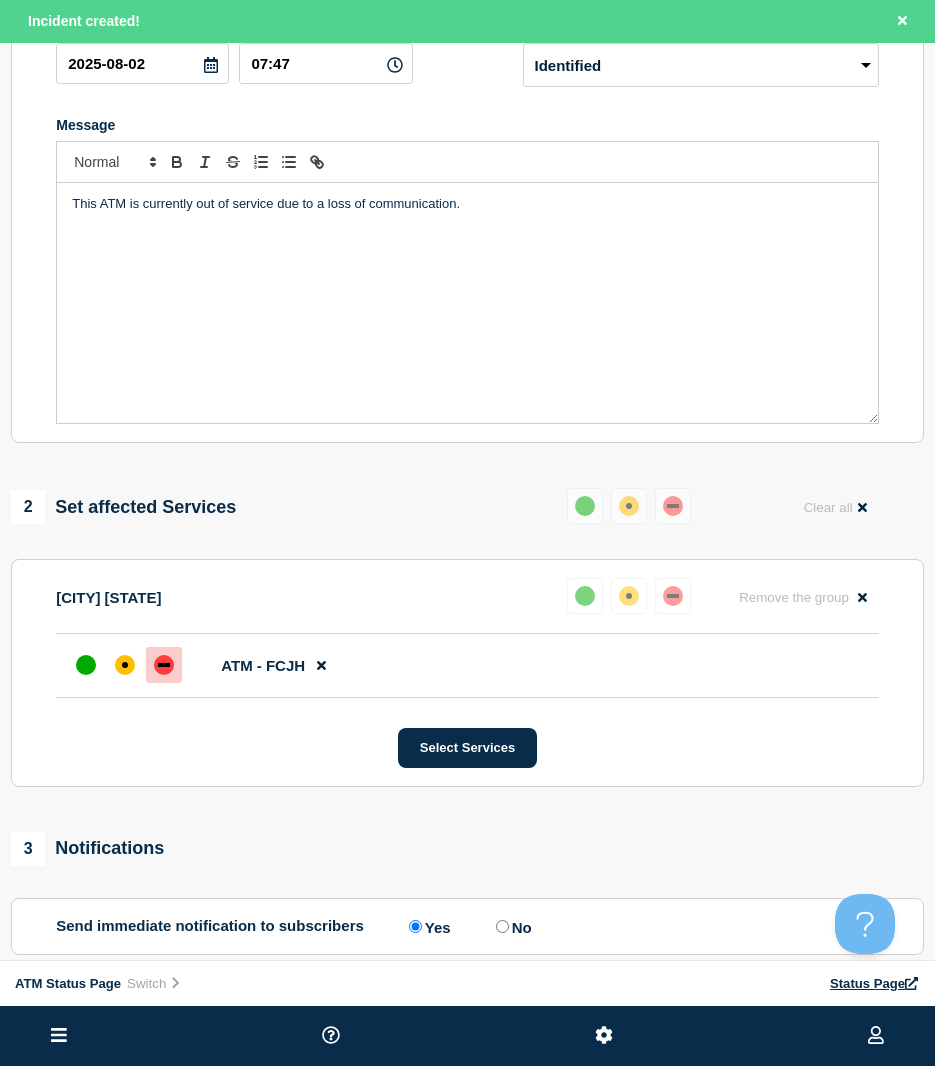 scroll, scrollTop: 400, scrollLeft: 0, axis: vertical 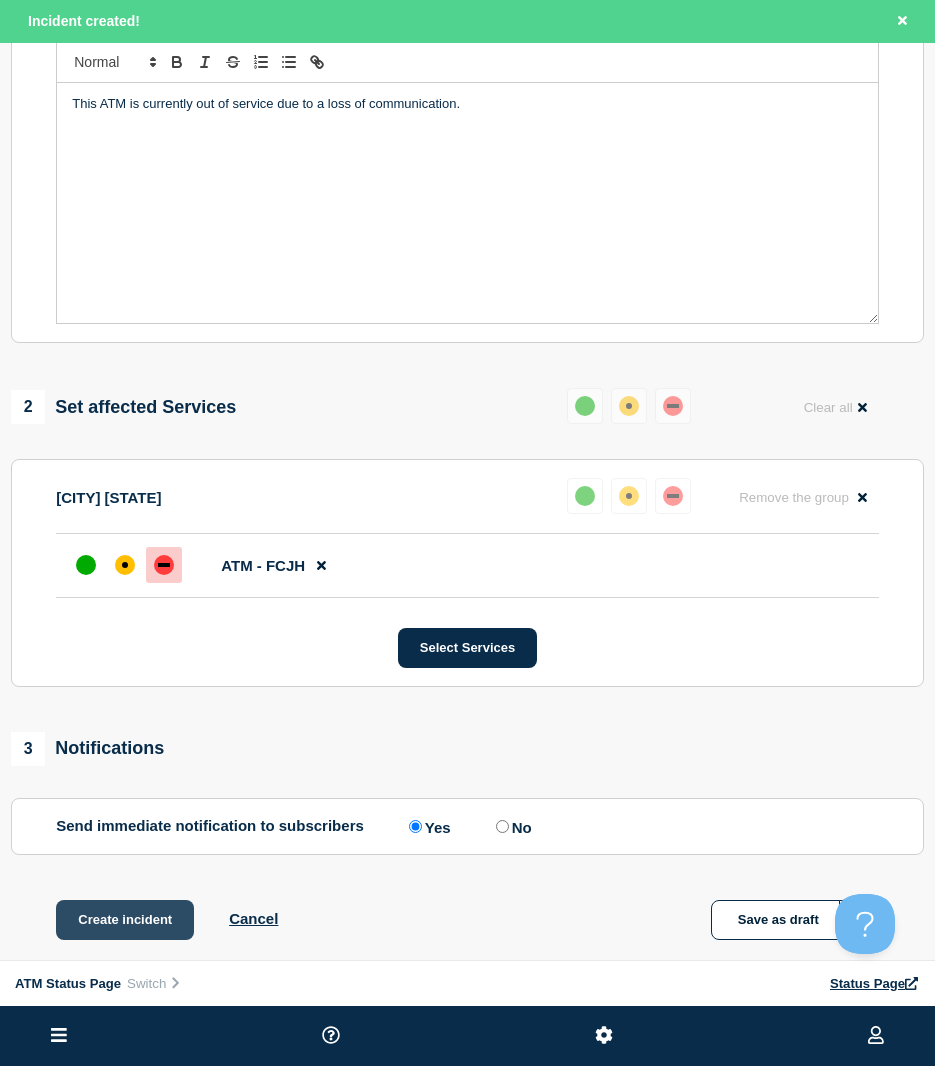 click on "Create incident" at bounding box center (125, 920) 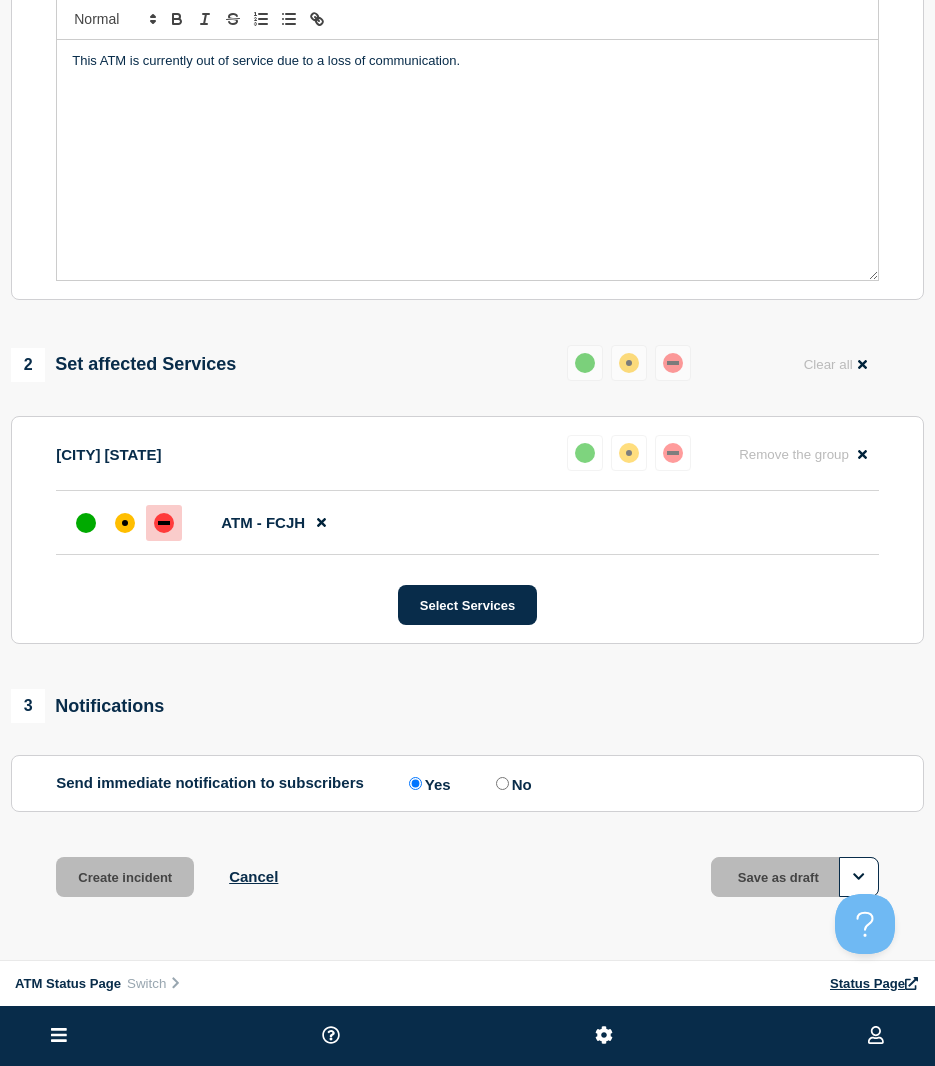 scroll, scrollTop: 358, scrollLeft: 0, axis: vertical 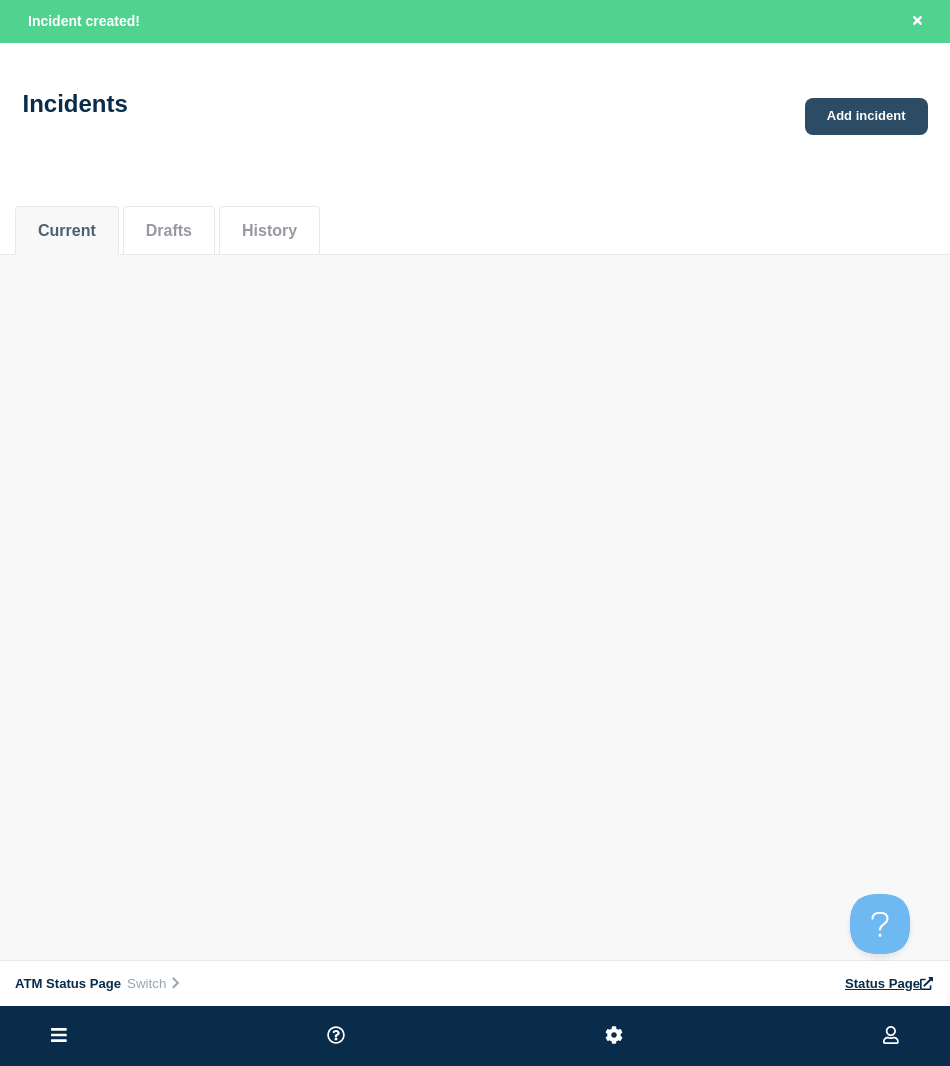 click on "Add incident" 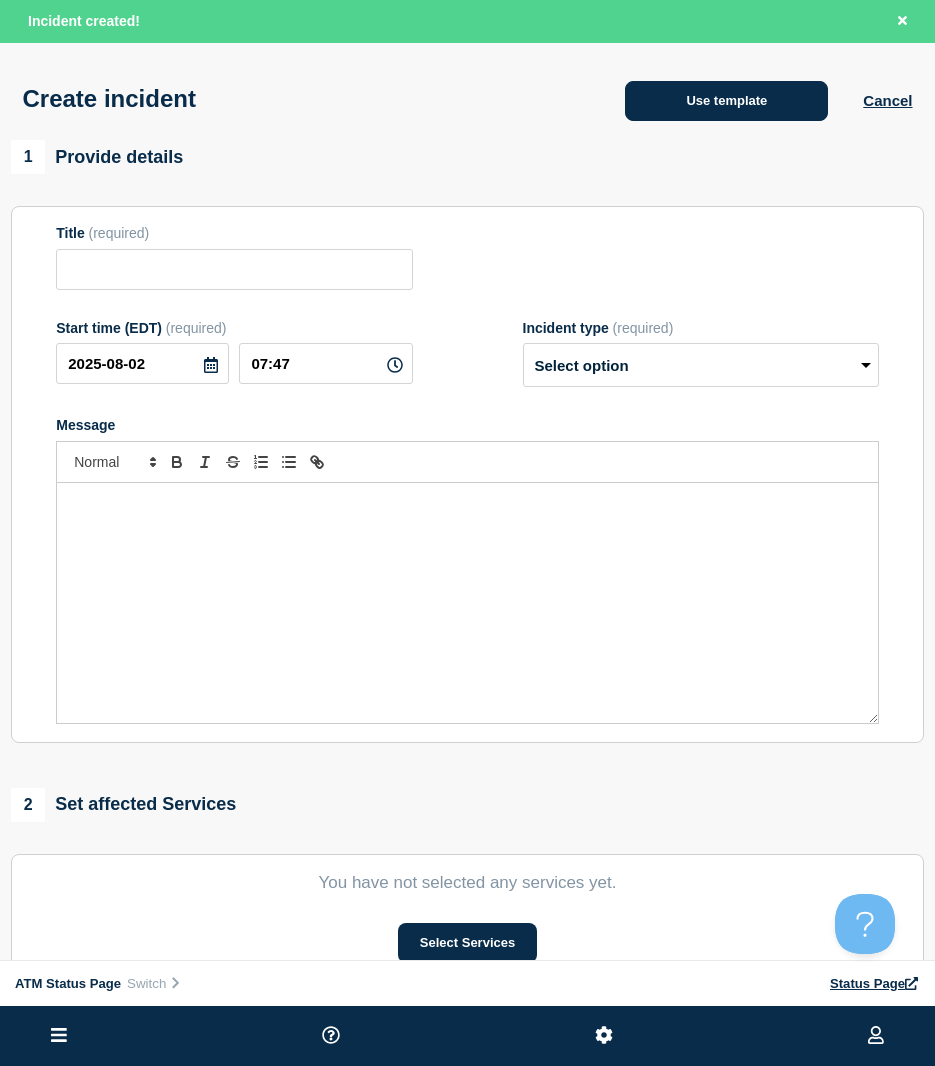 click on "Use template" at bounding box center [726, 101] 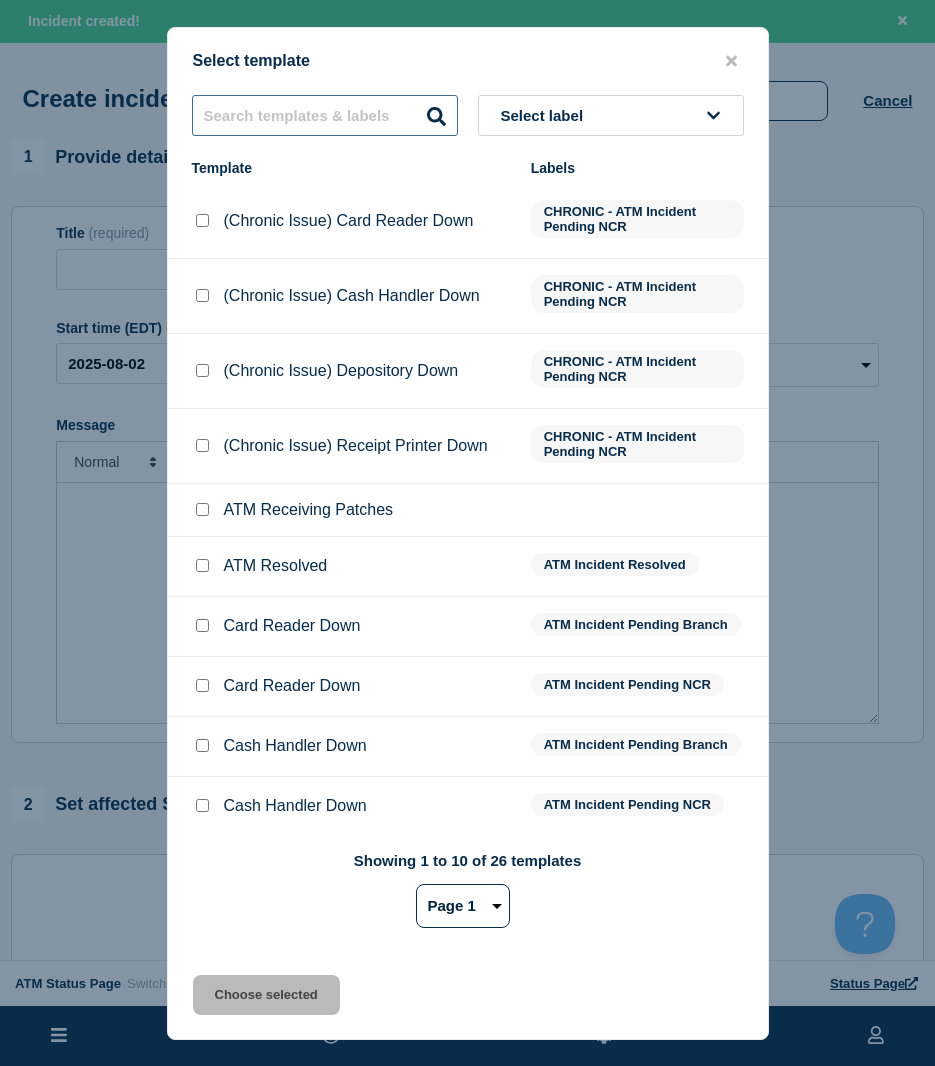 click at bounding box center [325, 115] 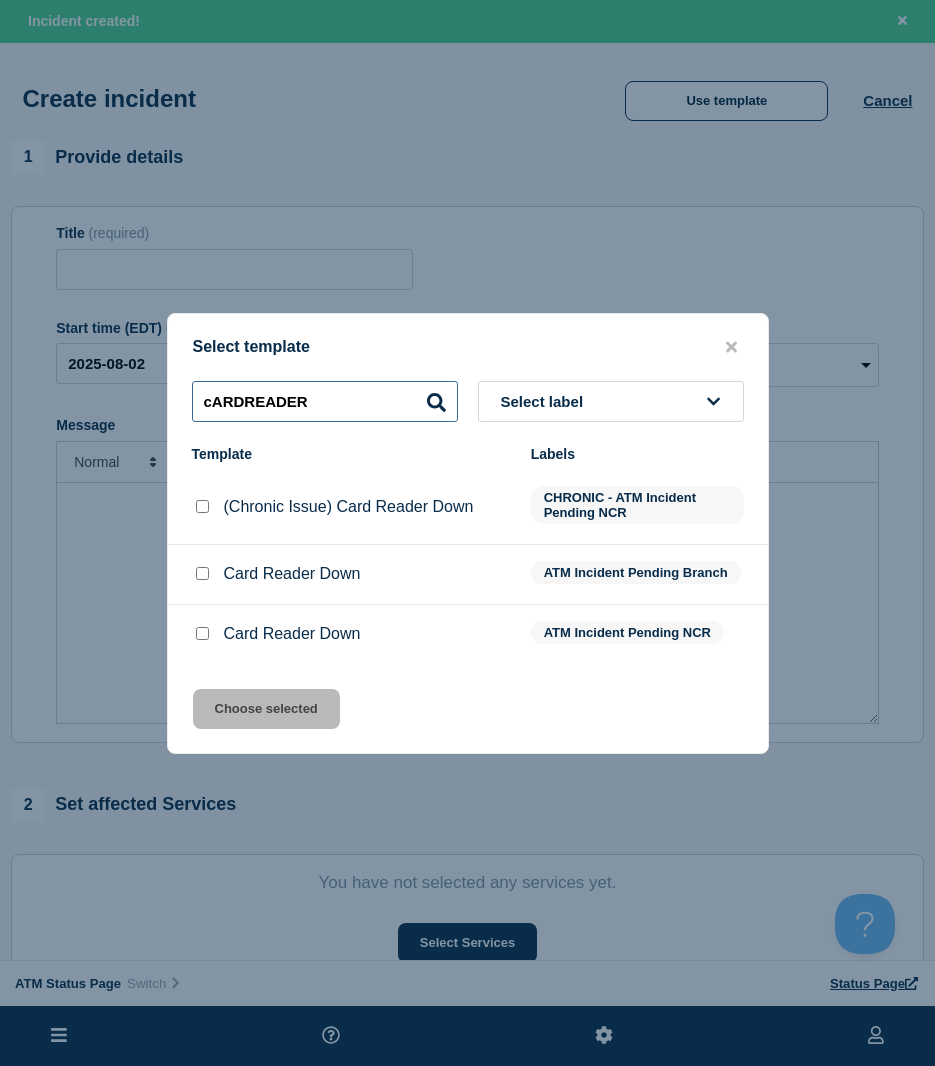 type on "cARDREADER" 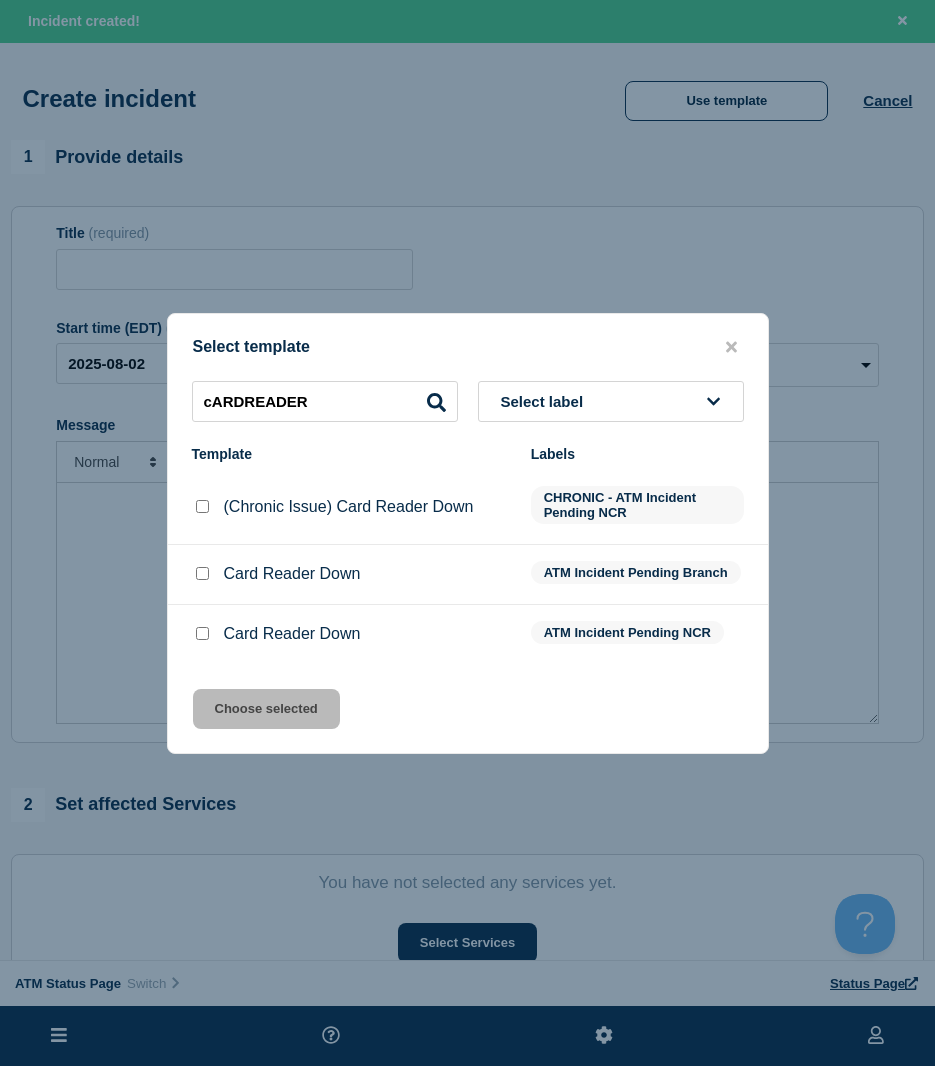 click at bounding box center [202, 633] 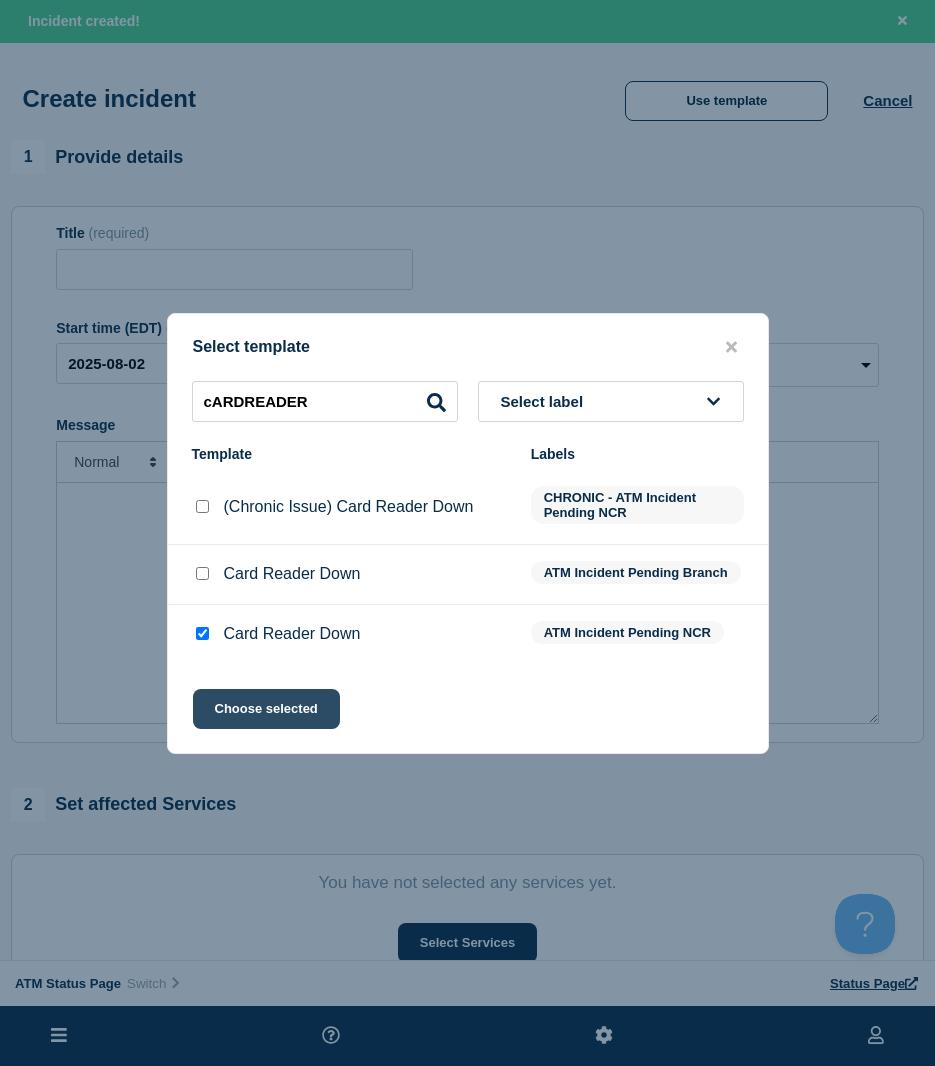 click on "Choose selected" 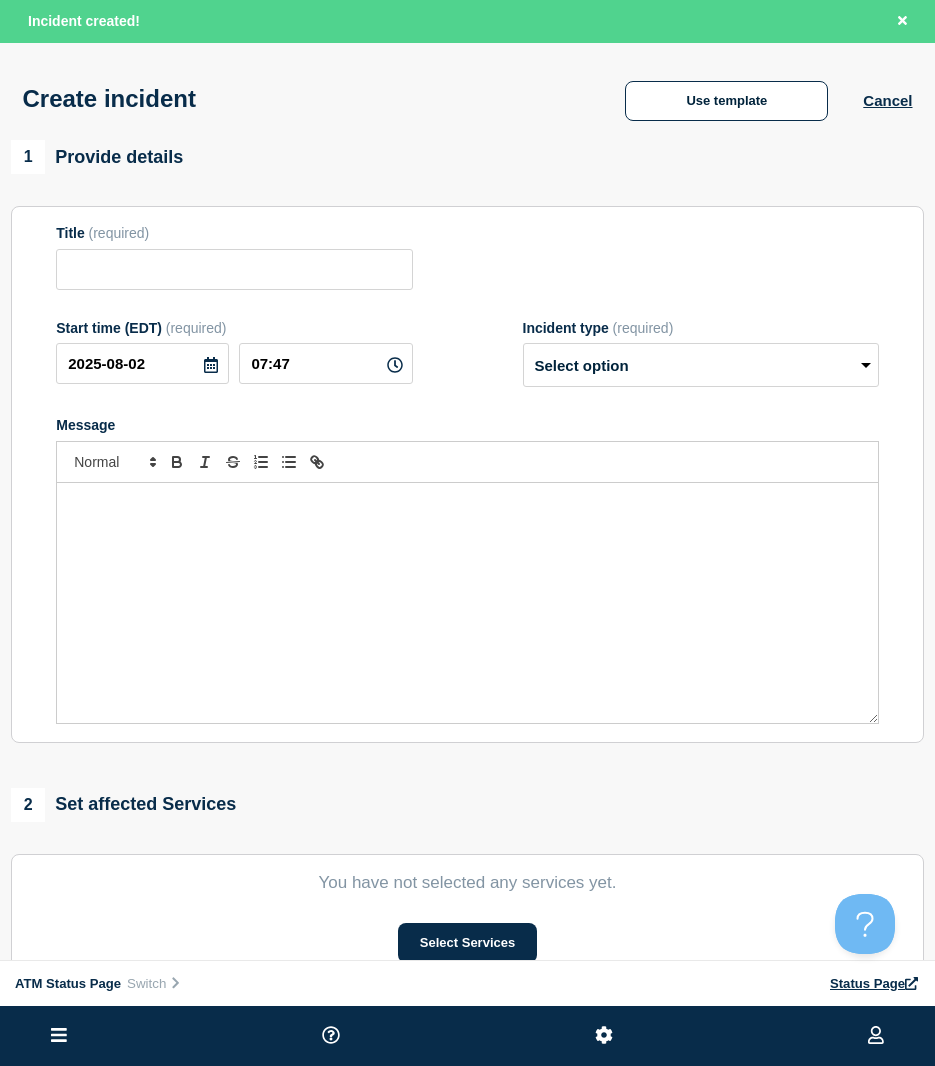 scroll, scrollTop: 200, scrollLeft: 0, axis: vertical 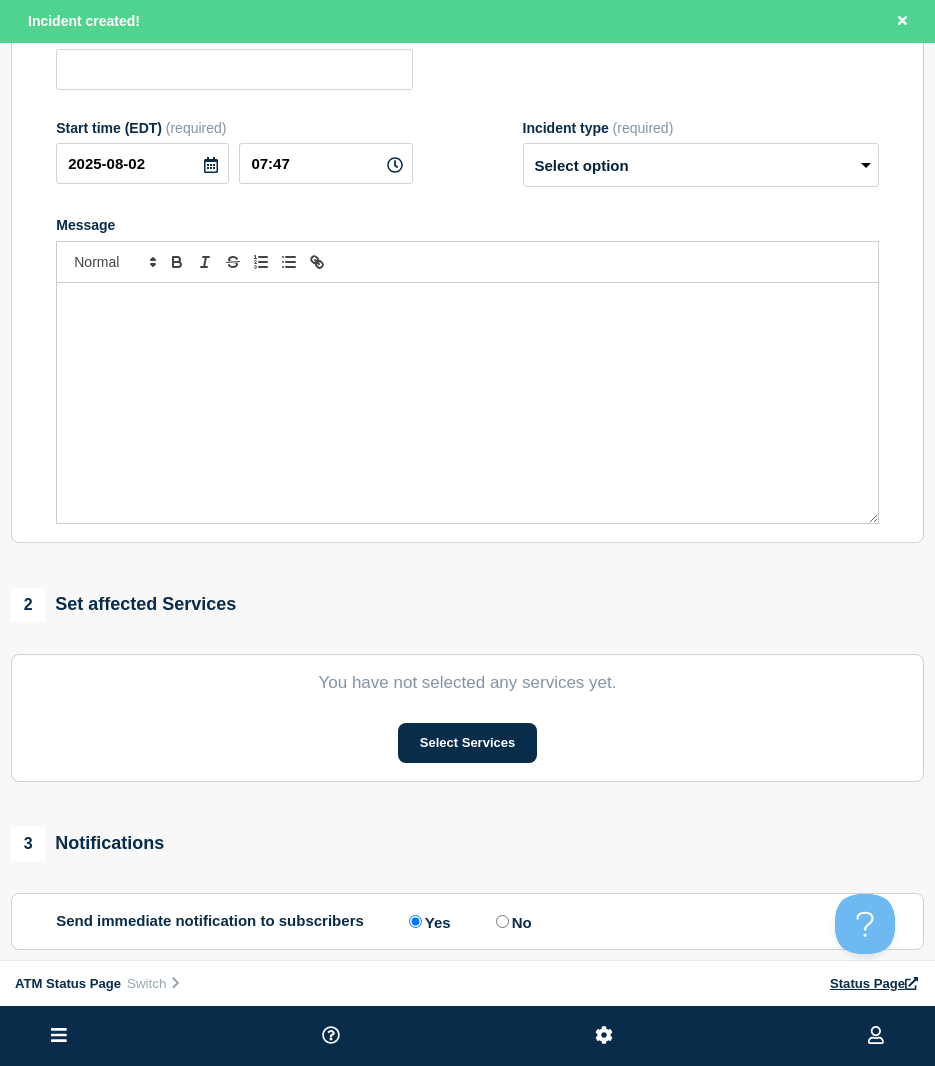 type on "Card Reader Down" 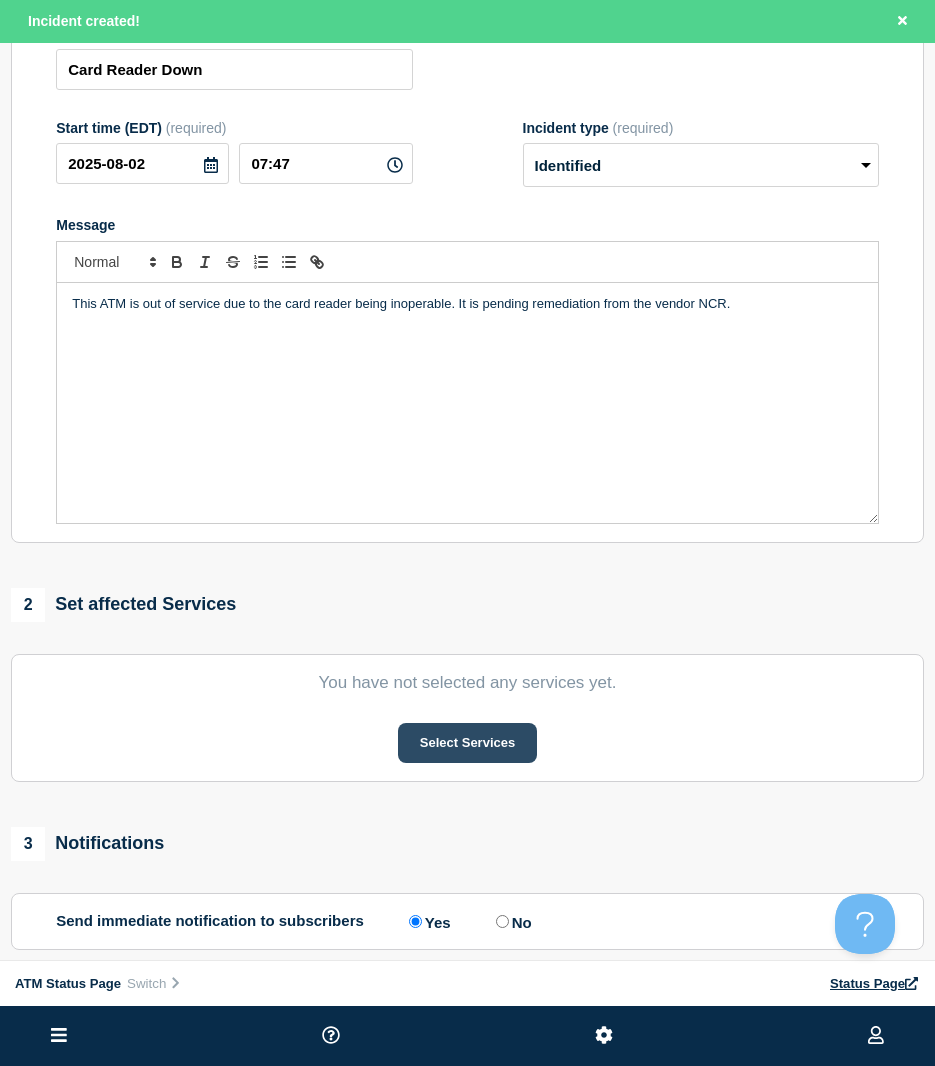 click on "Select Services" at bounding box center (467, 743) 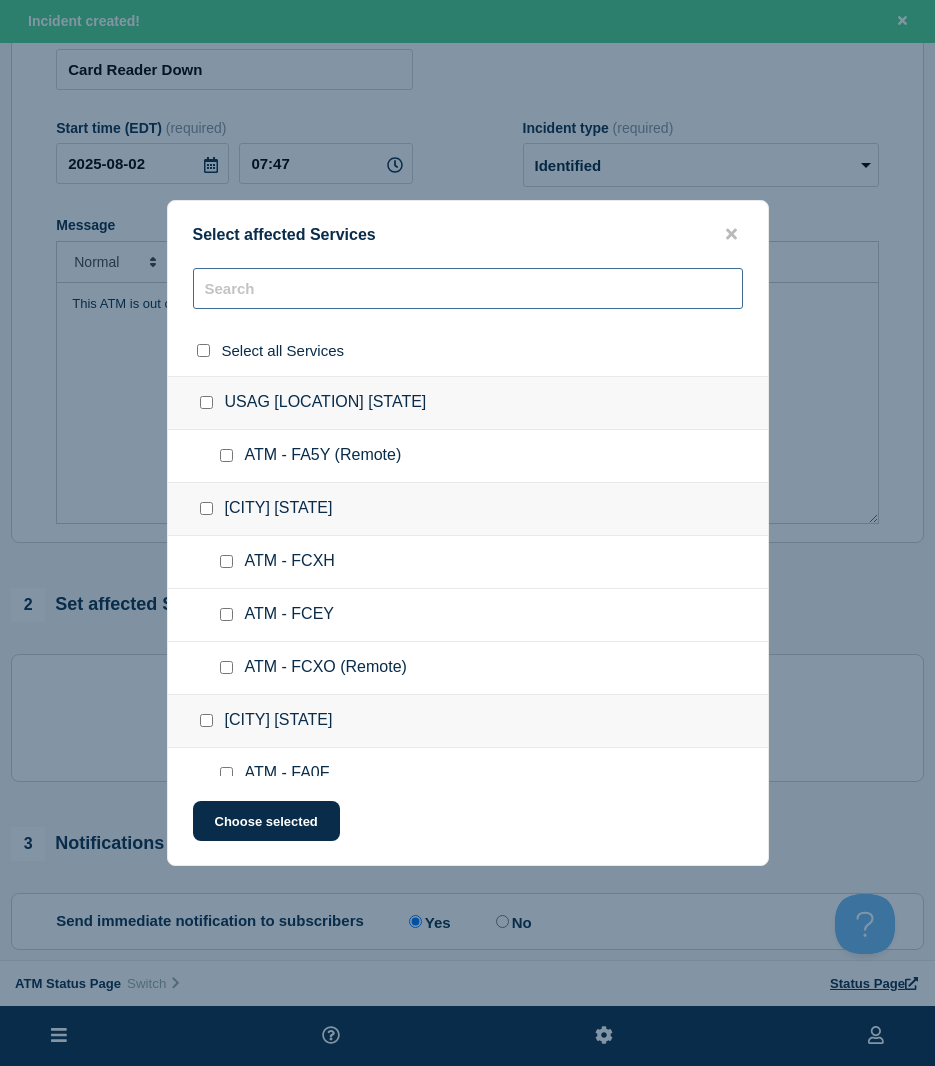 click at bounding box center [468, 288] 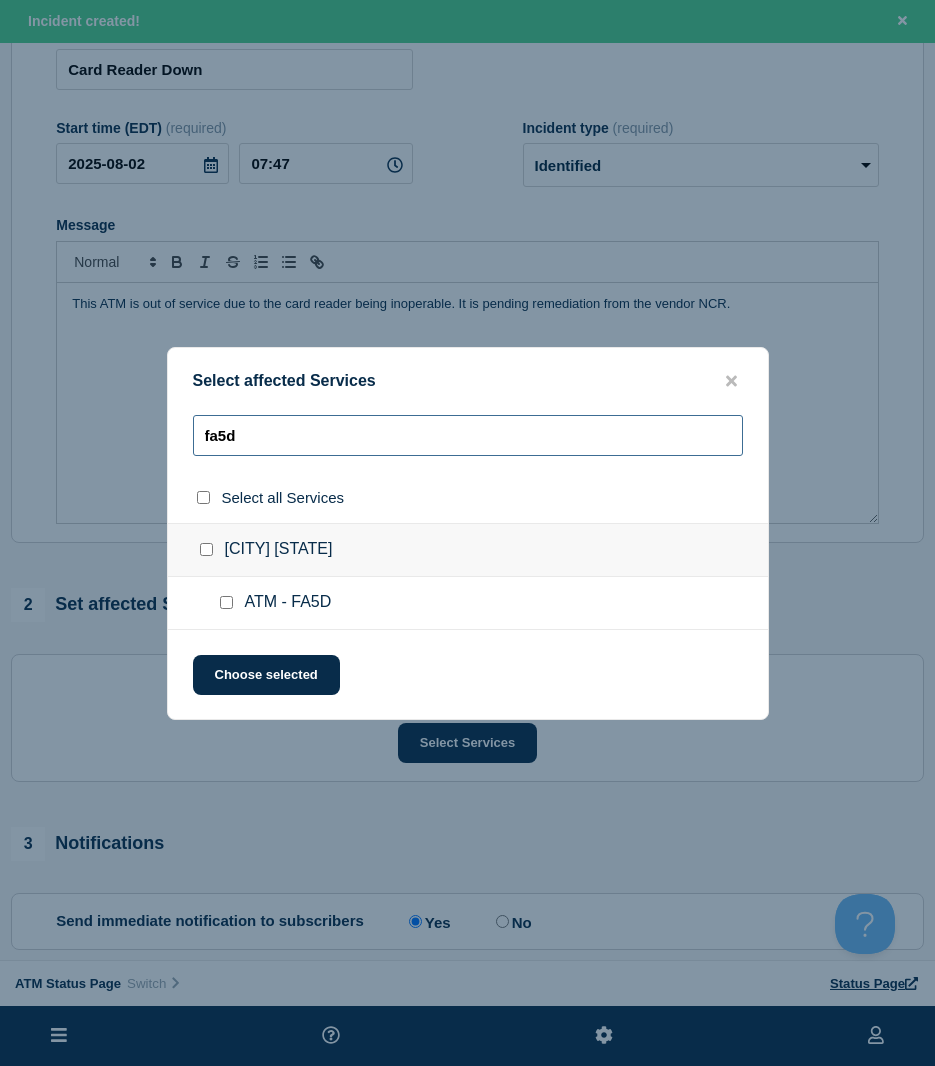 type on "fa5d" 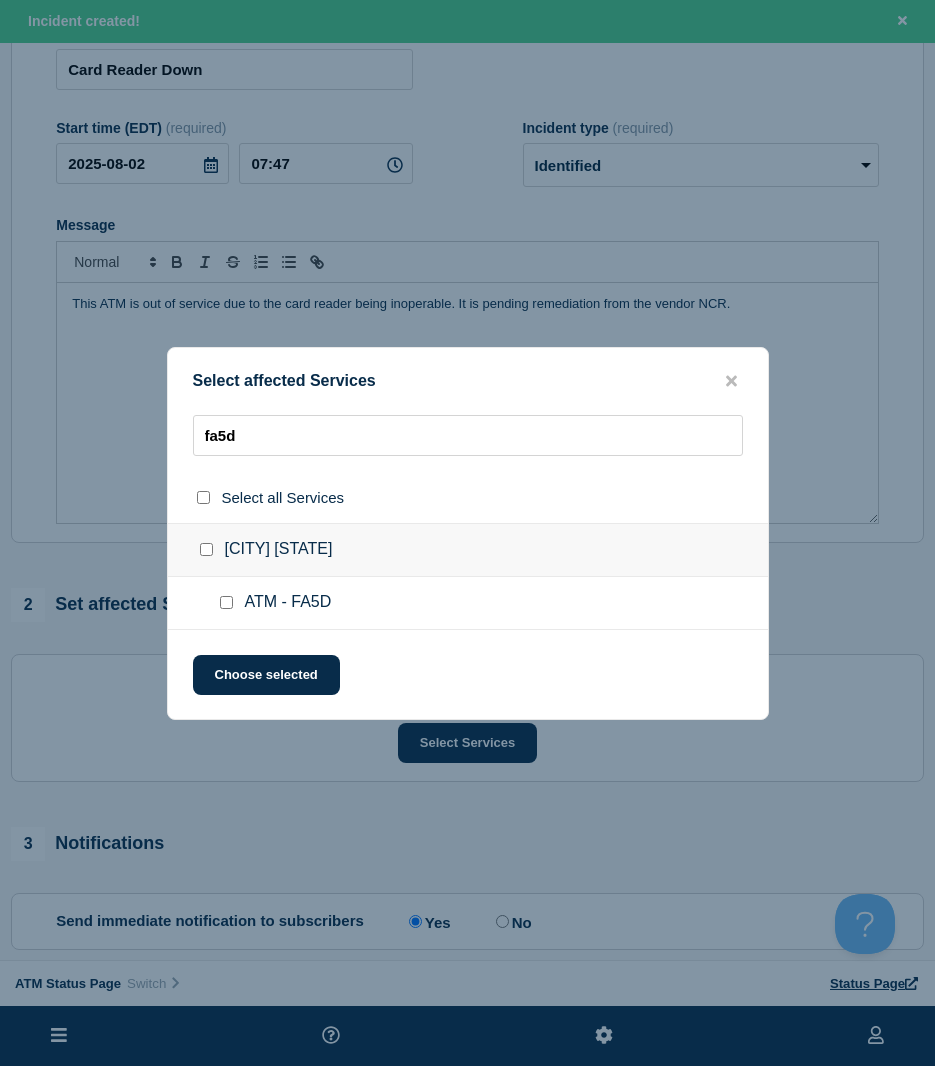 click at bounding box center [226, 602] 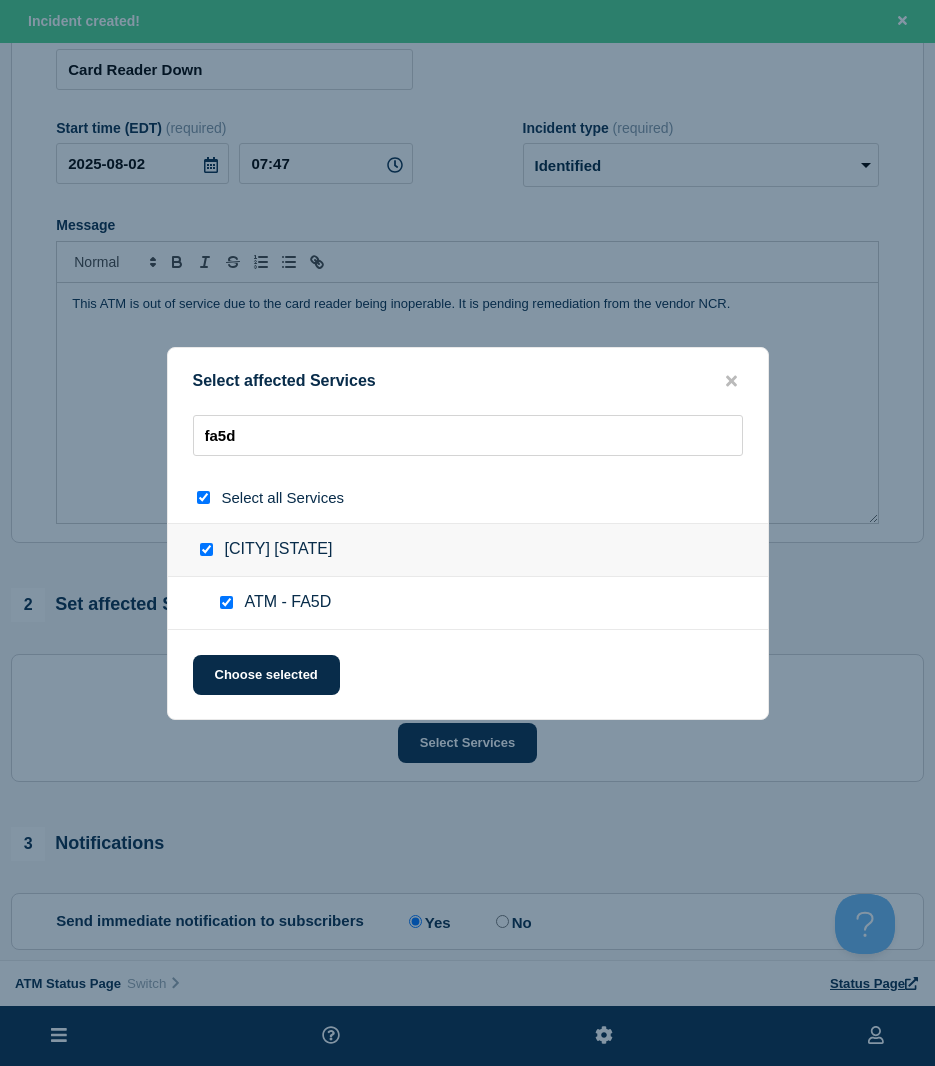 checkbox on "true" 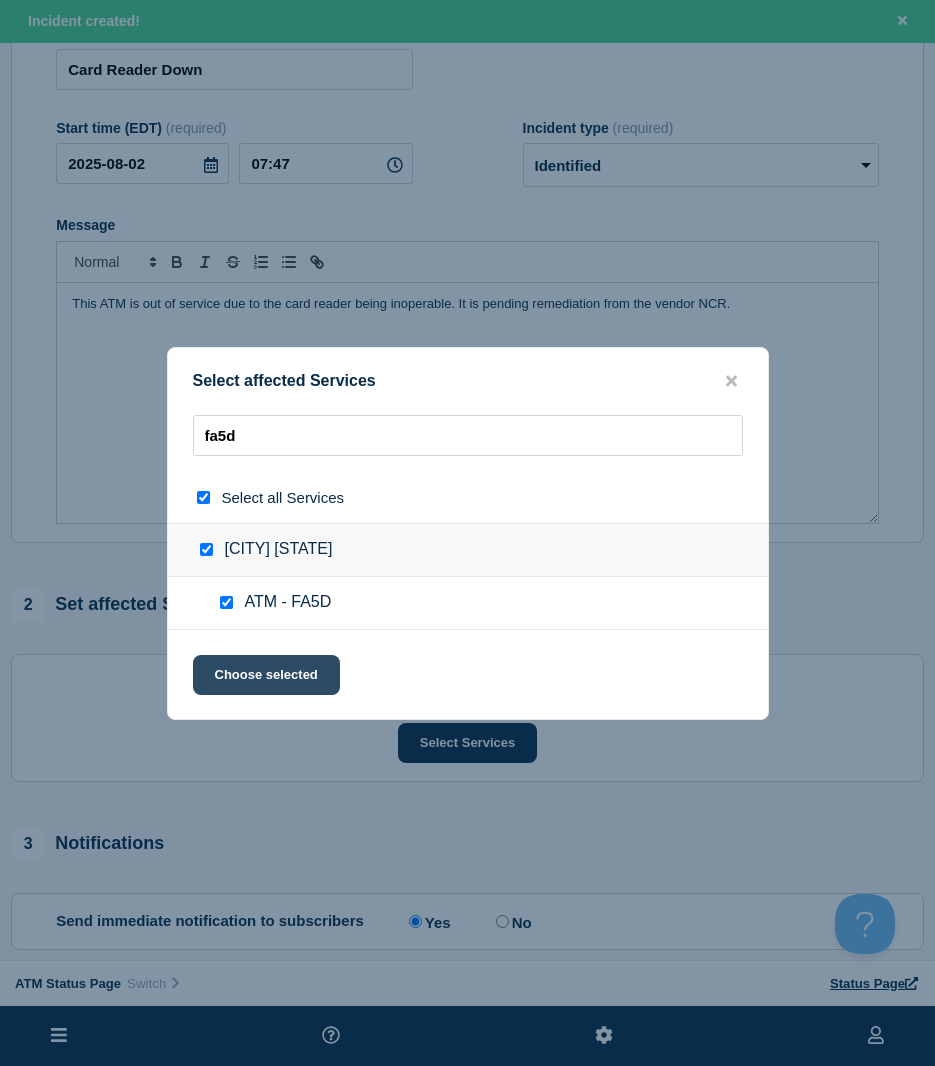click on "Choose selected" 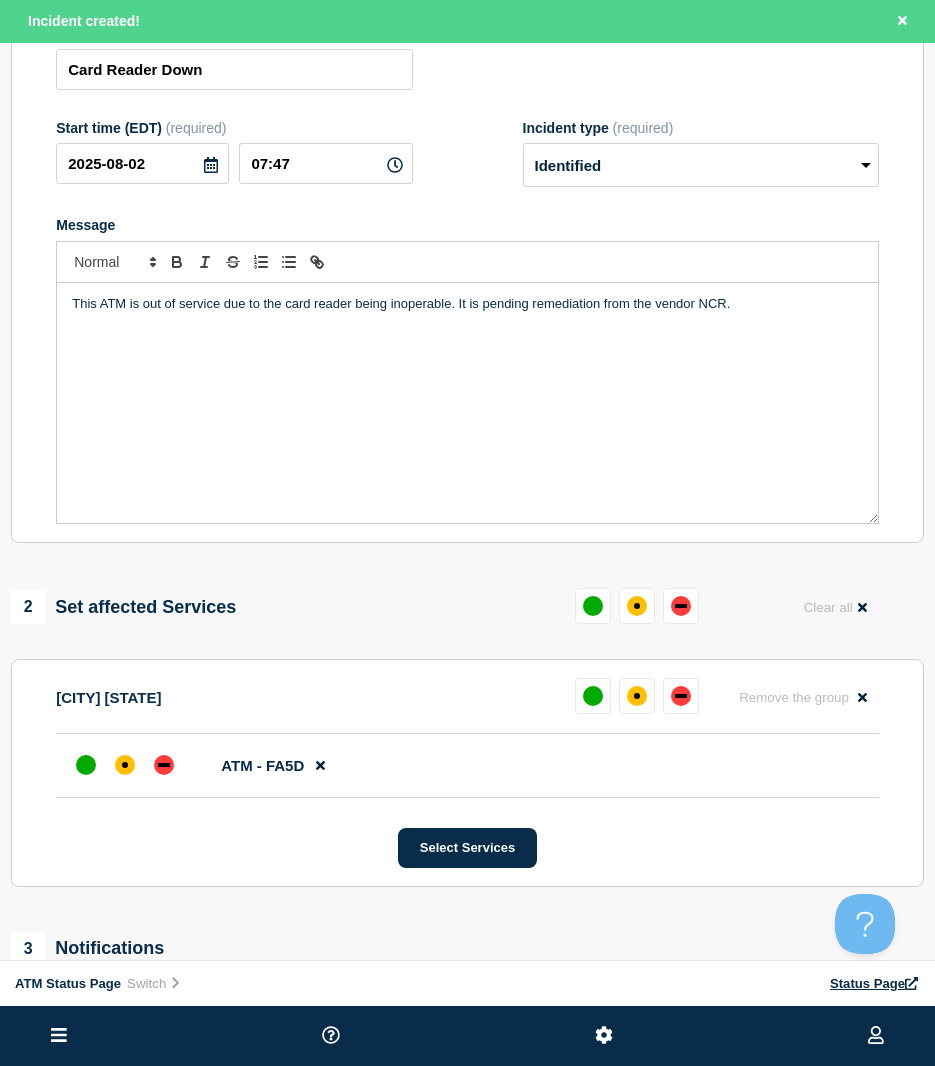 click on "ATM - FA5D" 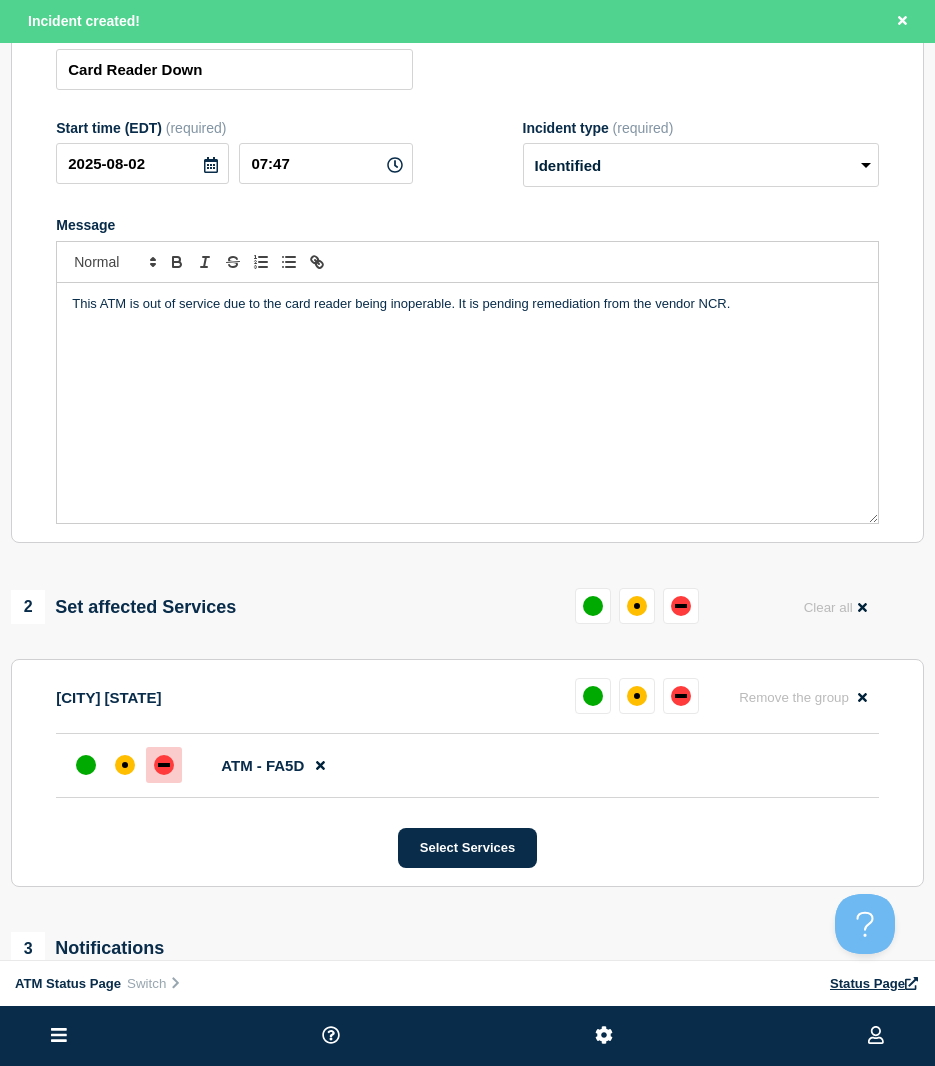 click at bounding box center (164, 765) 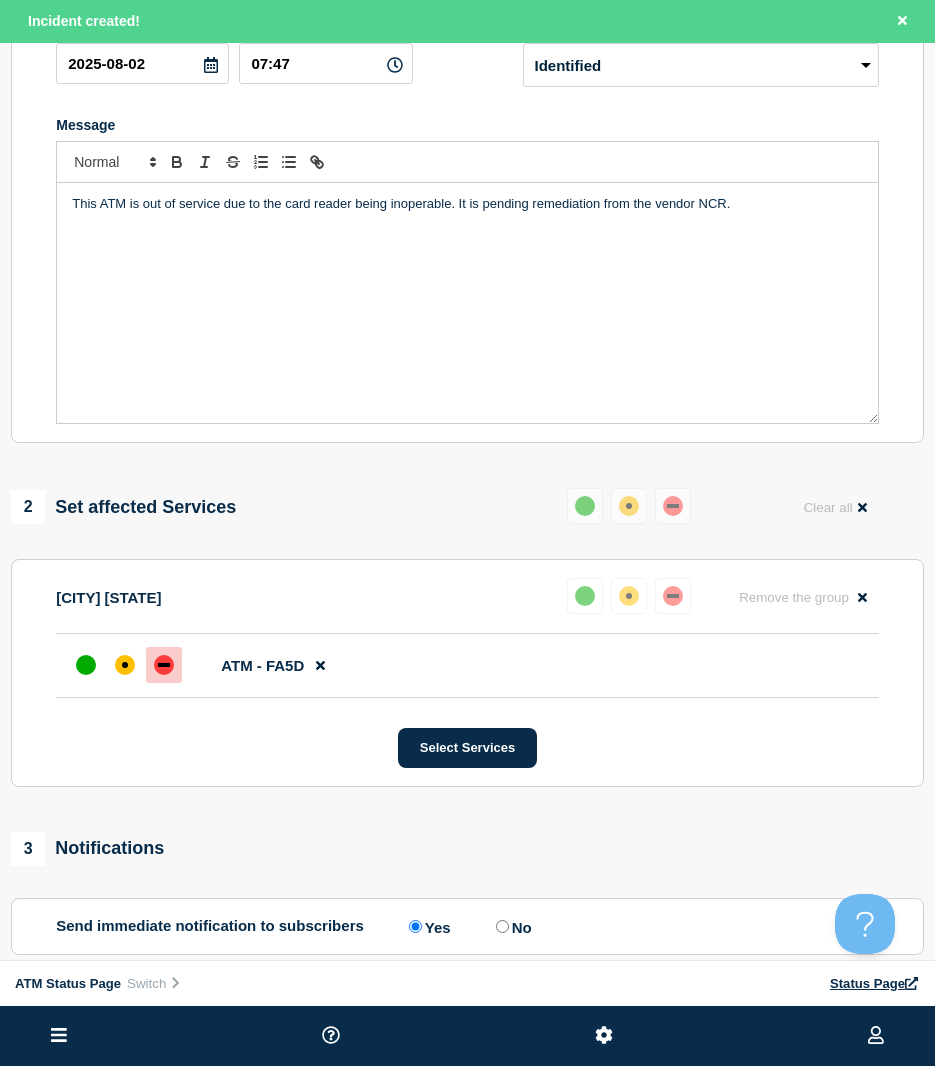scroll, scrollTop: 400, scrollLeft: 0, axis: vertical 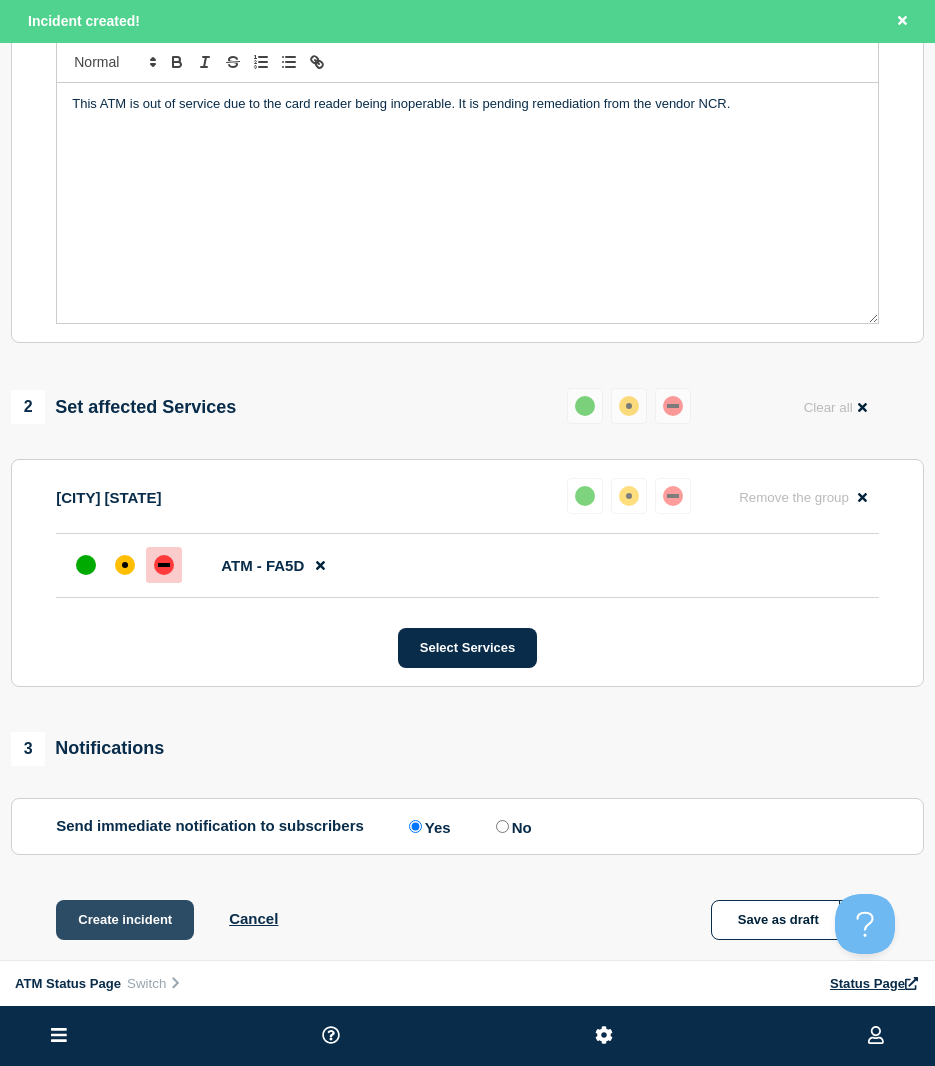 click on "Create incident" at bounding box center (125, 920) 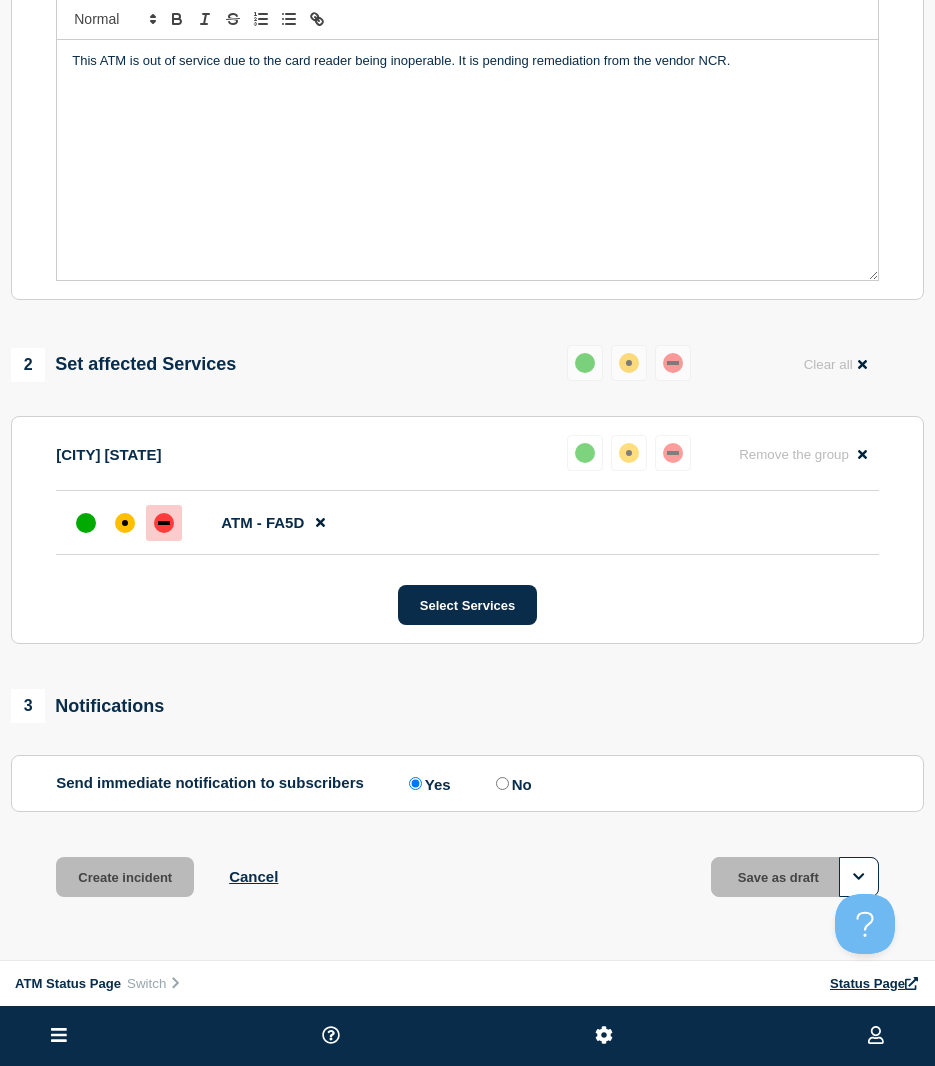 scroll, scrollTop: 358, scrollLeft: 0, axis: vertical 